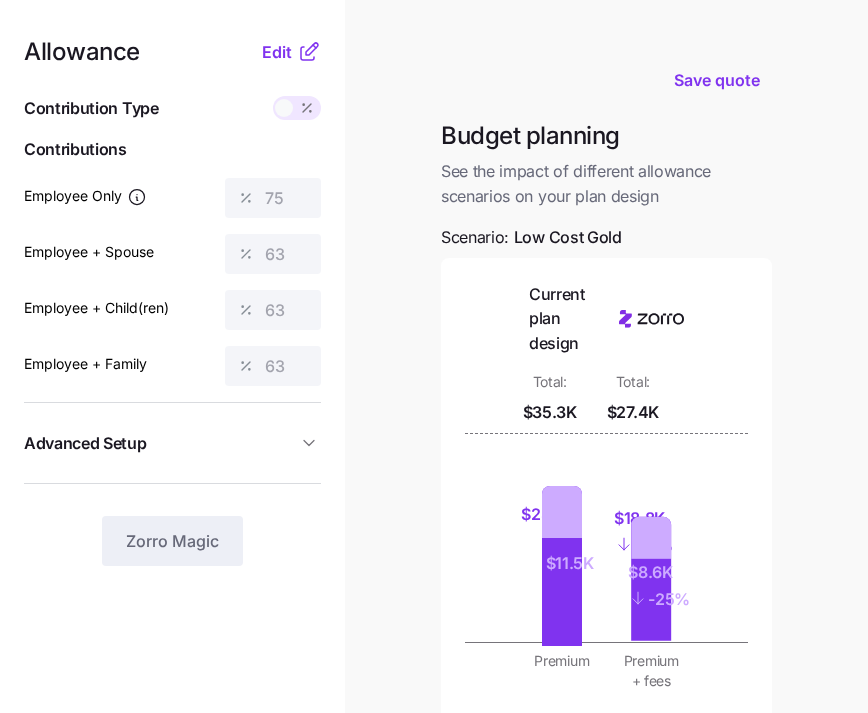 scroll, scrollTop: 0, scrollLeft: 0, axis: both 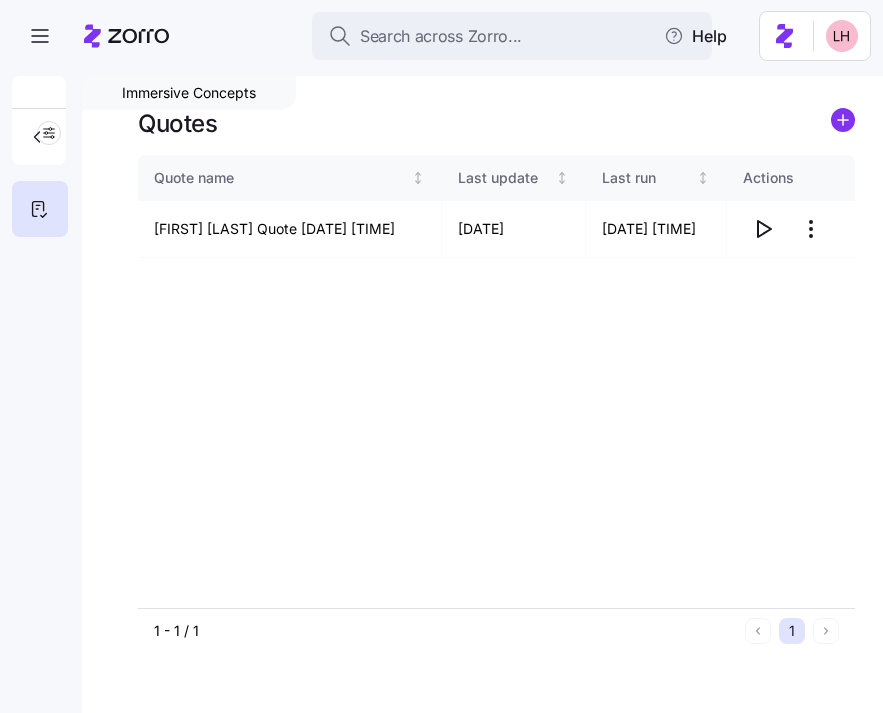 click on "Search across Zorro..." at bounding box center (512, 36) 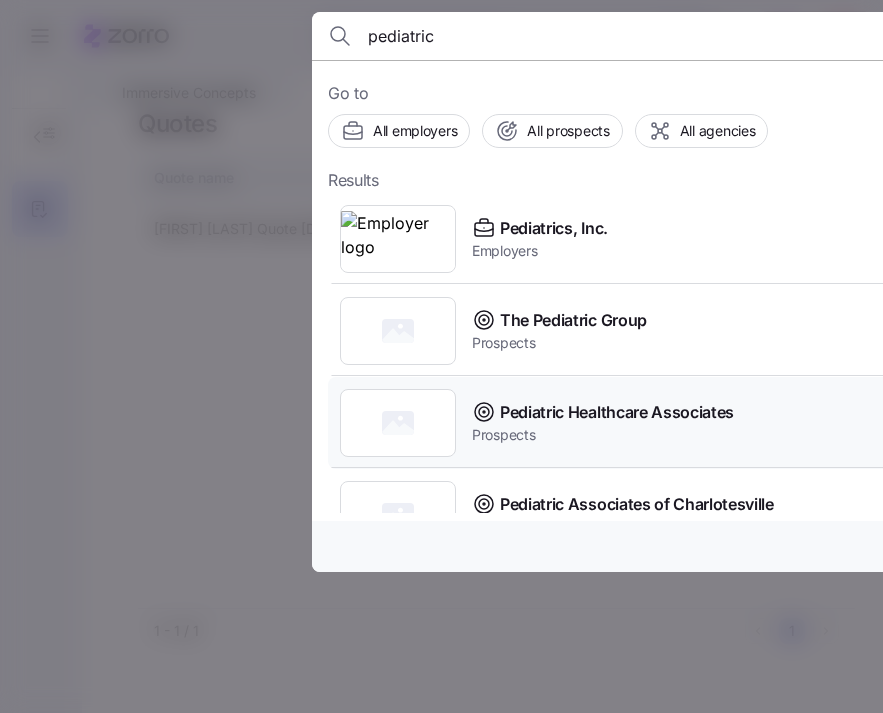 type on "pediatric" 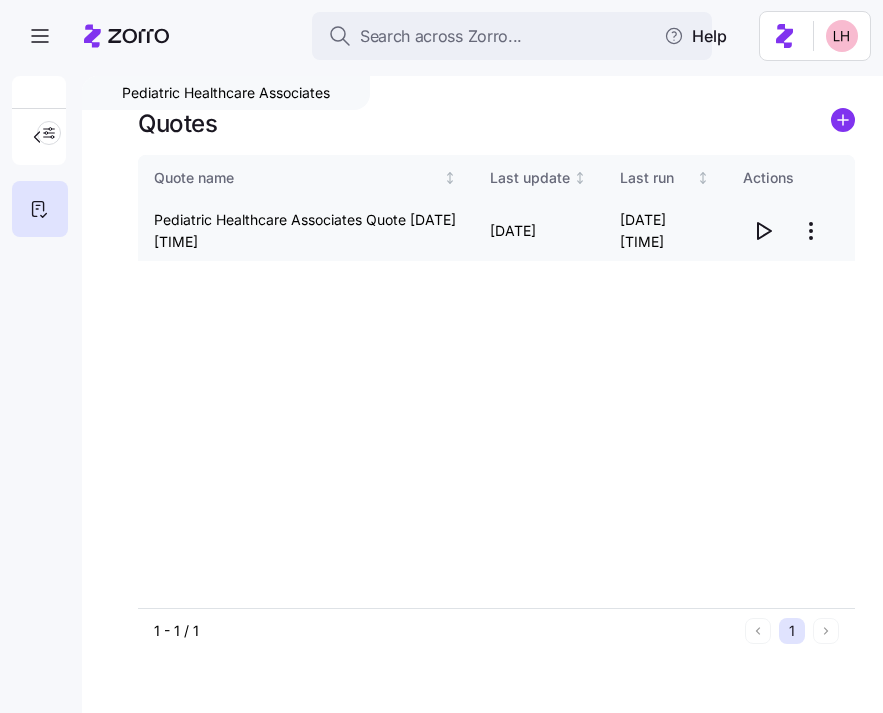 click 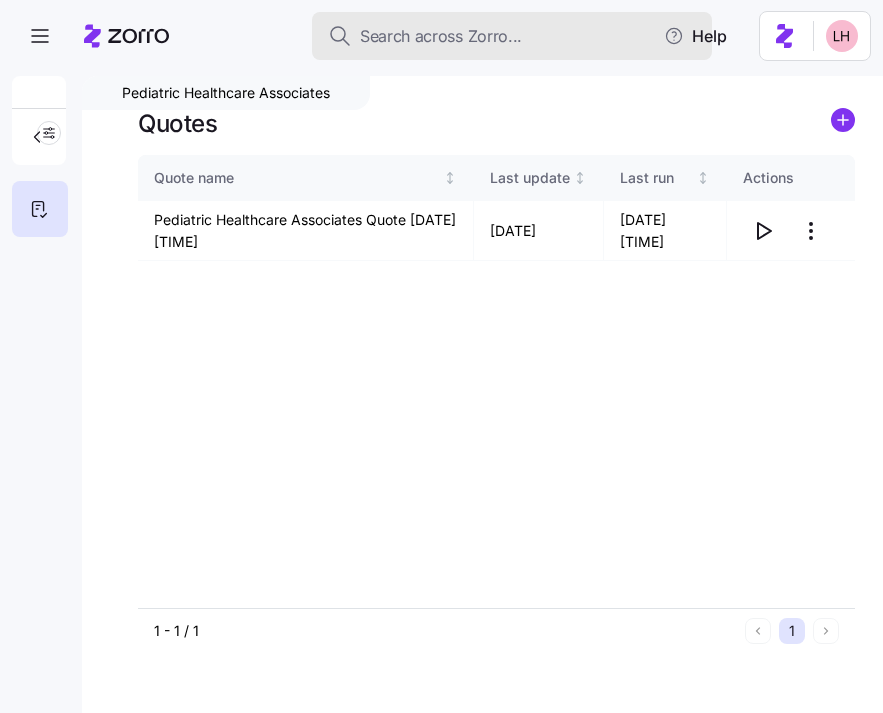 click on "Search across Zorro..." at bounding box center [441, 36] 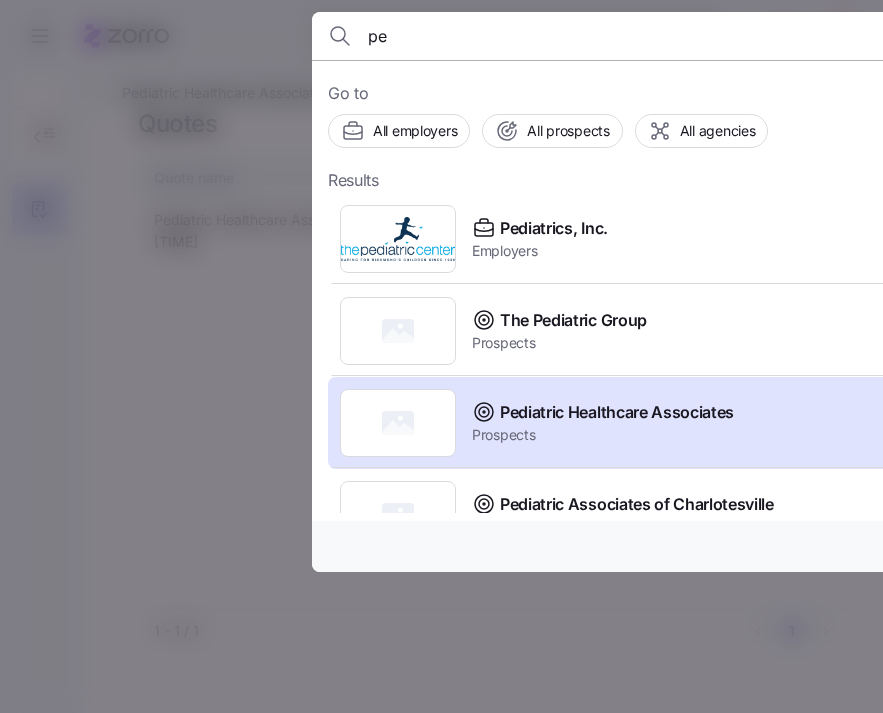 type on "p" 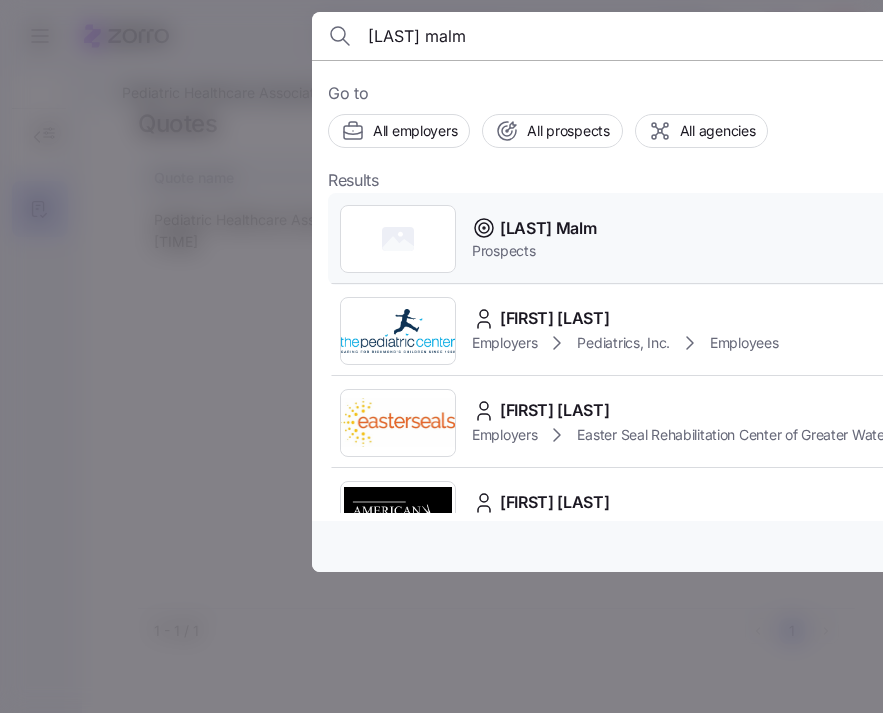 type on "[LAST] [LAST]" 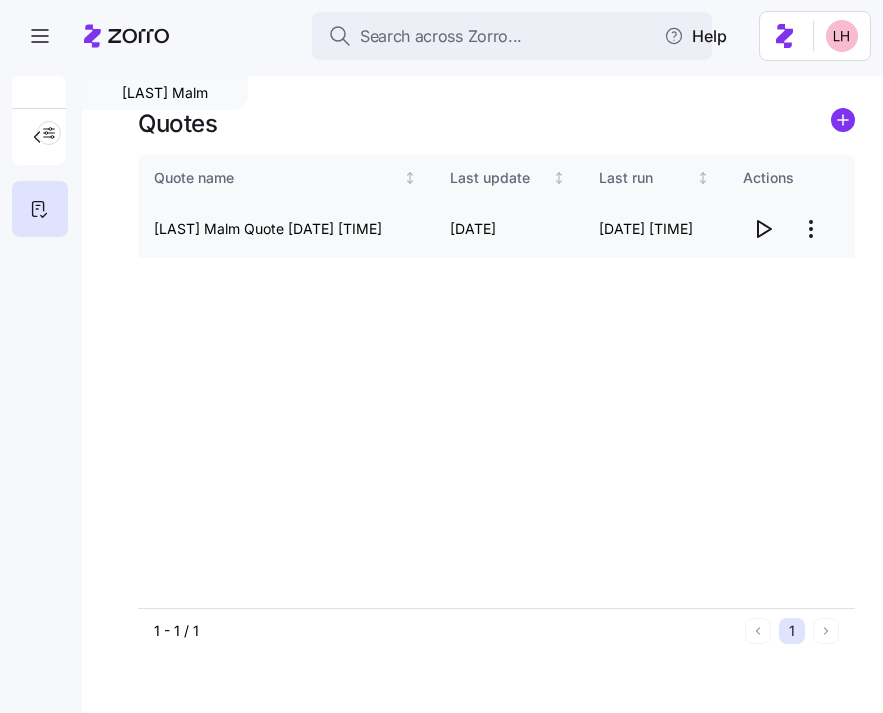 click 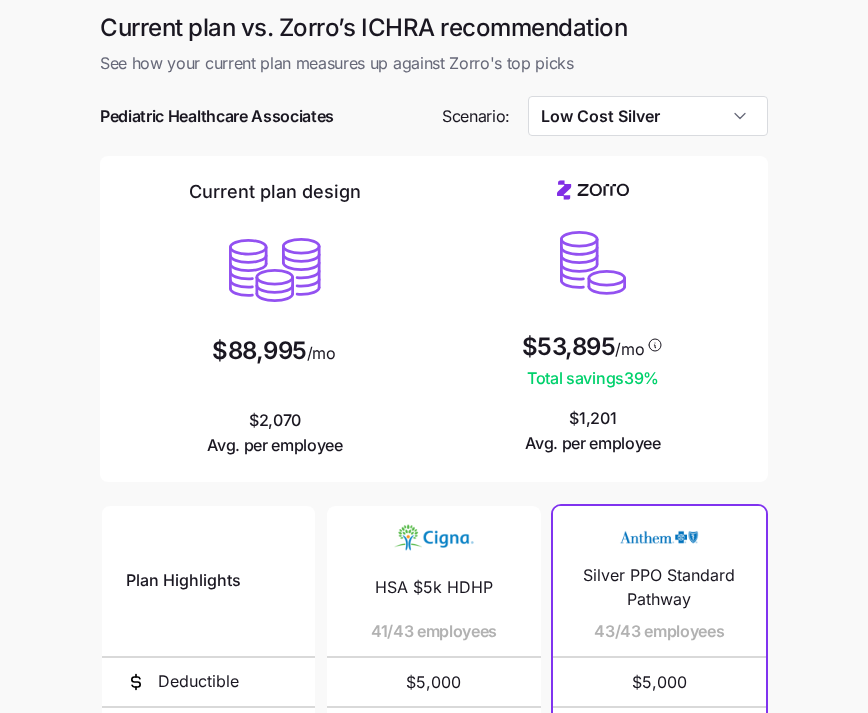 scroll, scrollTop: 0, scrollLeft: 0, axis: both 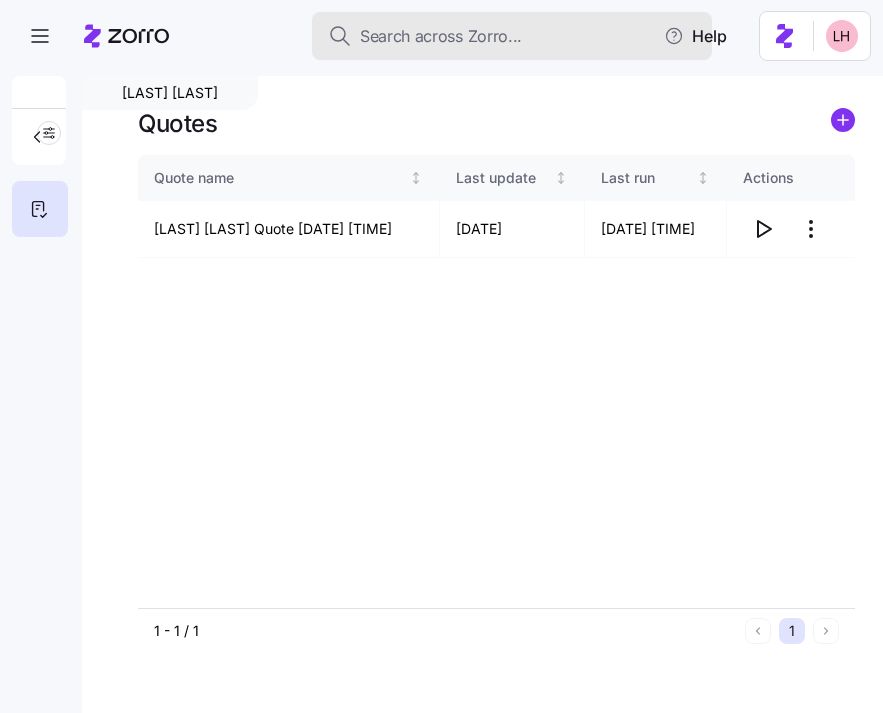 drag, startPoint x: 0, startPoint y: 0, endPoint x: 455, endPoint y: 34, distance: 456.26855 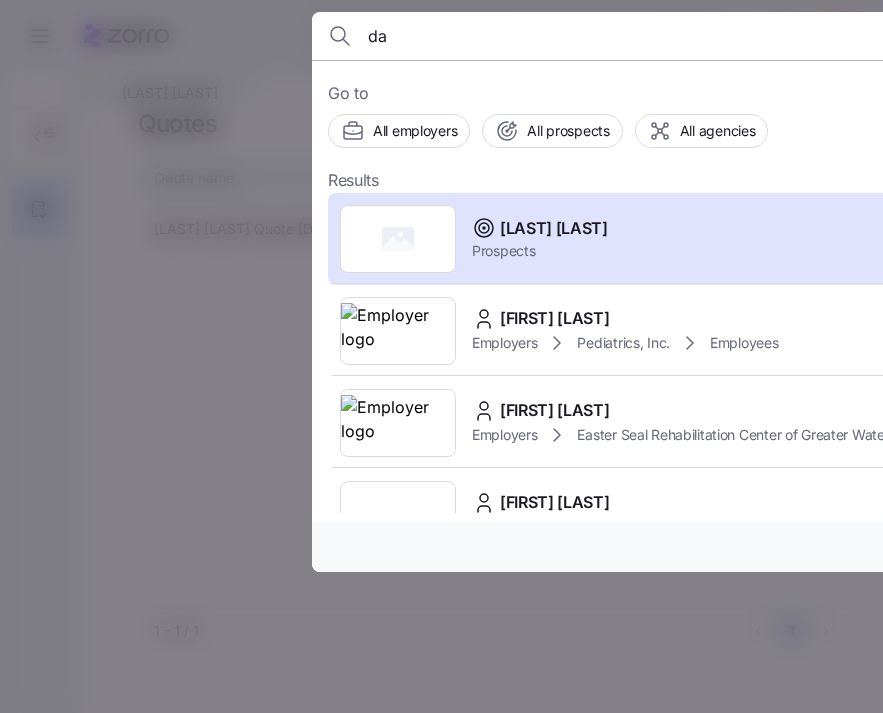 type on "d" 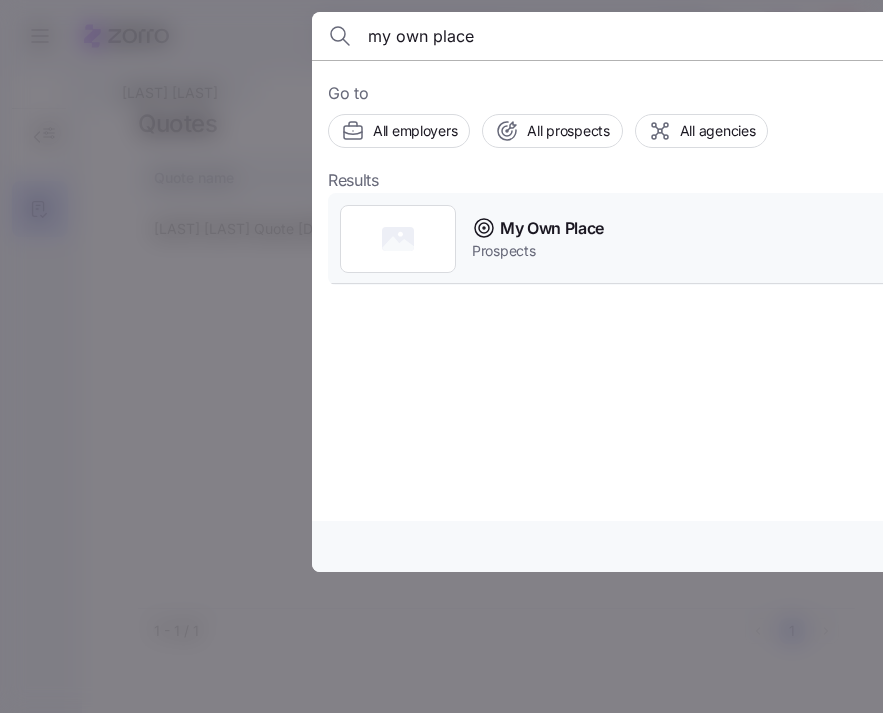 type on "my own place" 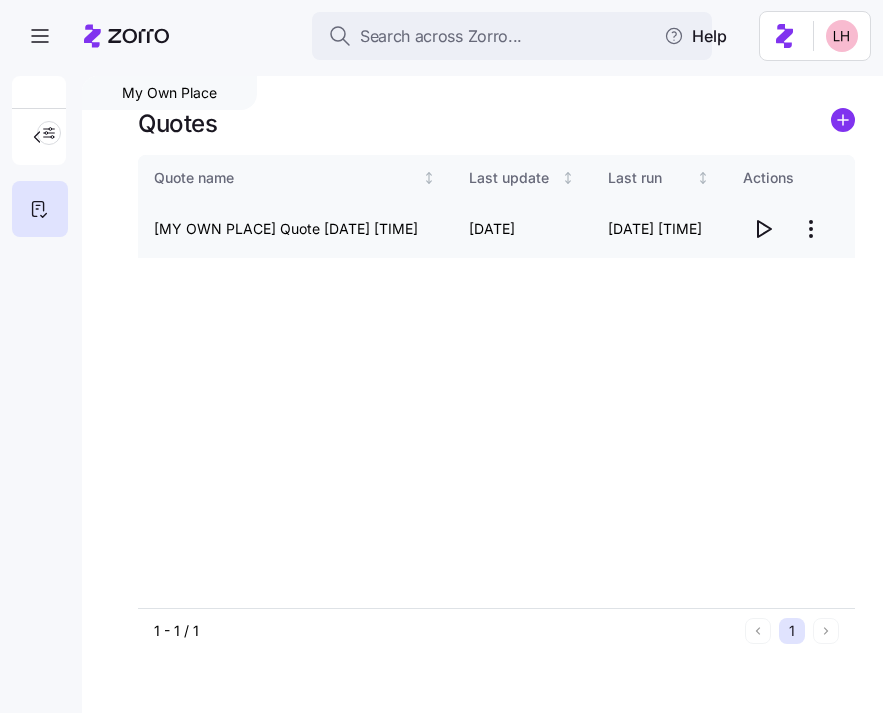 click on "Search across Zorro... Help [MY OWN PLACE] Quotes Quote name Last update Last run Actions [MY OWN PLACE] Quote [DATE] [TIME] [DATE] [TIME] 1 - 1 / 1 1 Quotes" at bounding box center [441, 350] 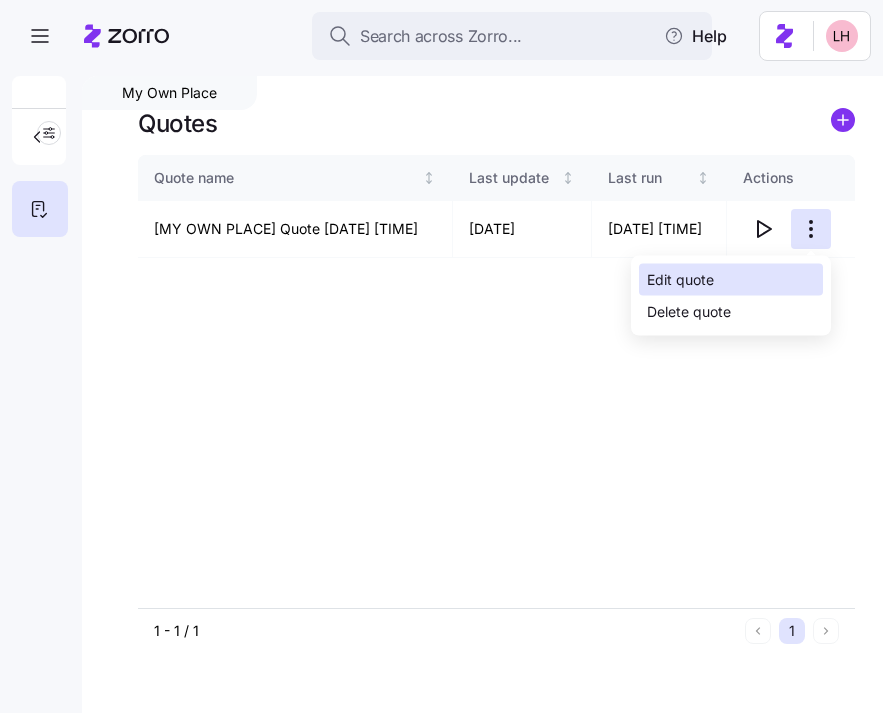 click on "Edit quote" at bounding box center [731, 280] 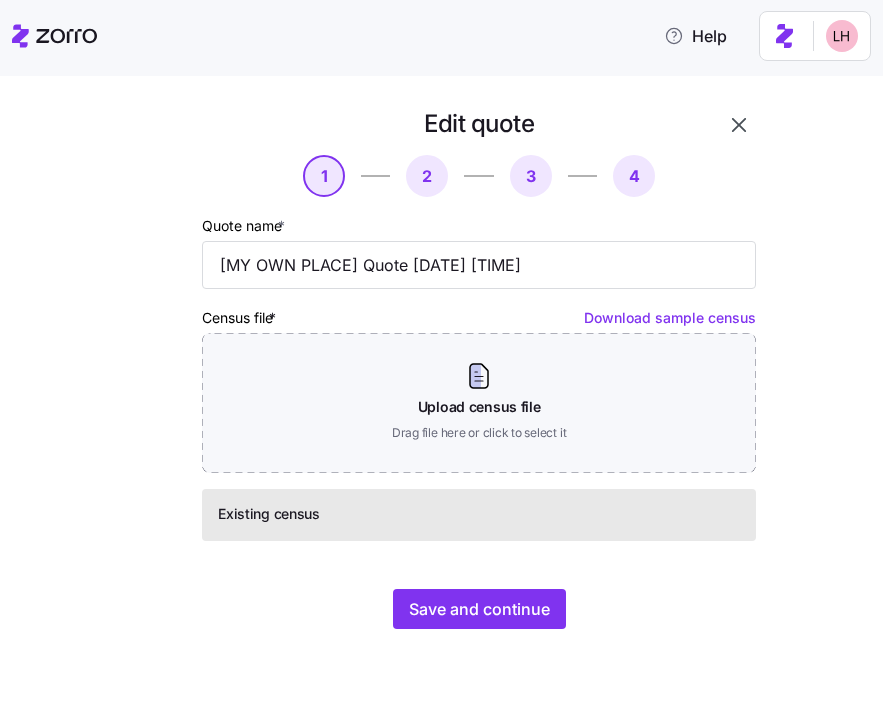 click 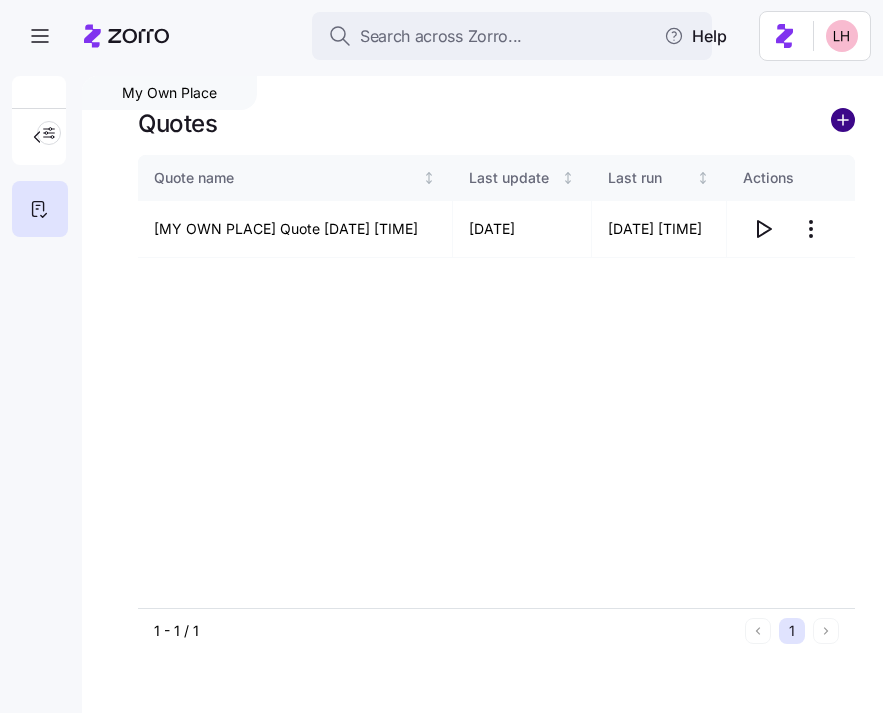 click 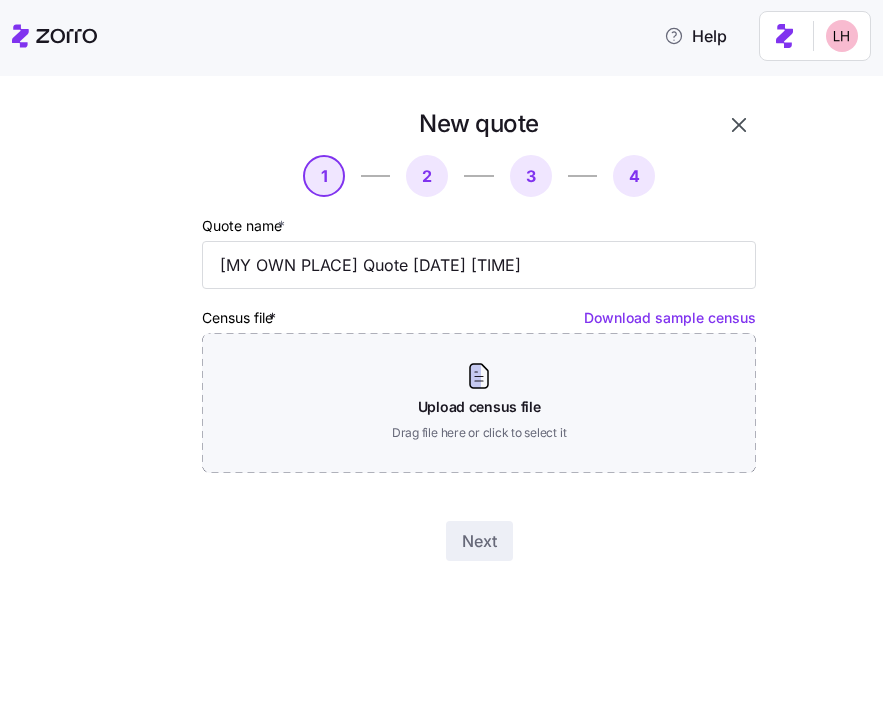 click 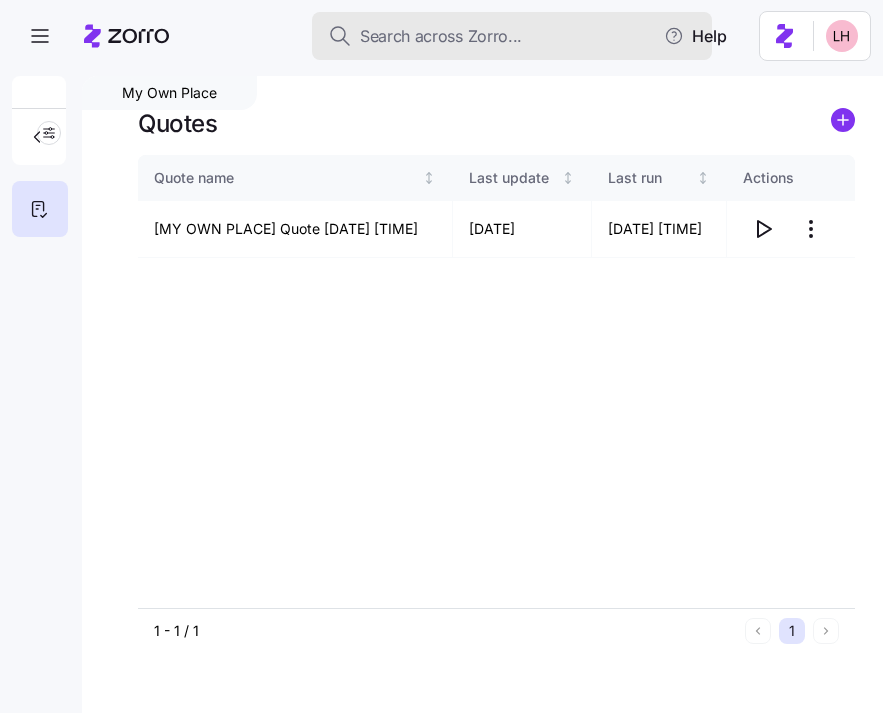 click on "Search across Zorro..." at bounding box center (441, 36) 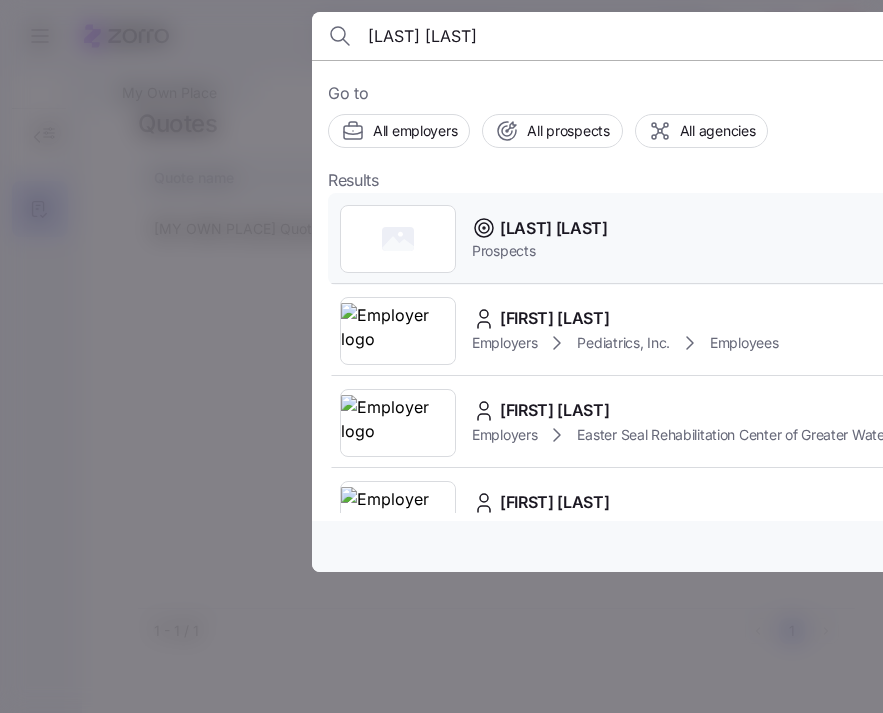 type on "[FIRST] [LAST]" 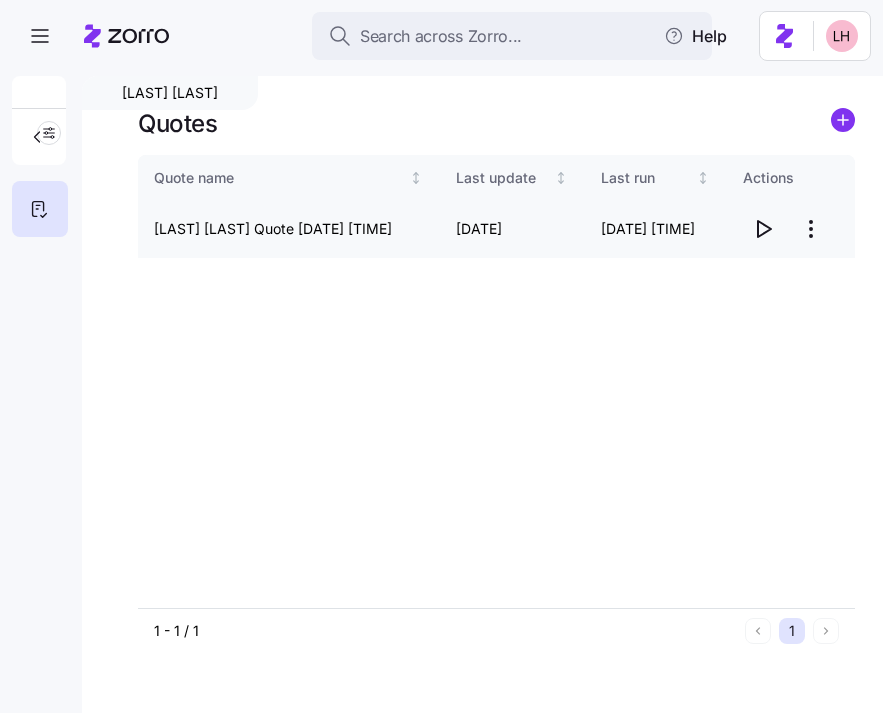 click 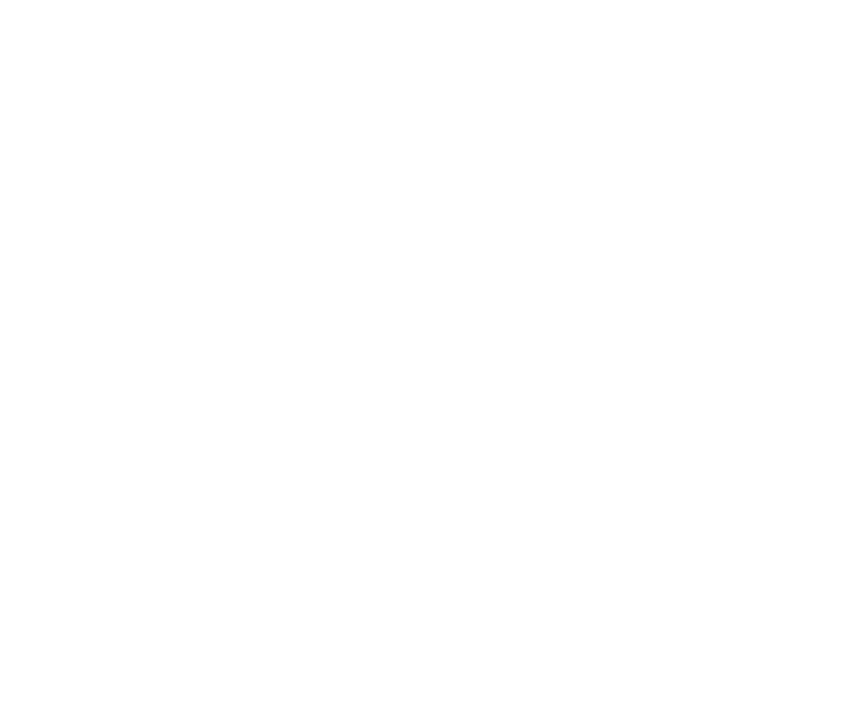 scroll, scrollTop: 0, scrollLeft: 0, axis: both 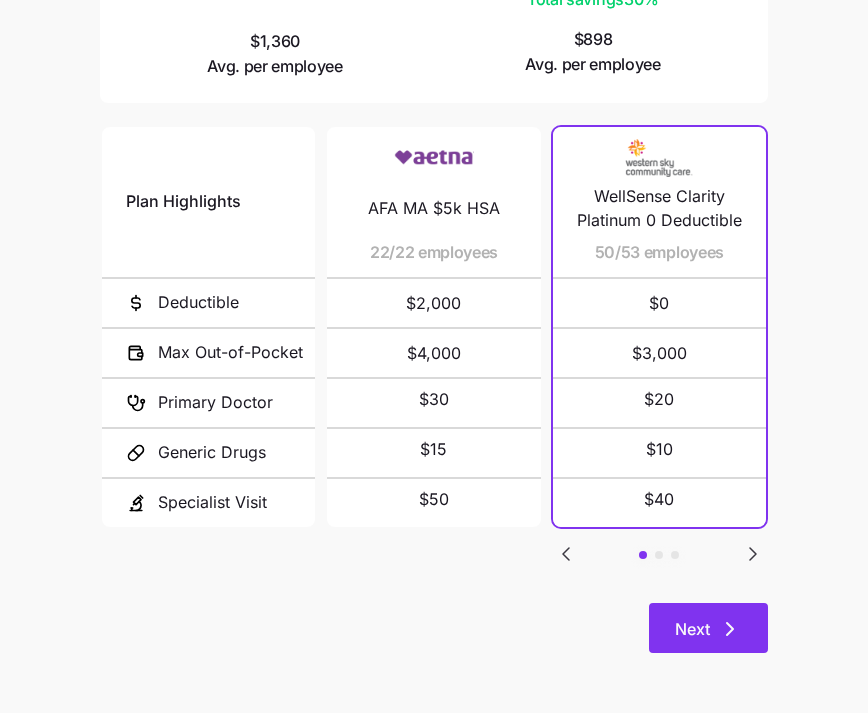 click on "Next" at bounding box center [708, 628] 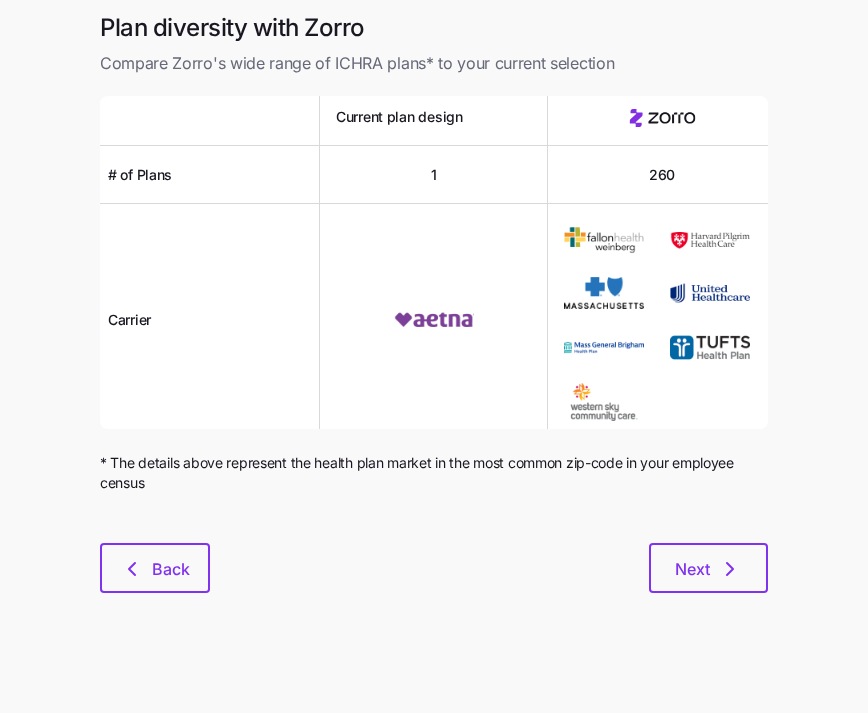 scroll, scrollTop: 0, scrollLeft: 0, axis: both 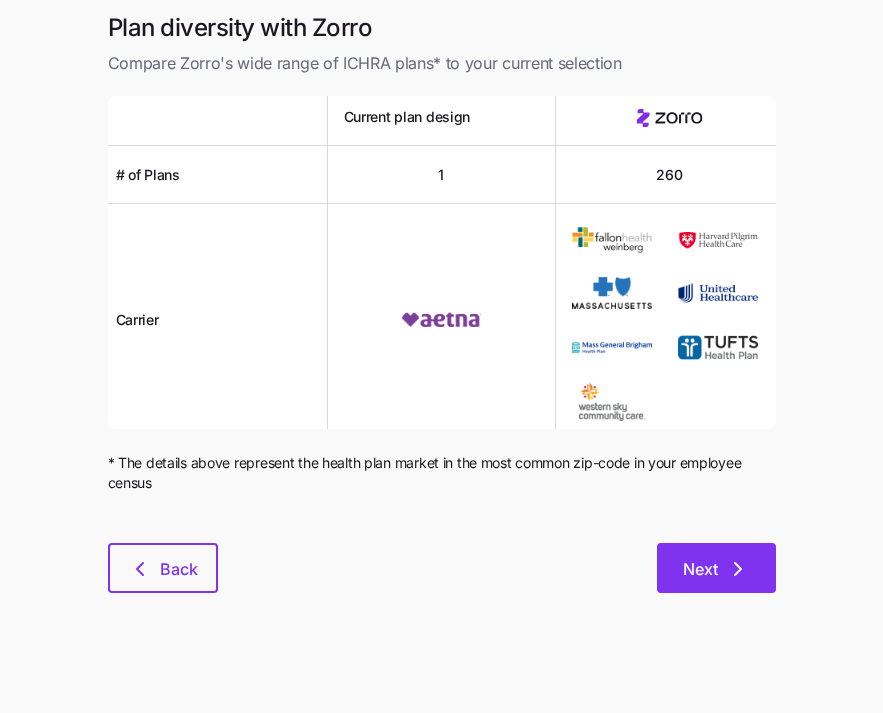 click 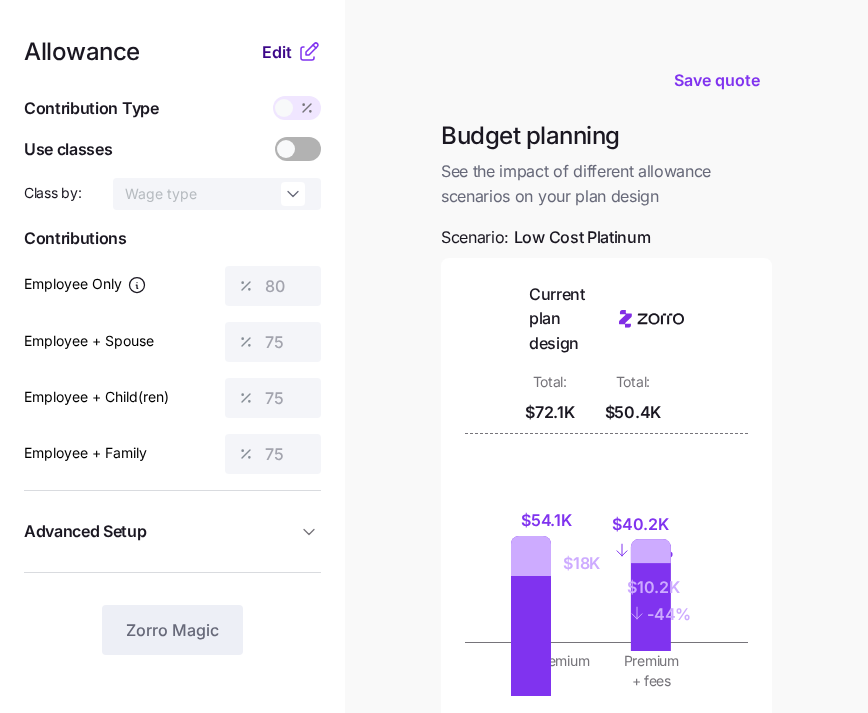 click on "Edit" at bounding box center (277, 52) 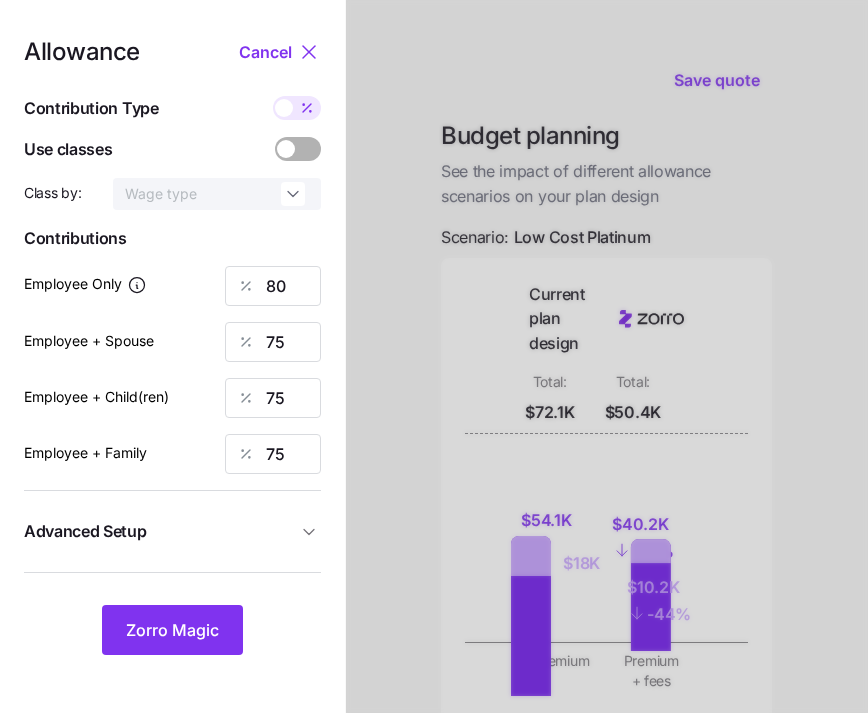 click at bounding box center (284, 108) 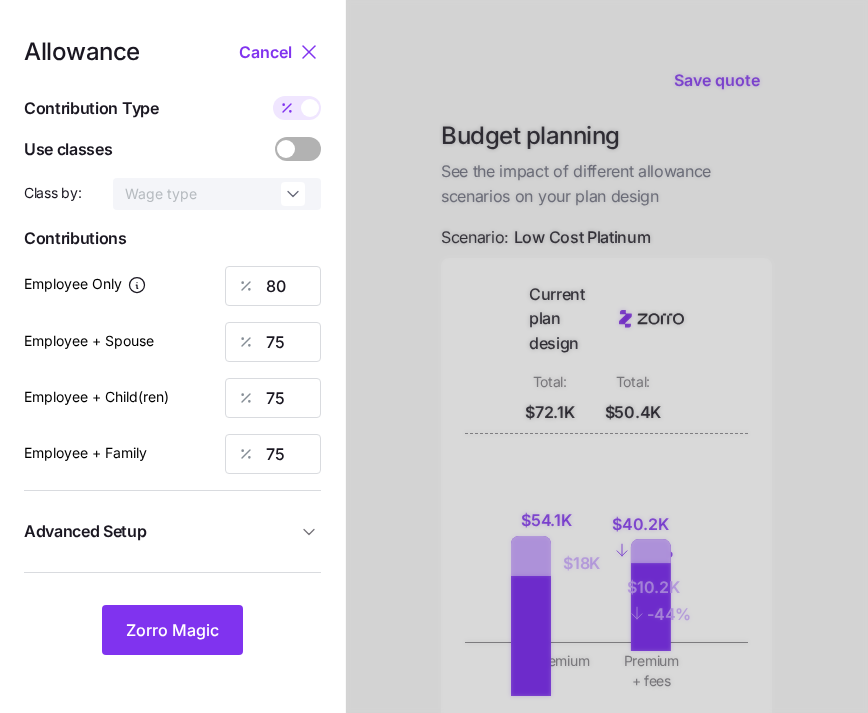type on "729" 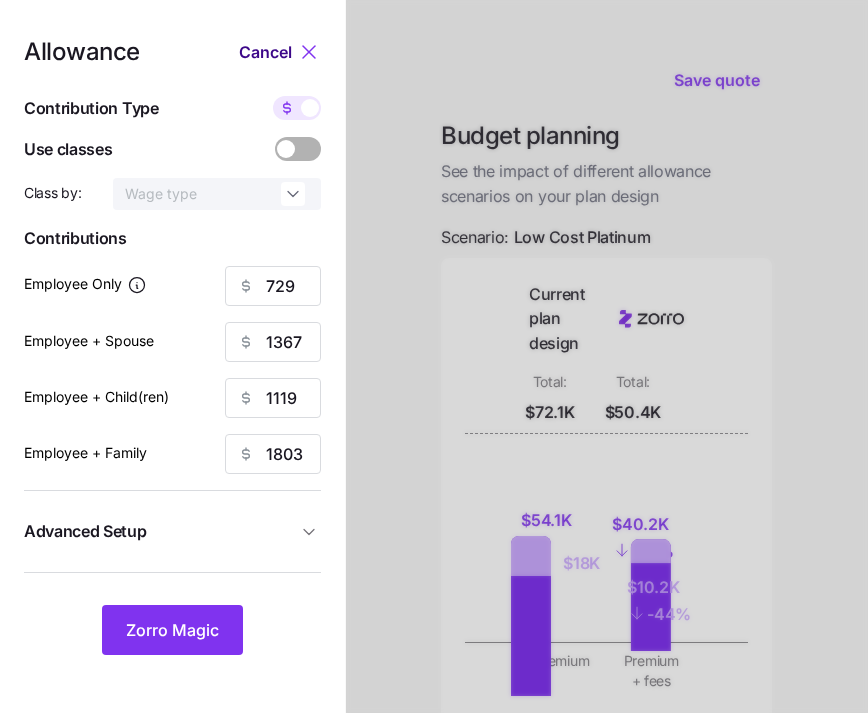 click on "Cancel" at bounding box center [265, 52] 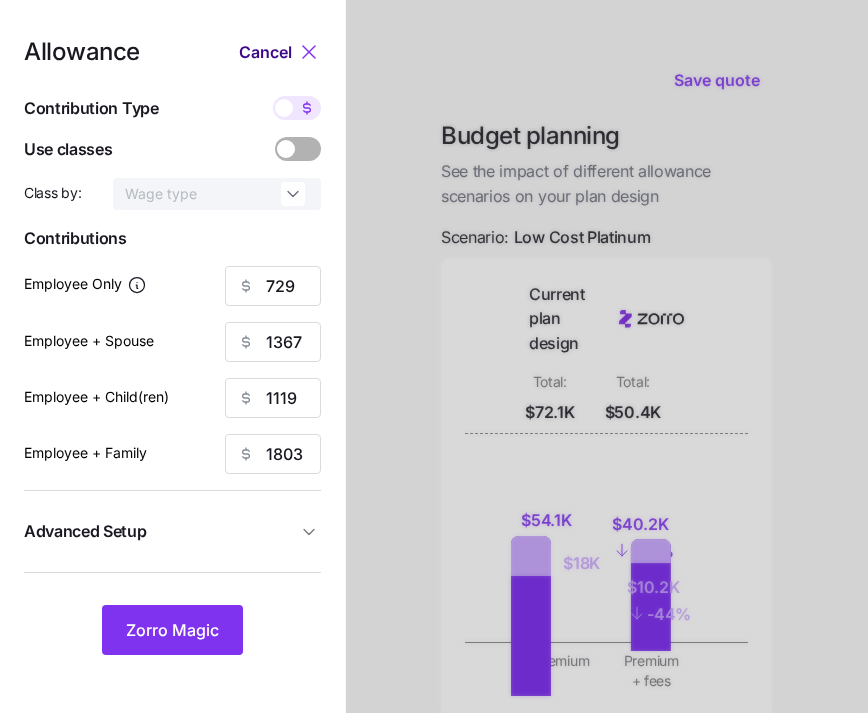 type on "80" 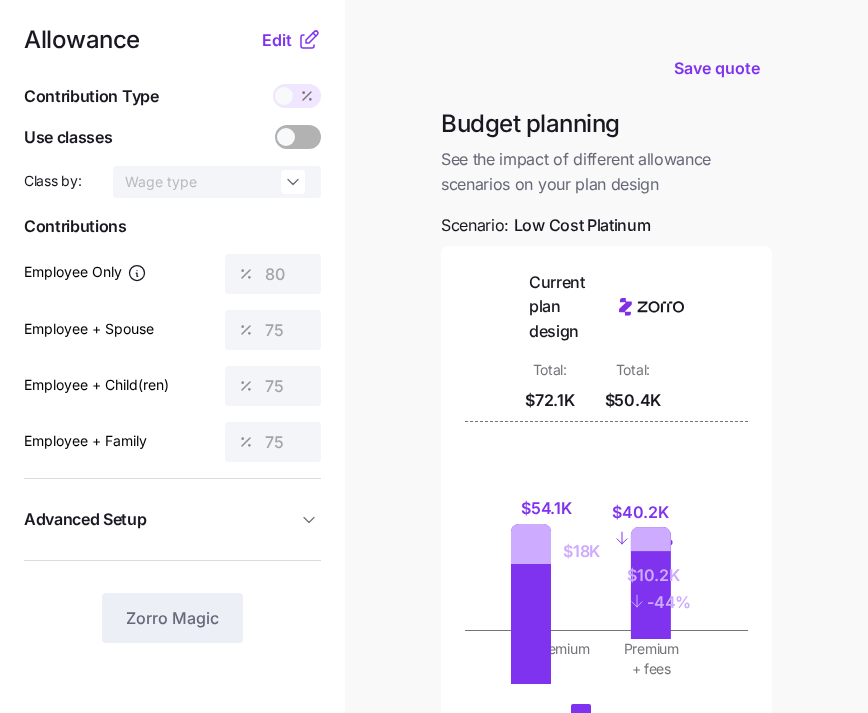 scroll, scrollTop: 0, scrollLeft: 0, axis: both 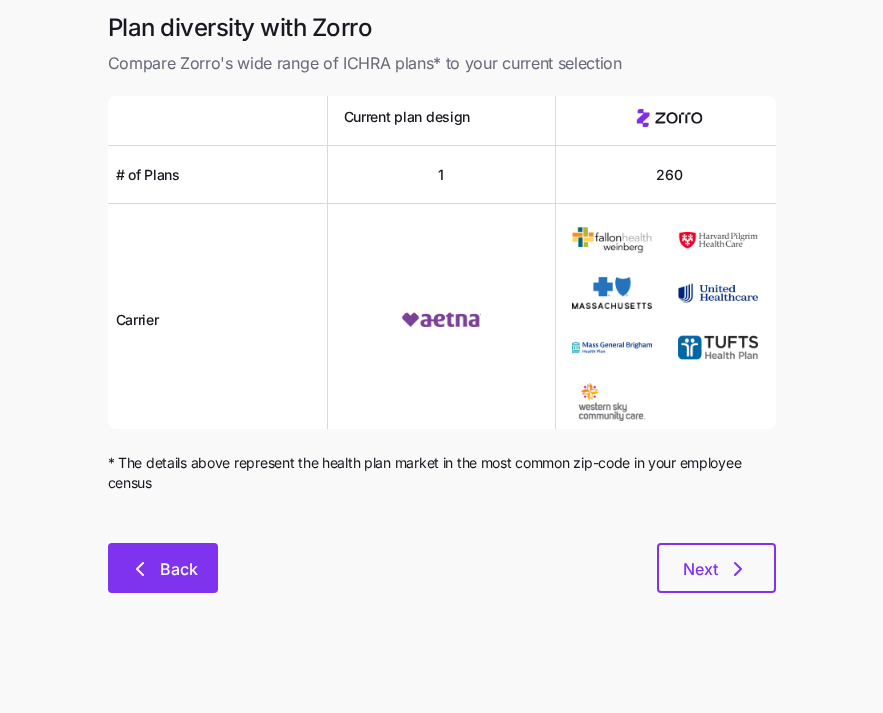 click on "Back" at bounding box center [179, 569] 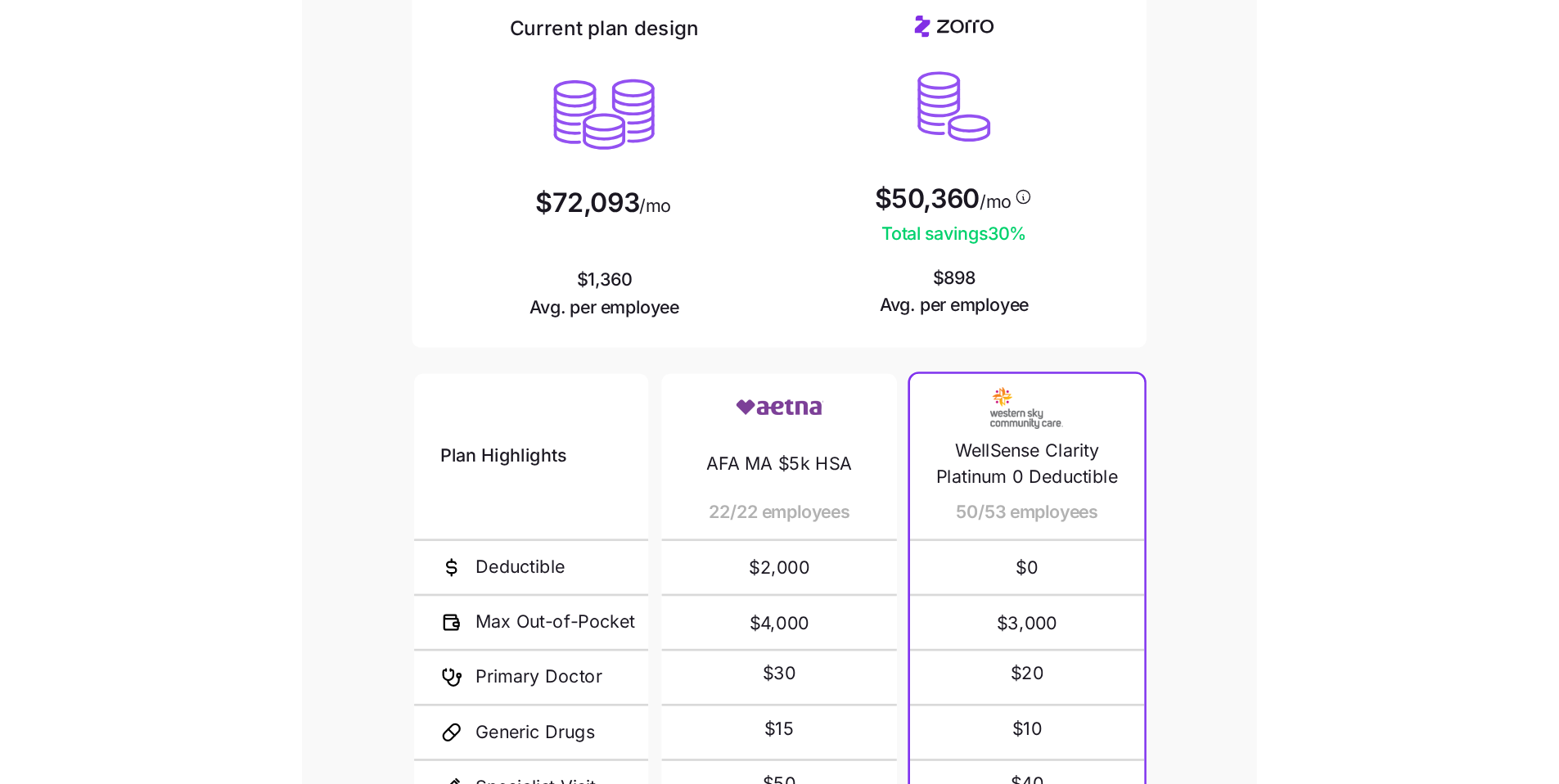 scroll, scrollTop: 10, scrollLeft: 0, axis: vertical 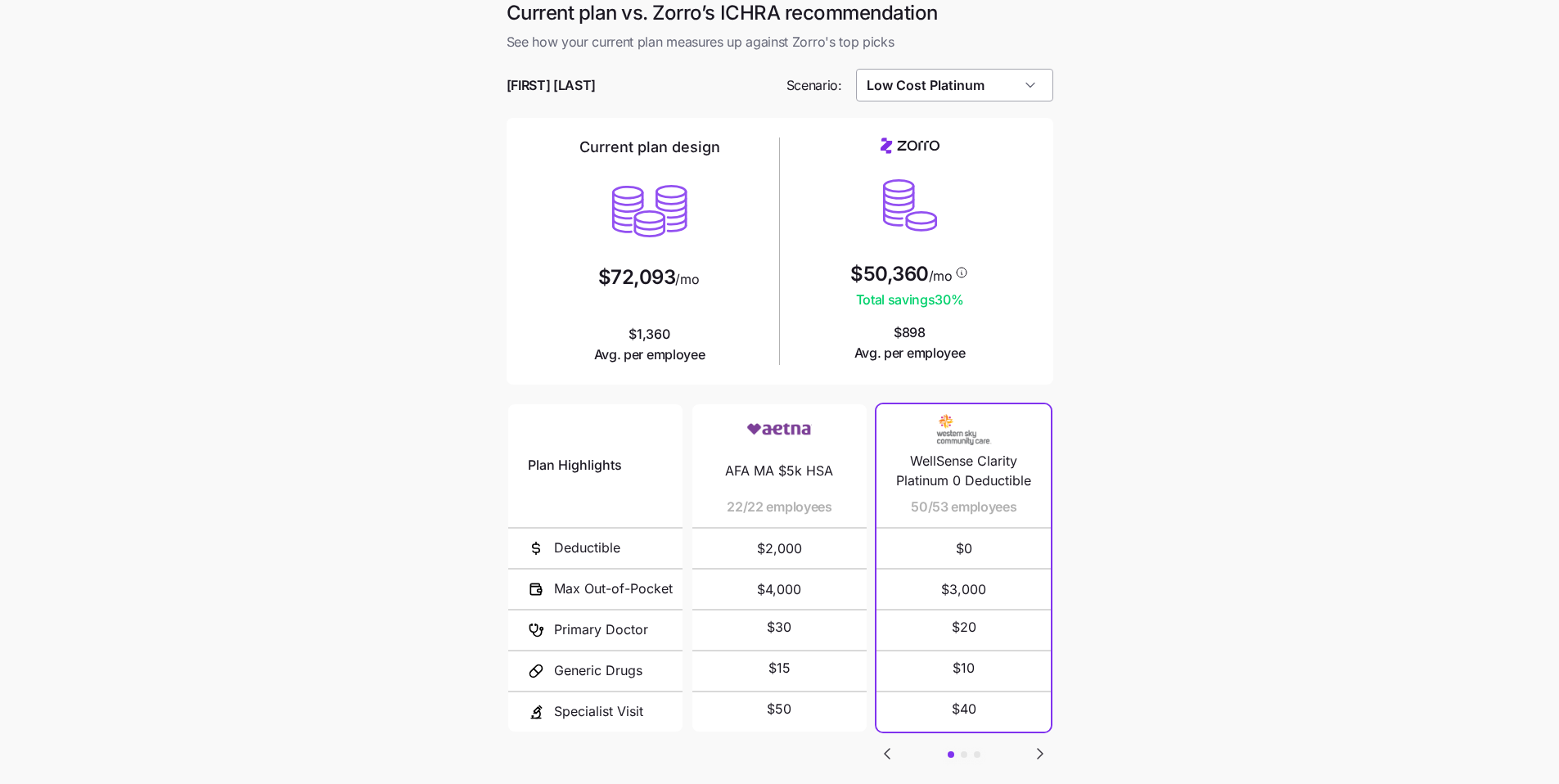 click on "Low Cost Platinum" at bounding box center (954, 85) 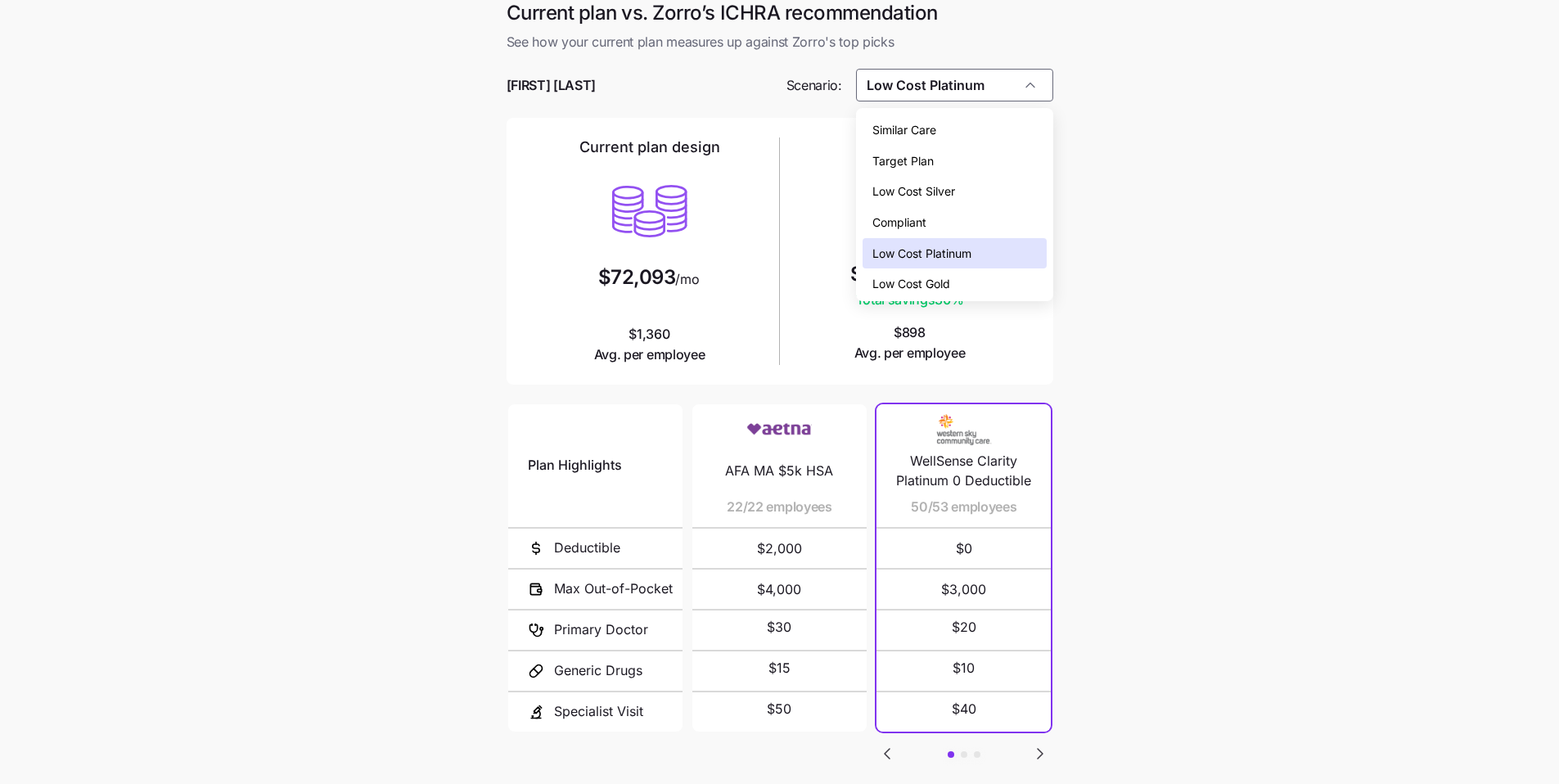 click on "Compliant" at bounding box center (954, 223) 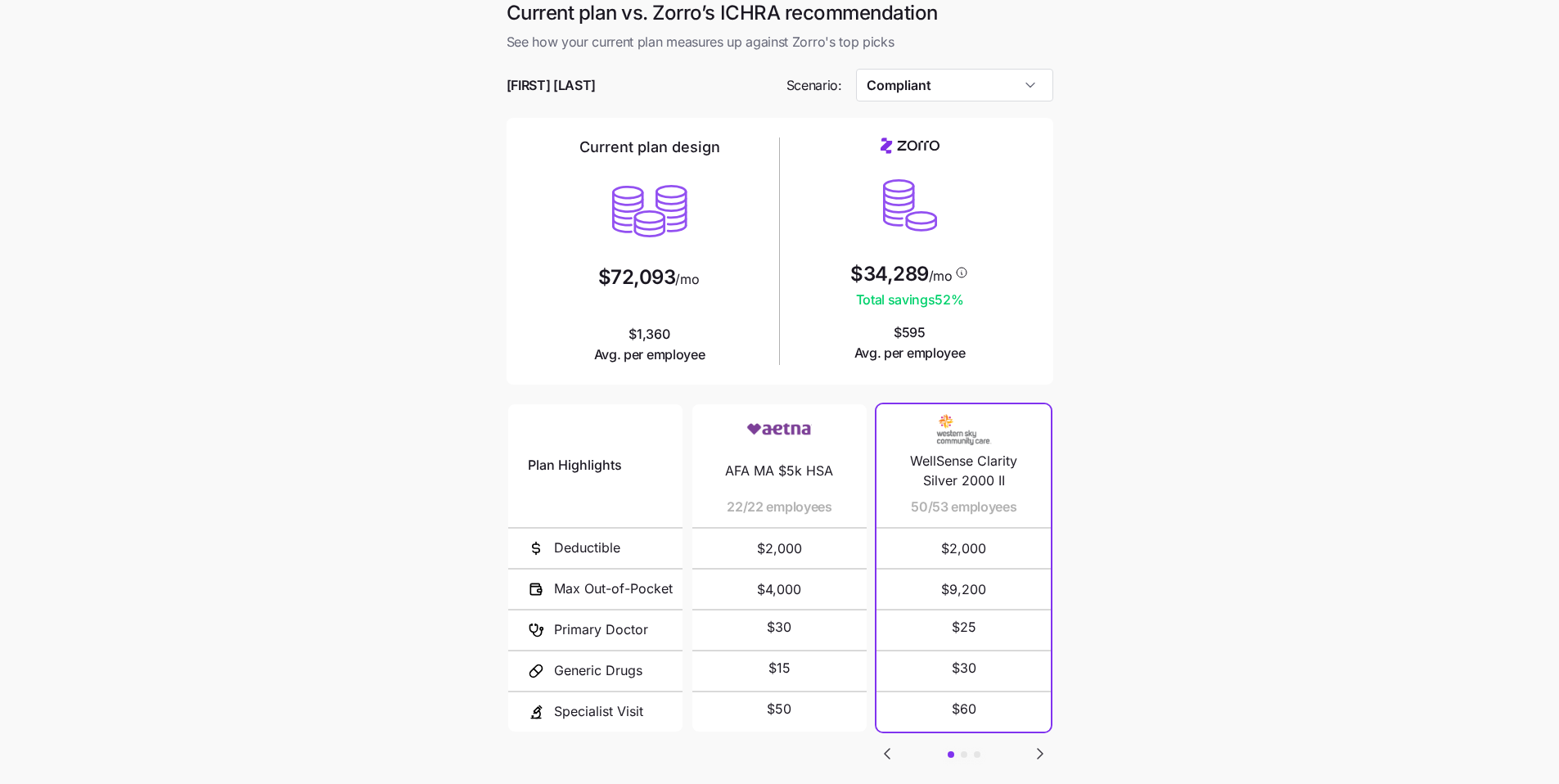 type on "Compliant" 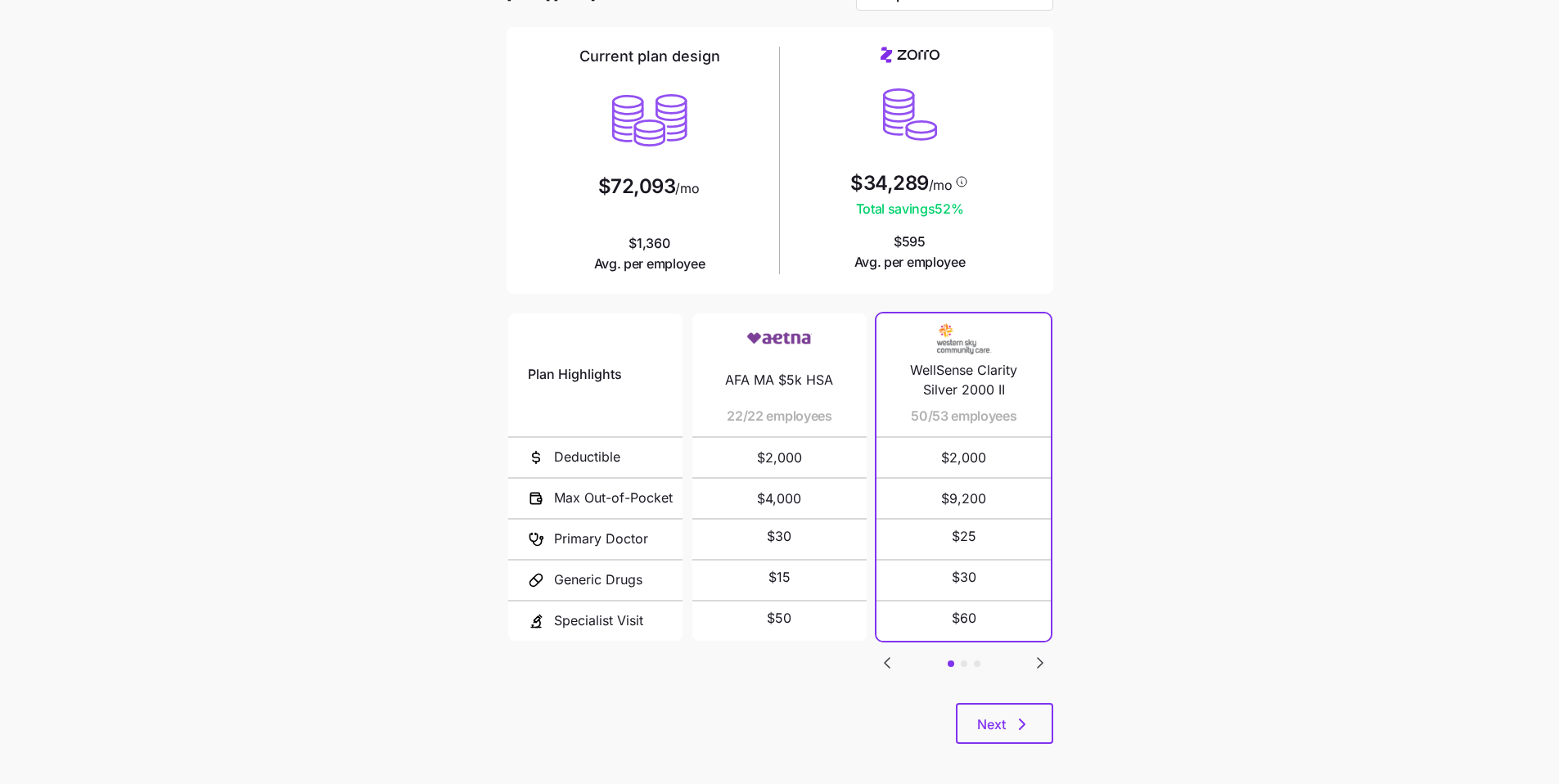 scroll, scrollTop: 110, scrollLeft: 0, axis: vertical 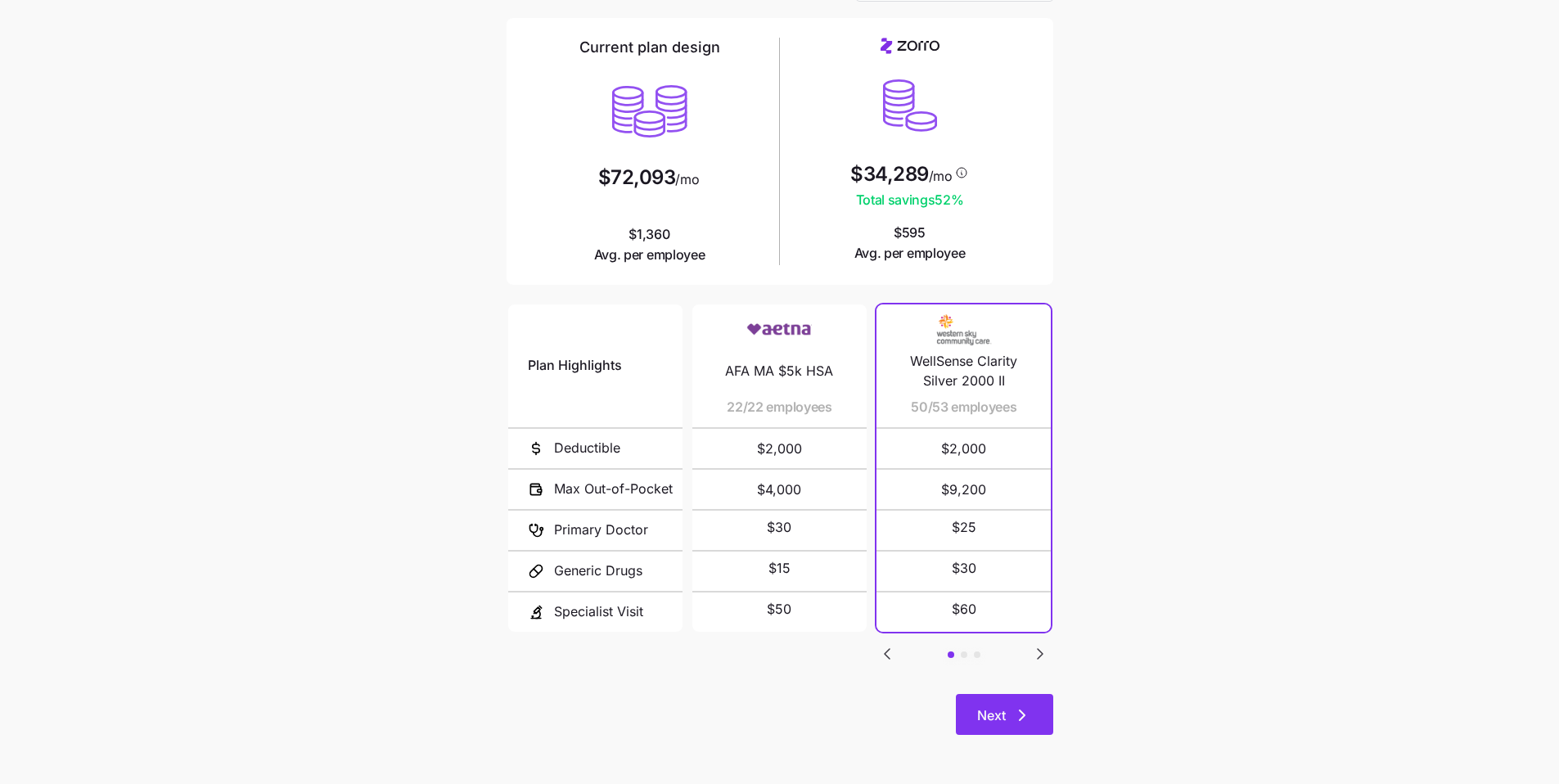 click on "Next" at bounding box center (1004, 714) 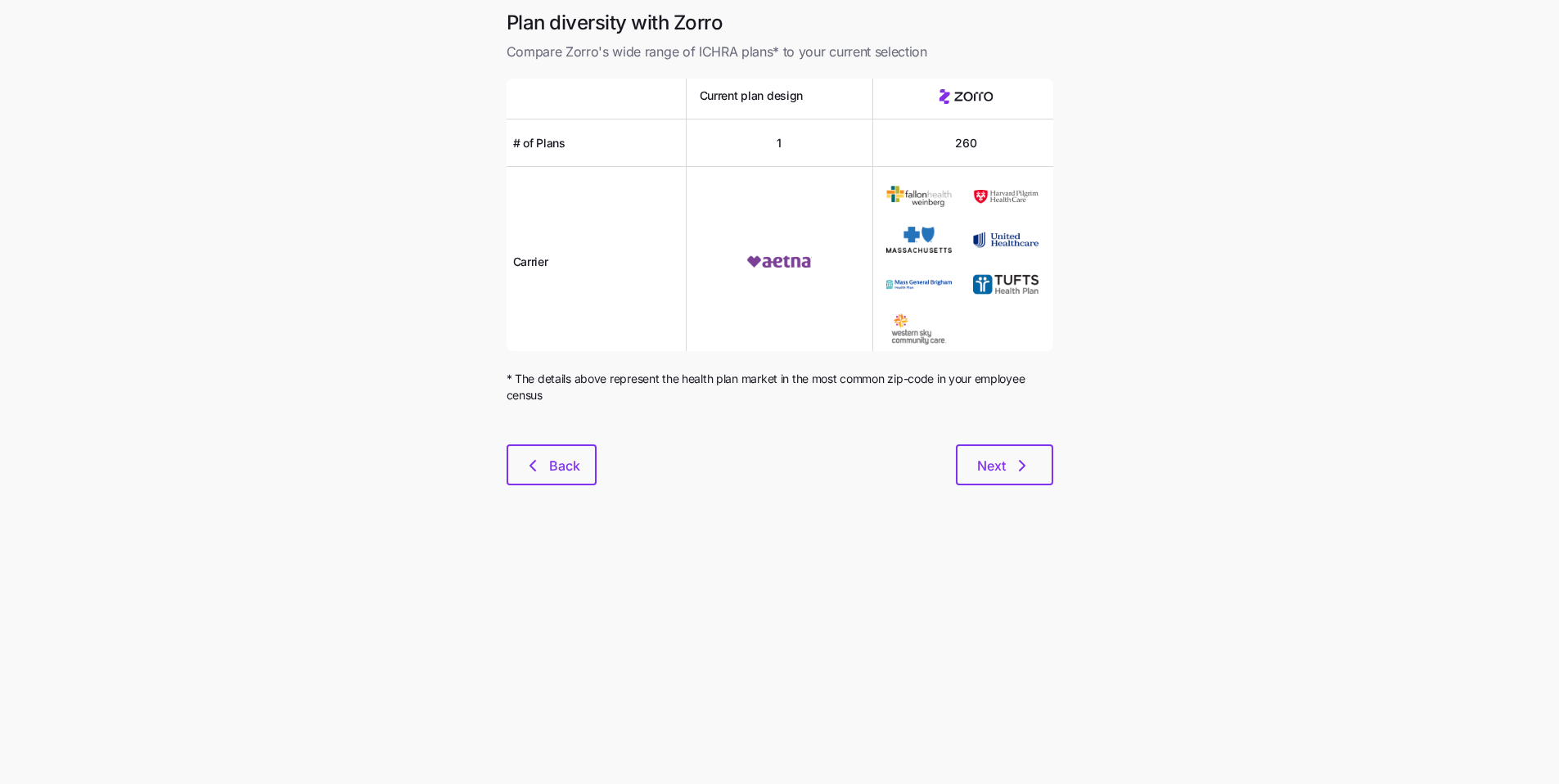 scroll, scrollTop: 0, scrollLeft: 0, axis: both 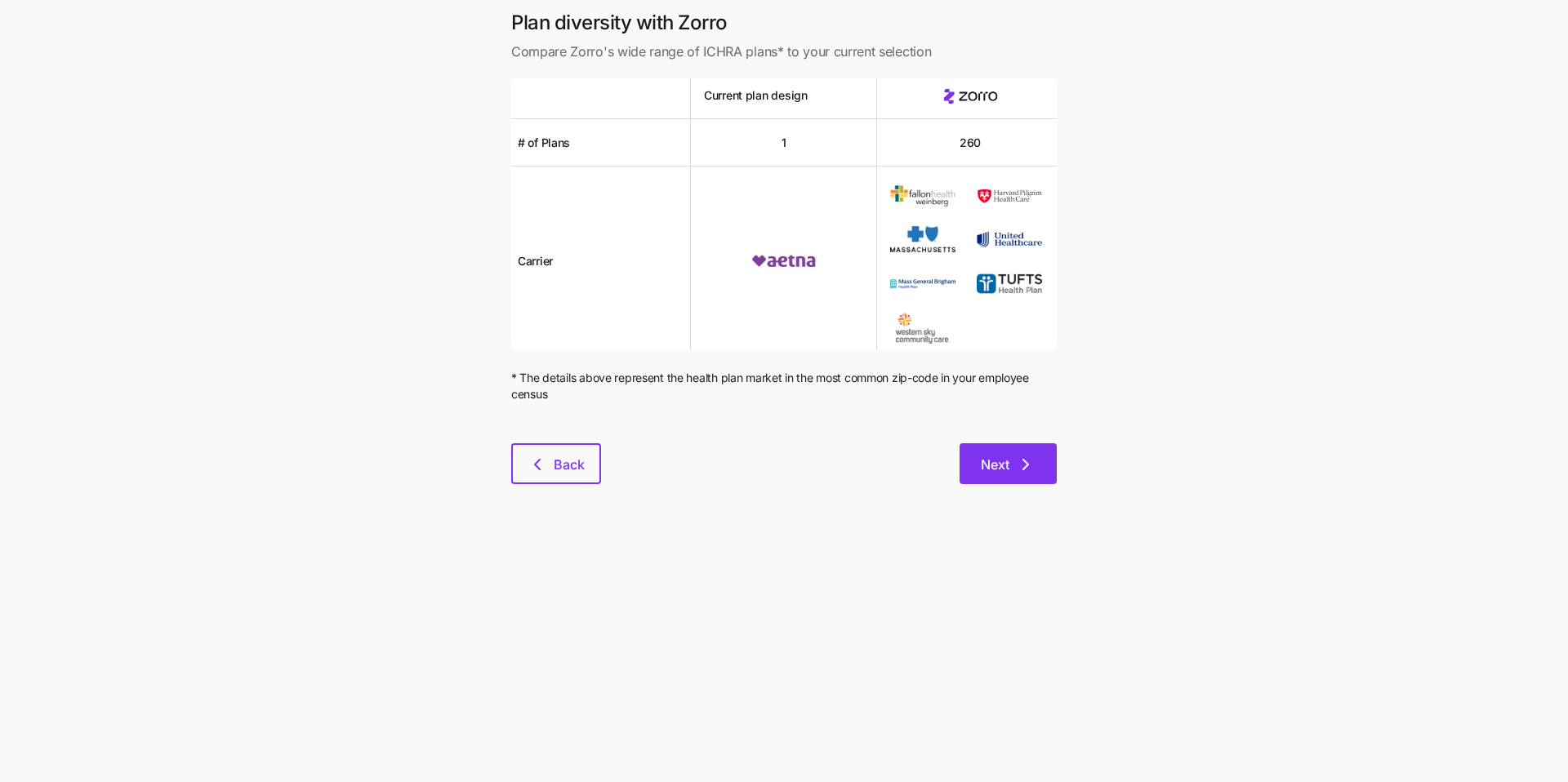click 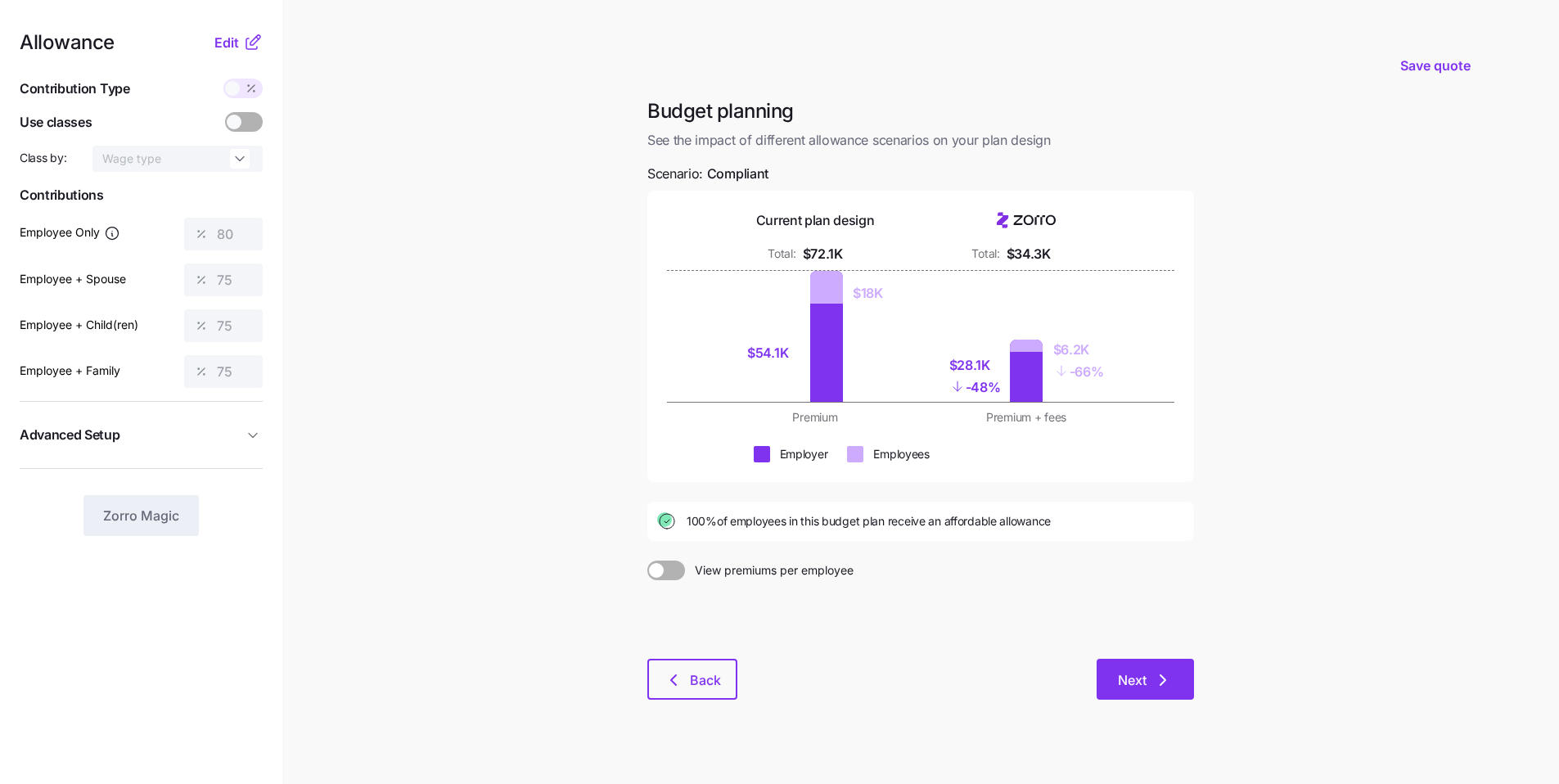 click on "Next" at bounding box center [1145, 679] 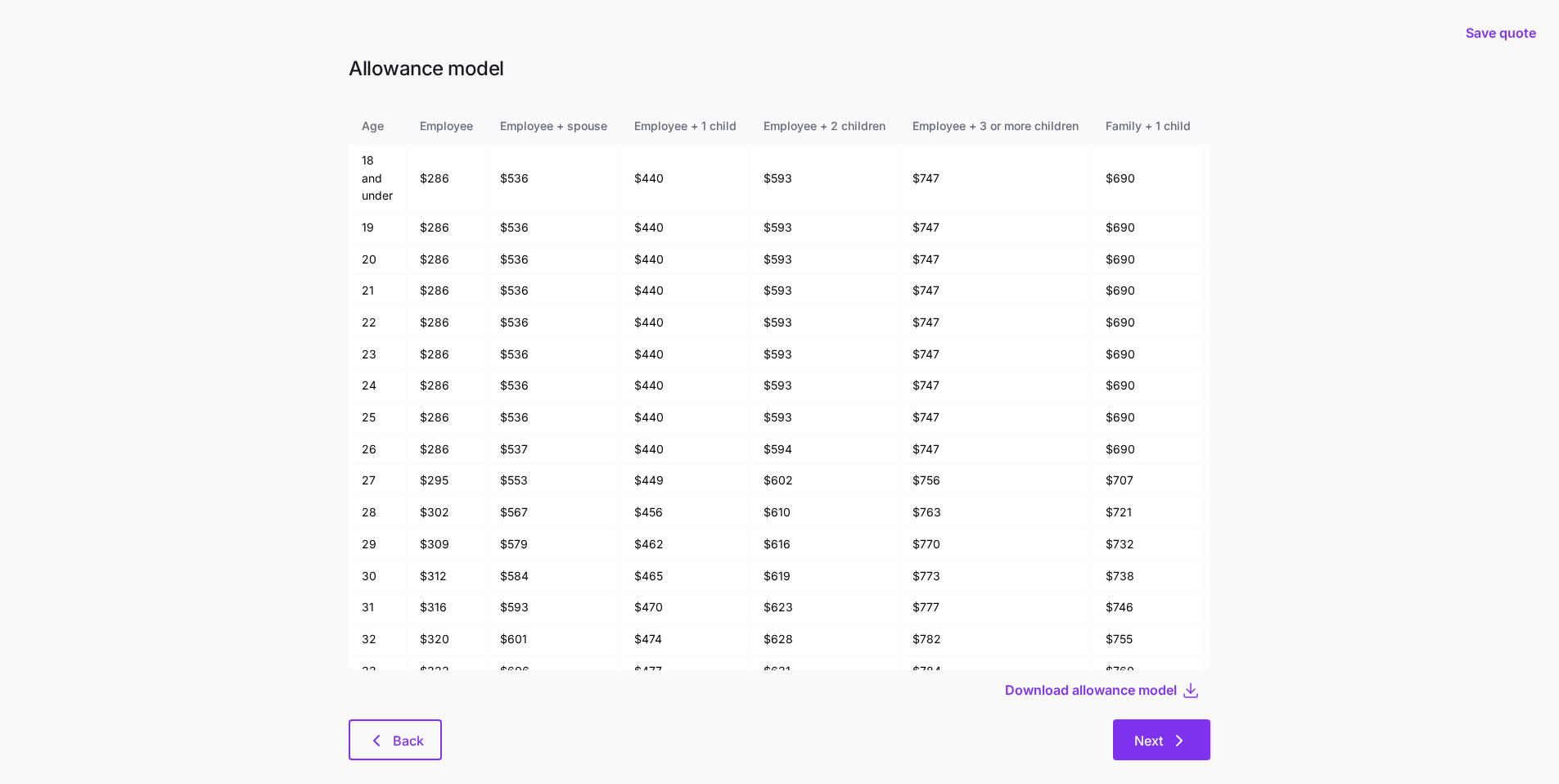 click 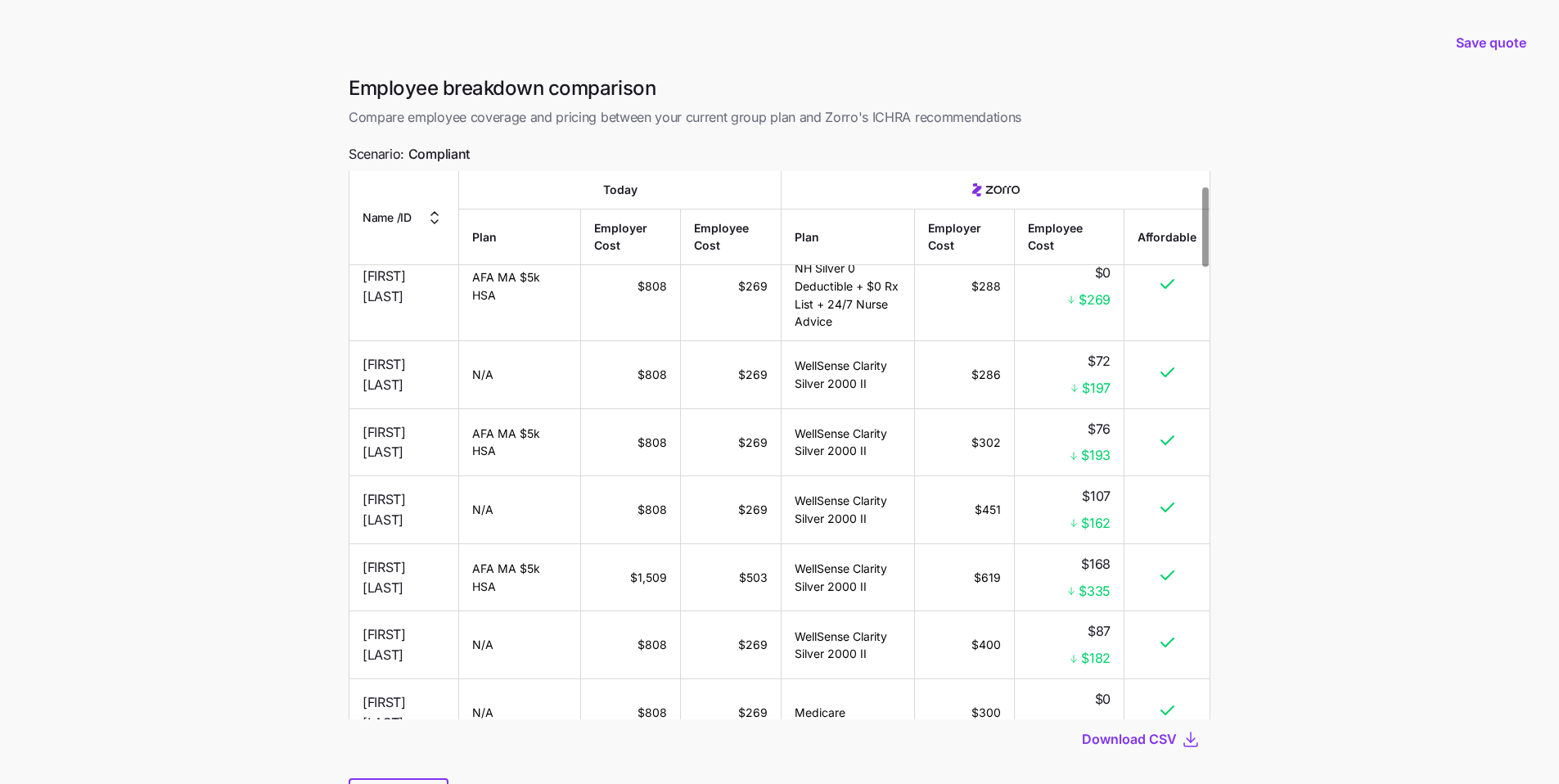 scroll, scrollTop: 110, scrollLeft: 0, axis: vertical 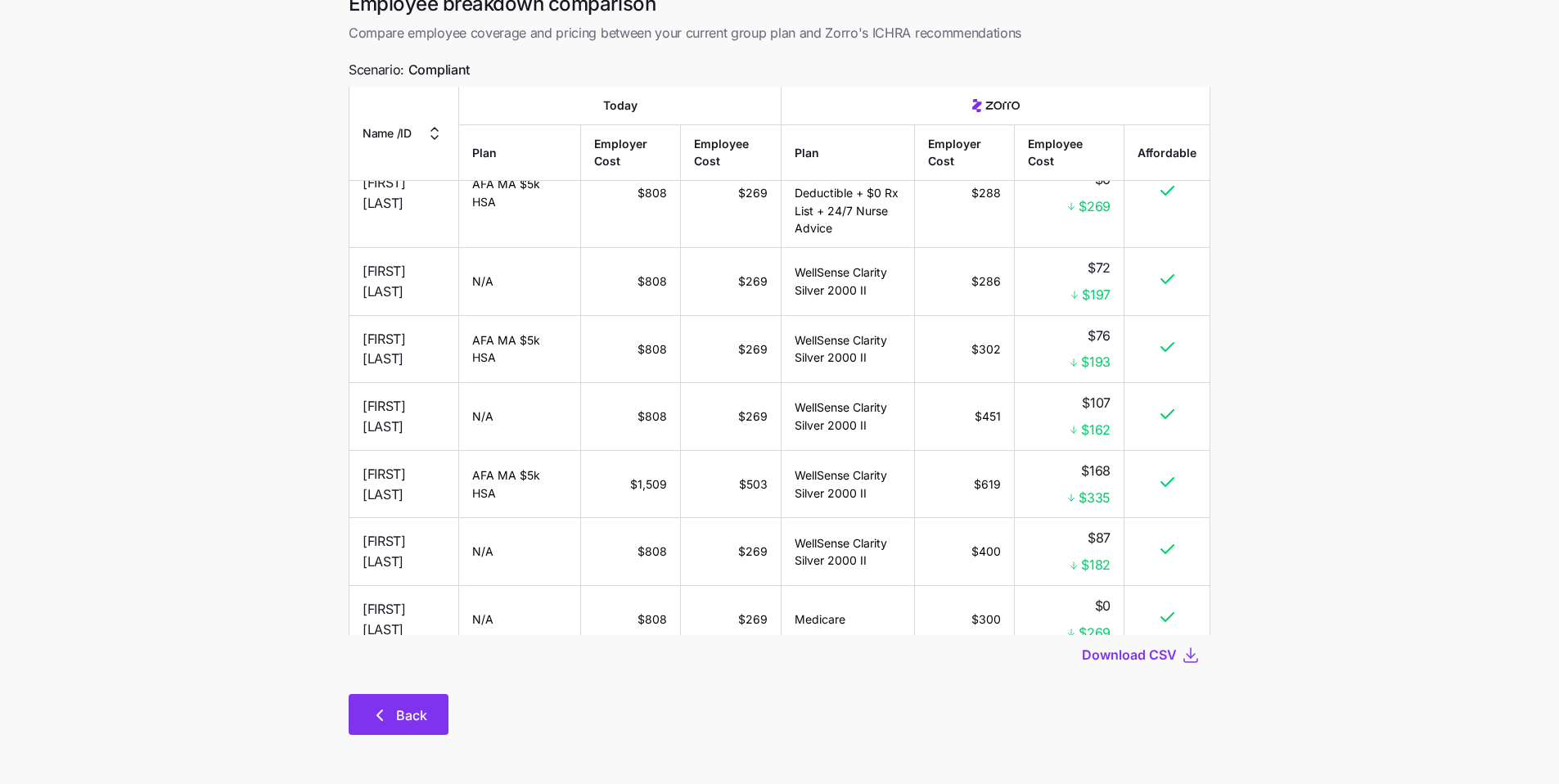 click on "Back" at bounding box center [412, 715] 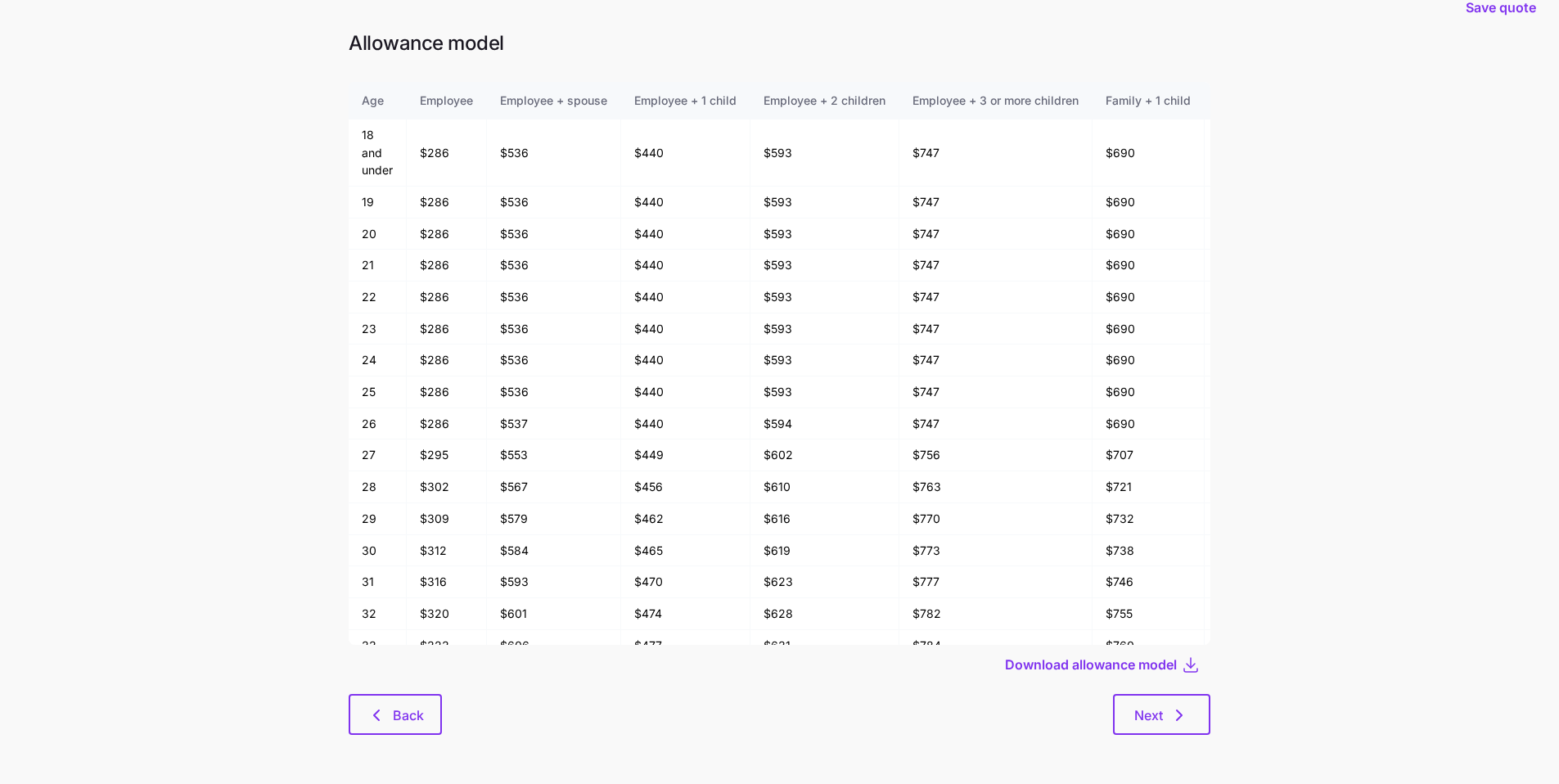 scroll, scrollTop: 0, scrollLeft: 0, axis: both 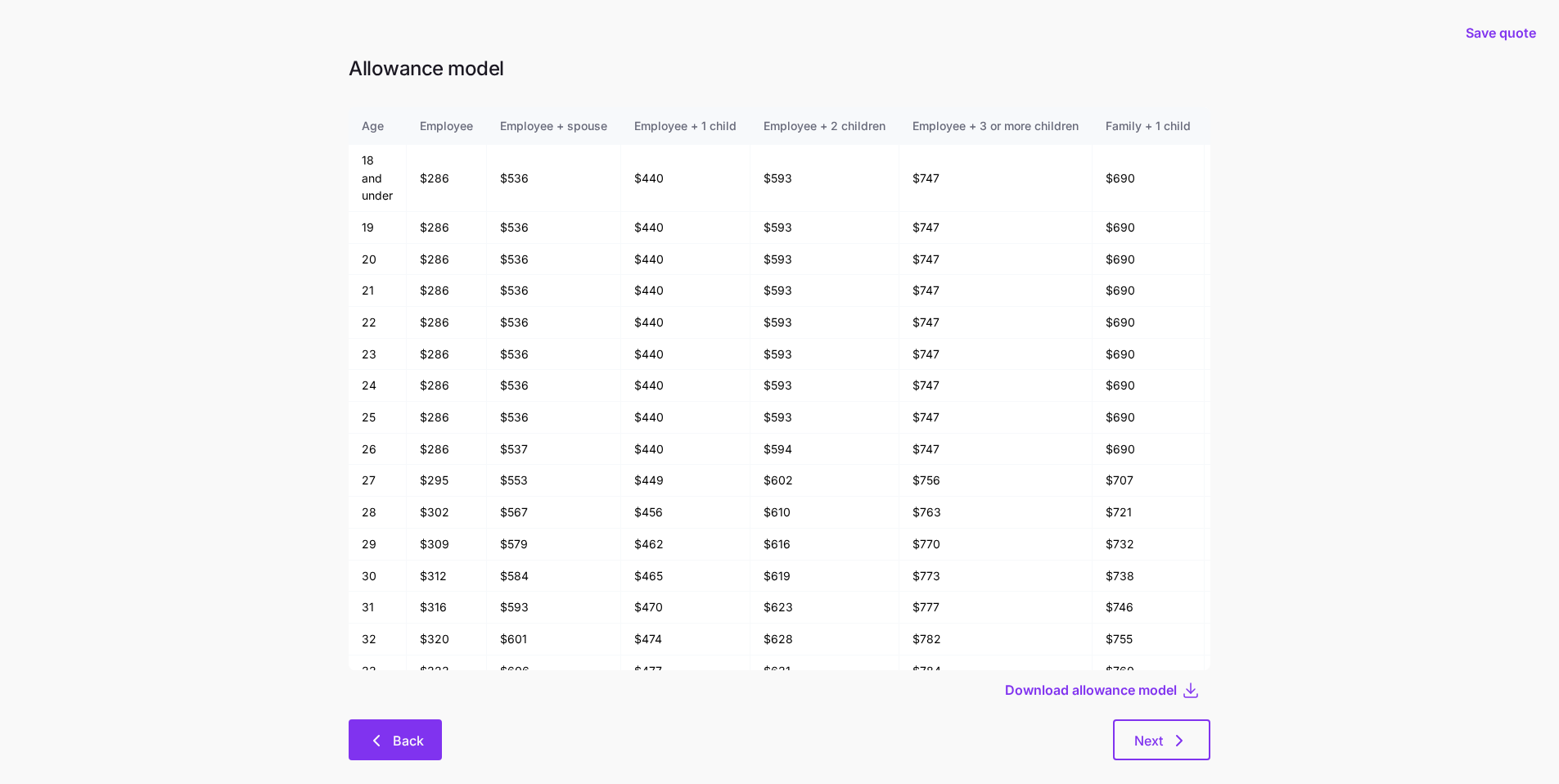 click on "Back" at bounding box center (408, 741) 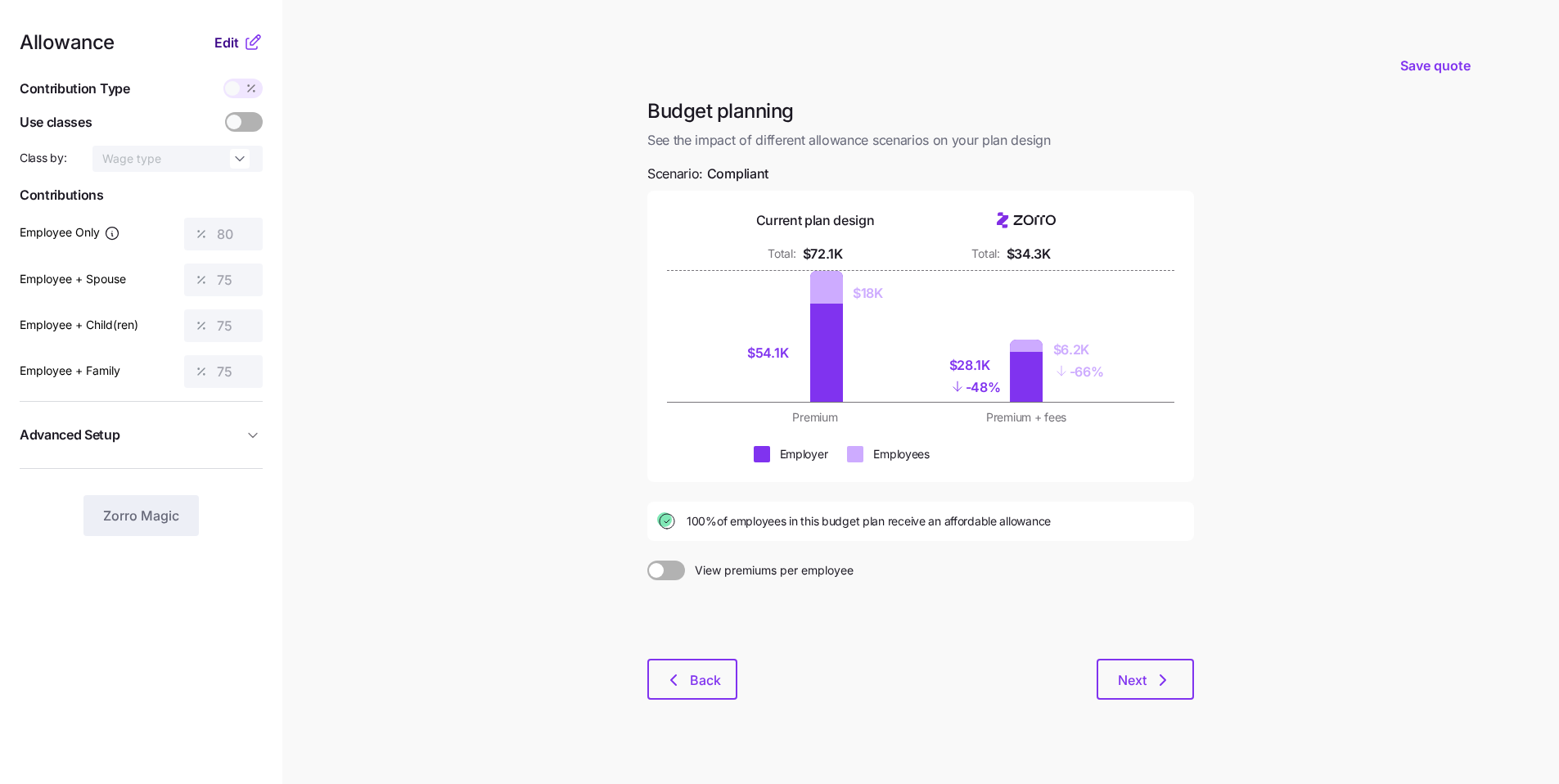 click on "Edit" at bounding box center [227, 43] 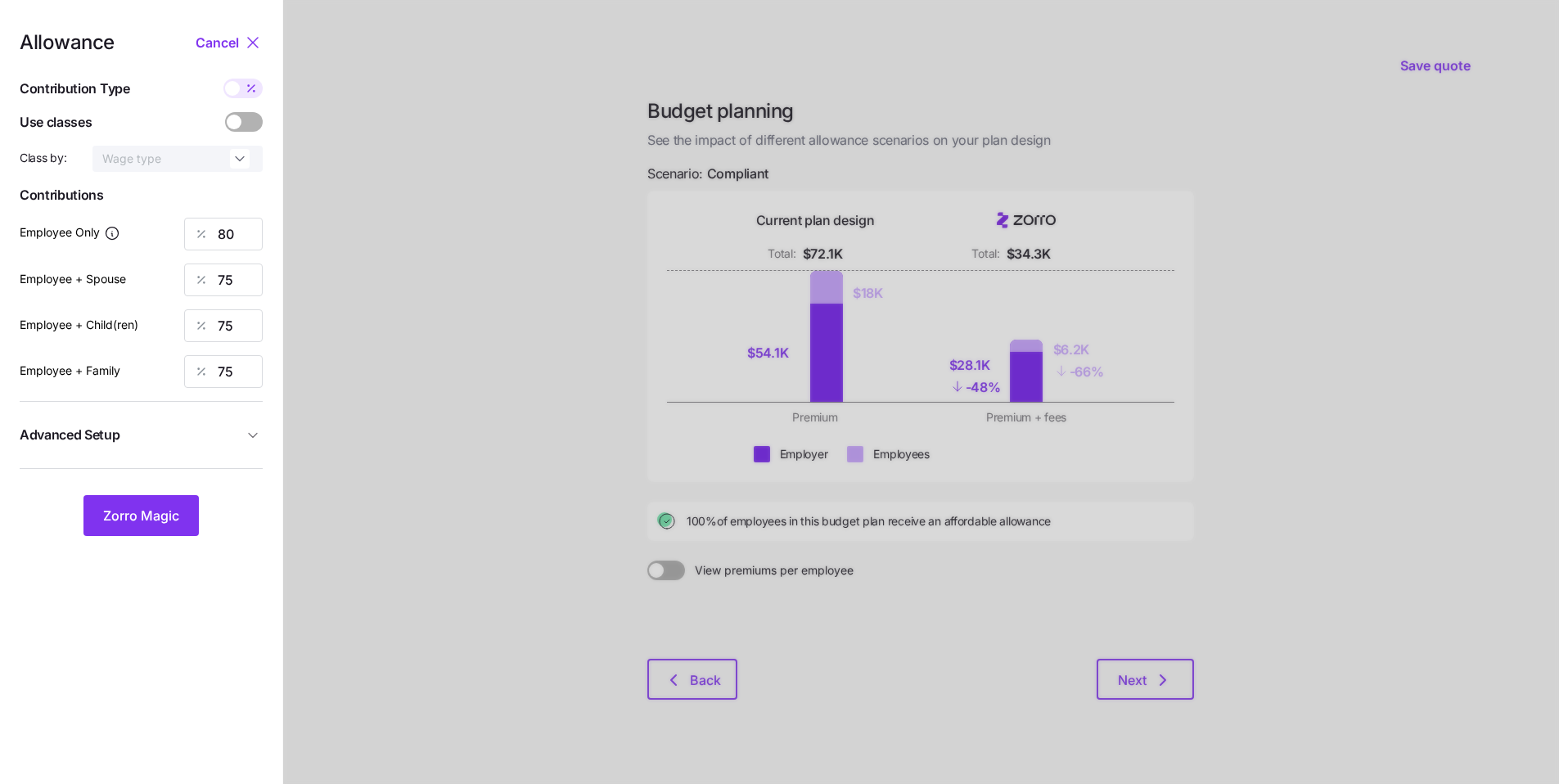 click at bounding box center (232, 88) 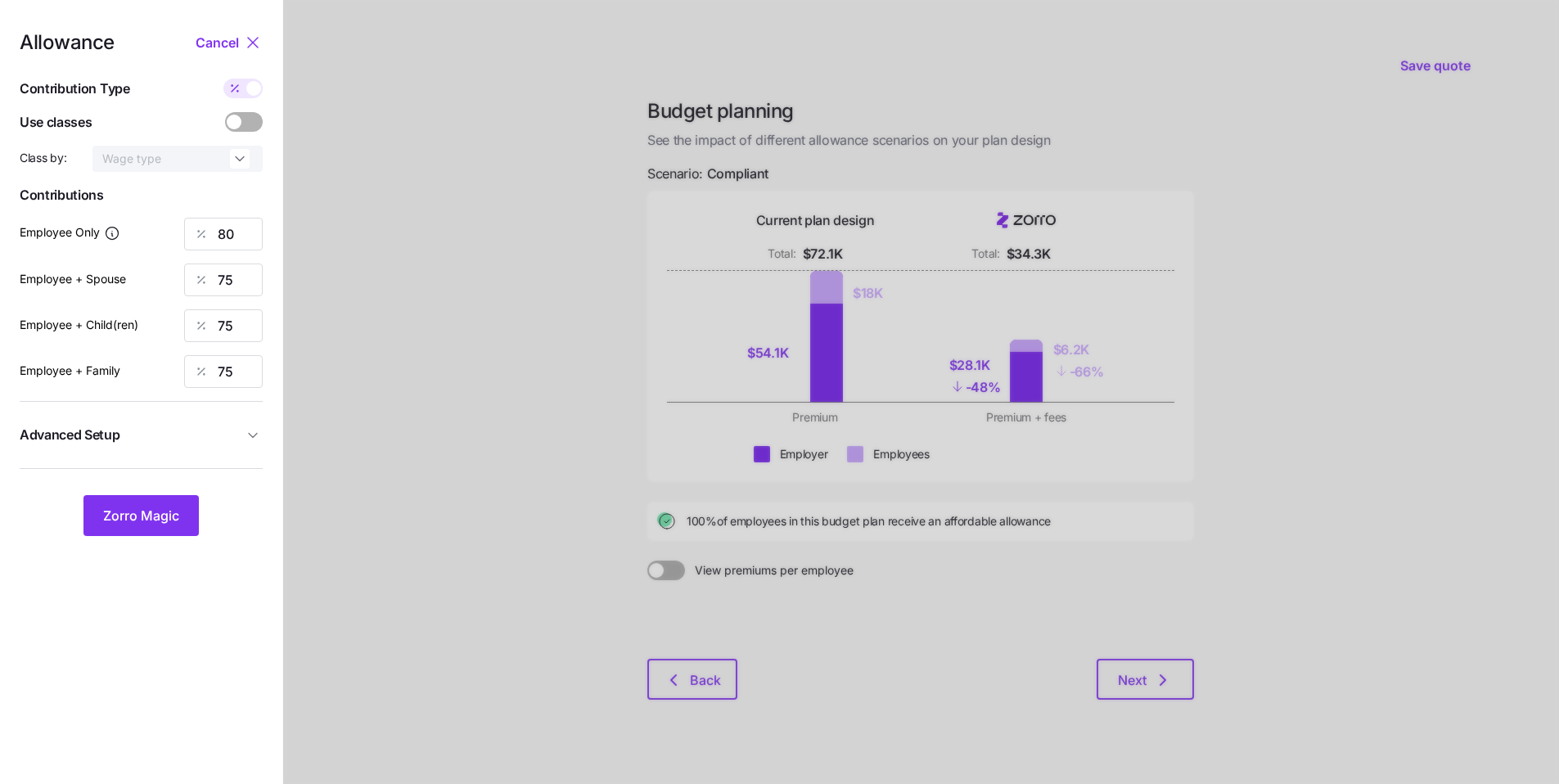 type on "459" 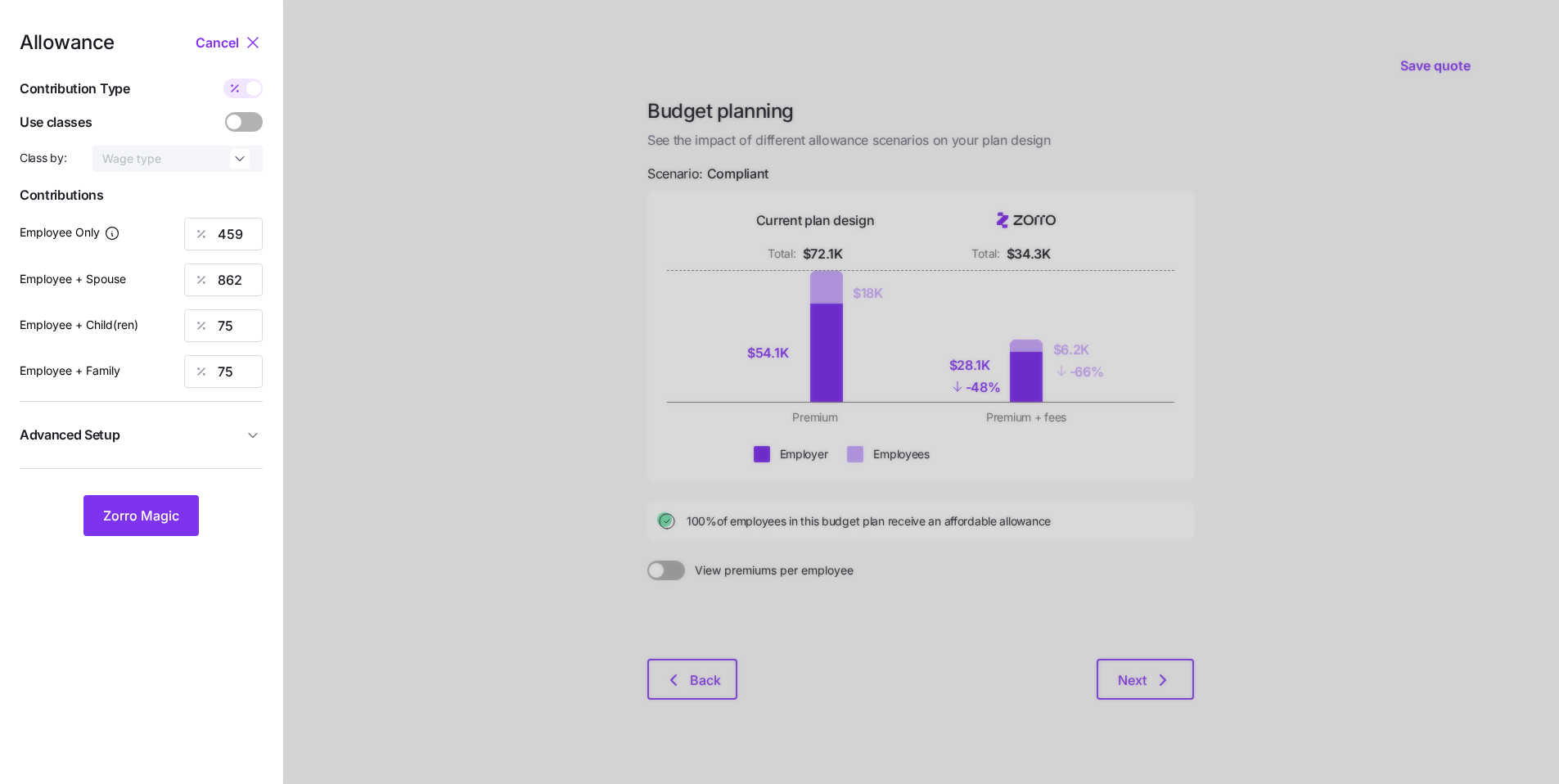 type on "705" 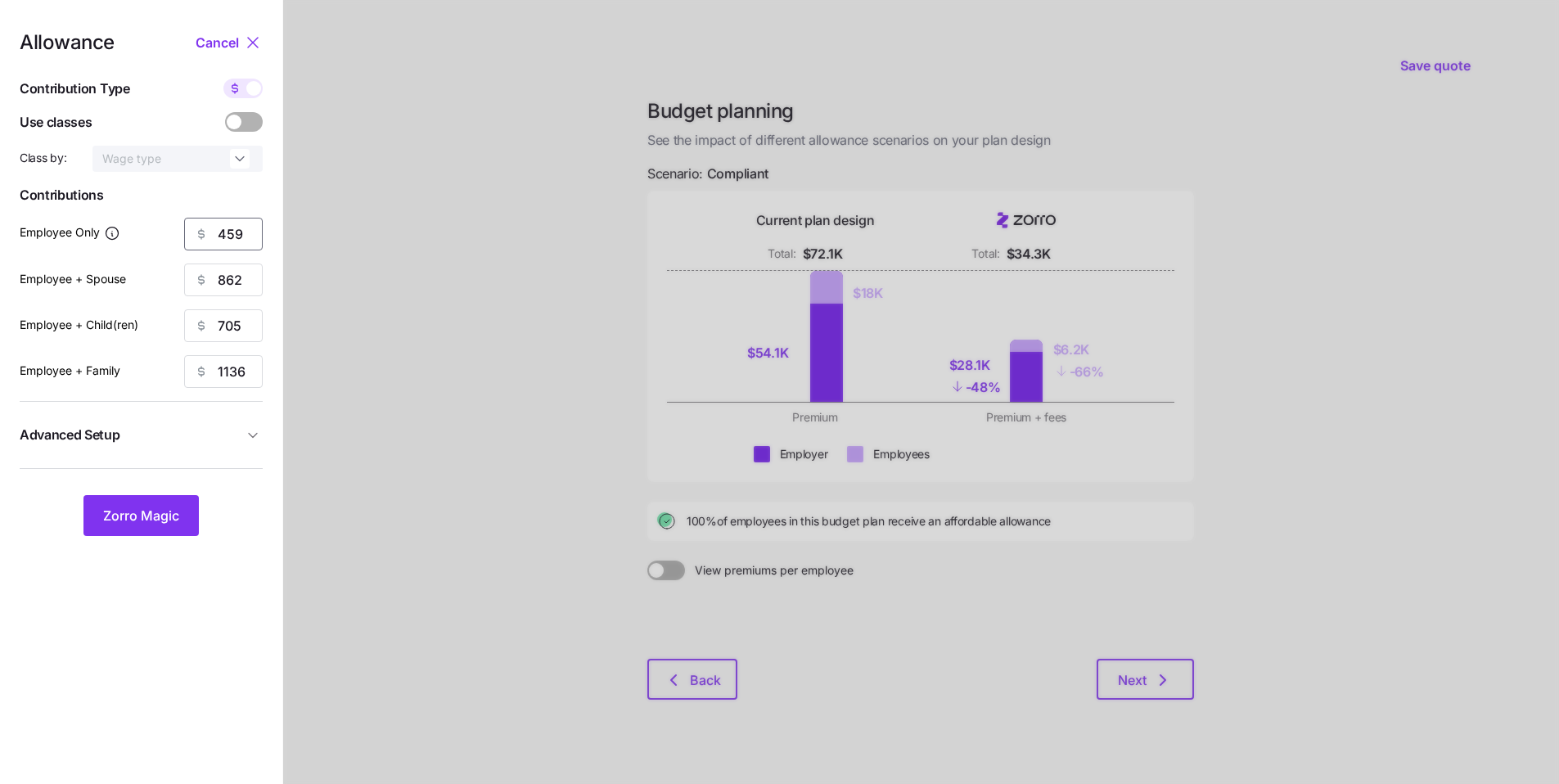 drag, startPoint x: 248, startPoint y: 238, endPoint x: 200, endPoint y: 231, distance: 48.507731 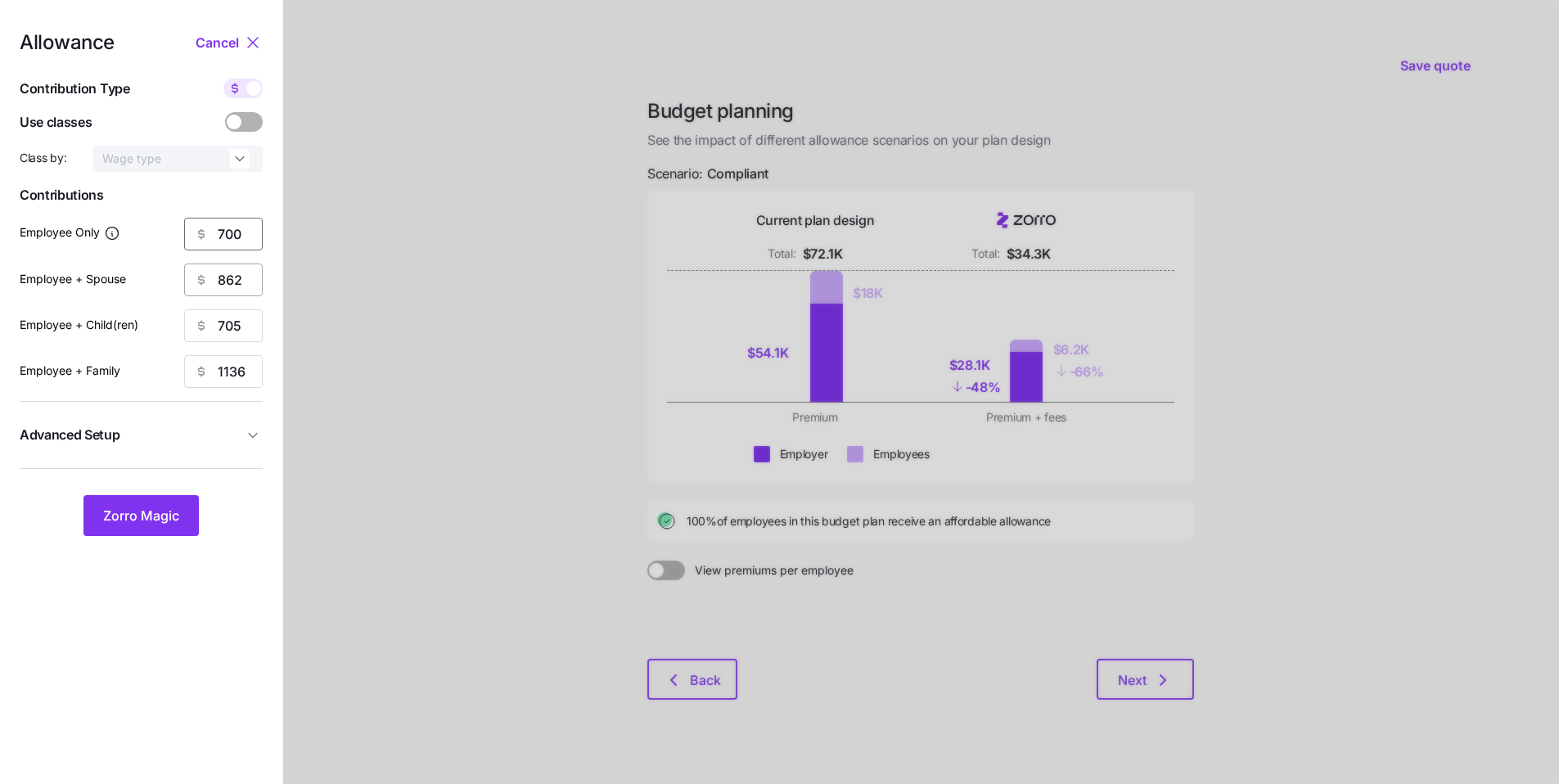 type on "700" 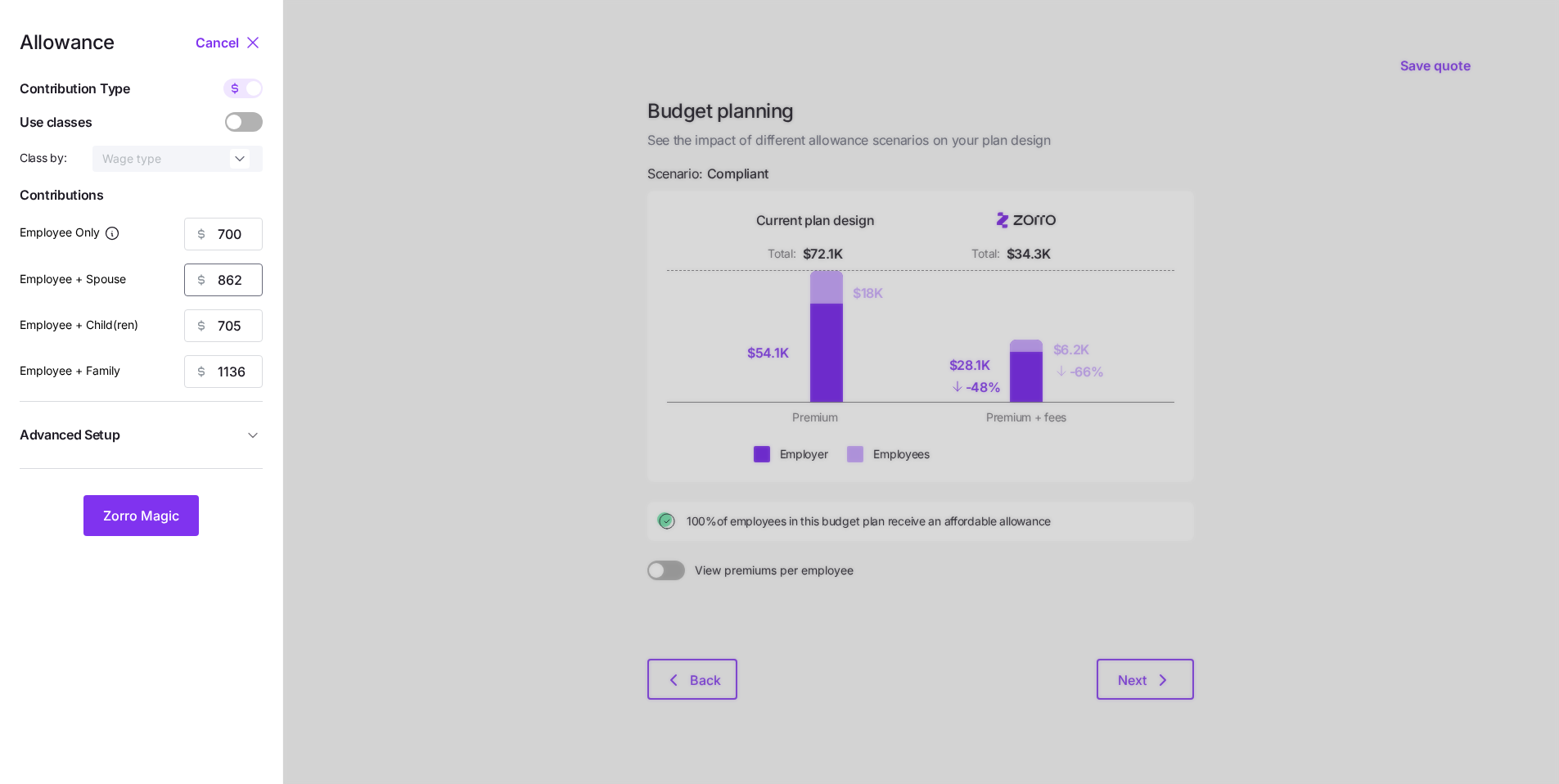 drag, startPoint x: 245, startPoint y: 279, endPoint x: 214, endPoint y: 277, distance: 31.064449 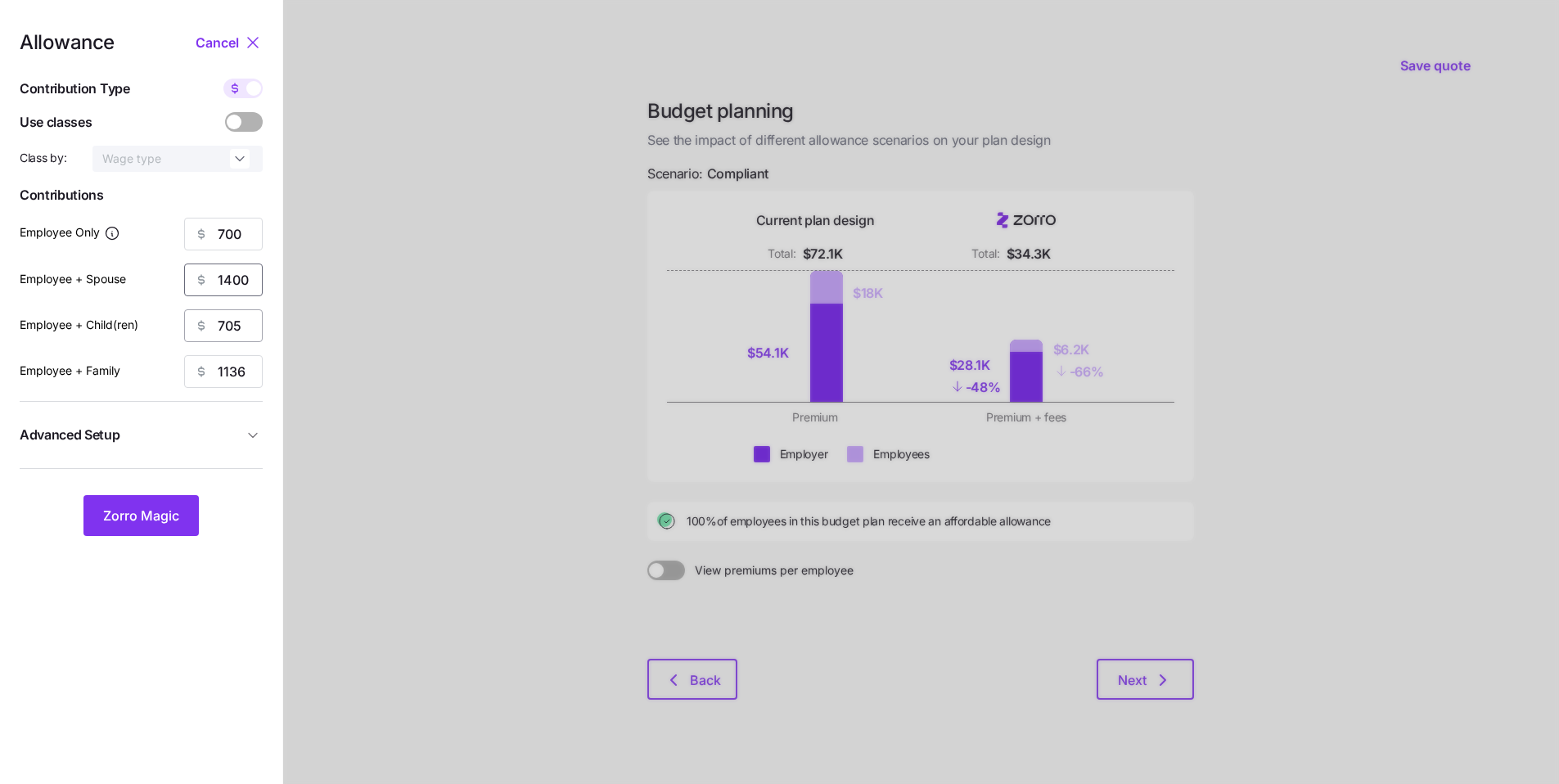 type on "1400" 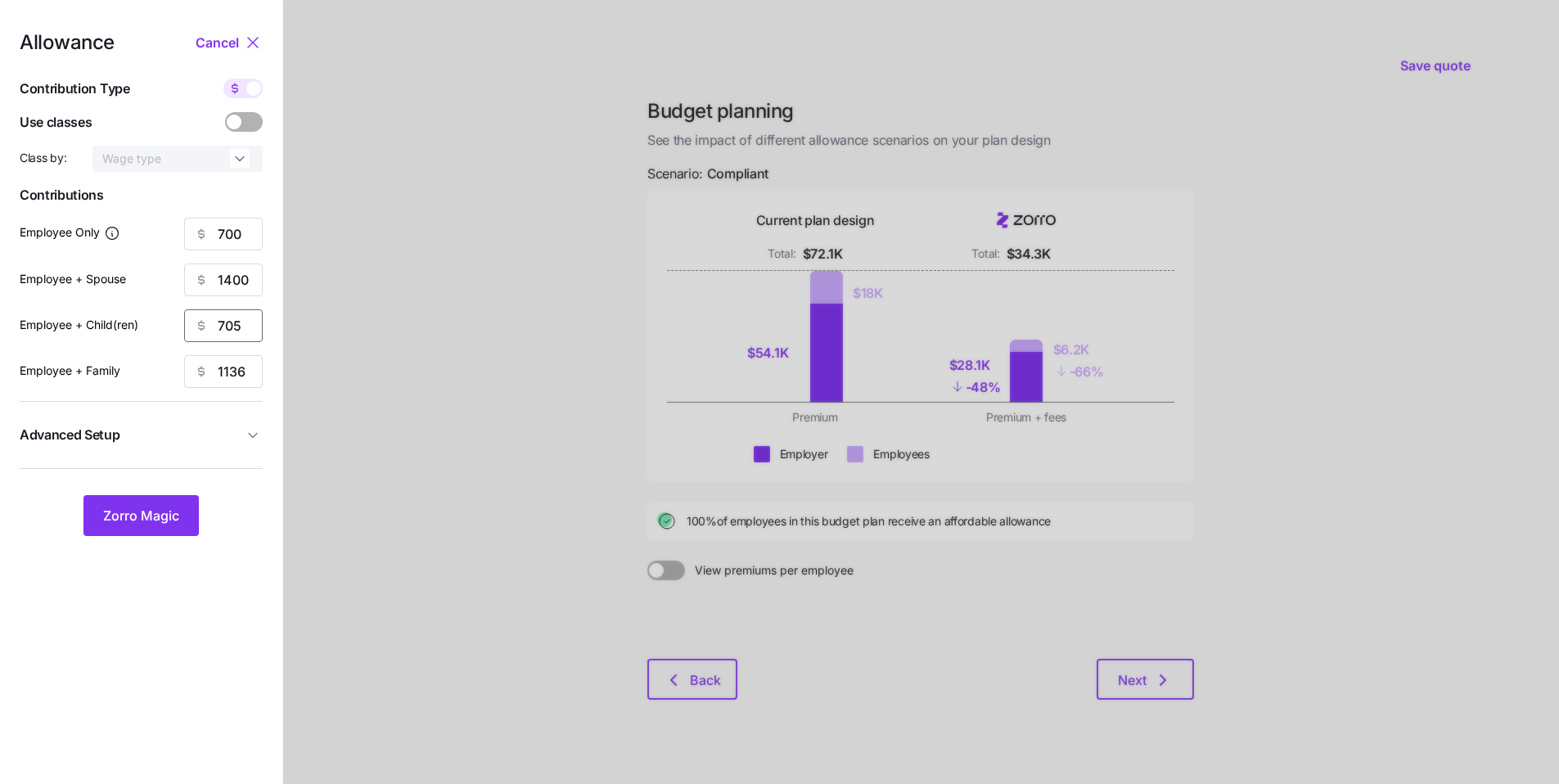 drag, startPoint x: 239, startPoint y: 327, endPoint x: 210, endPoint y: 327, distance: 29 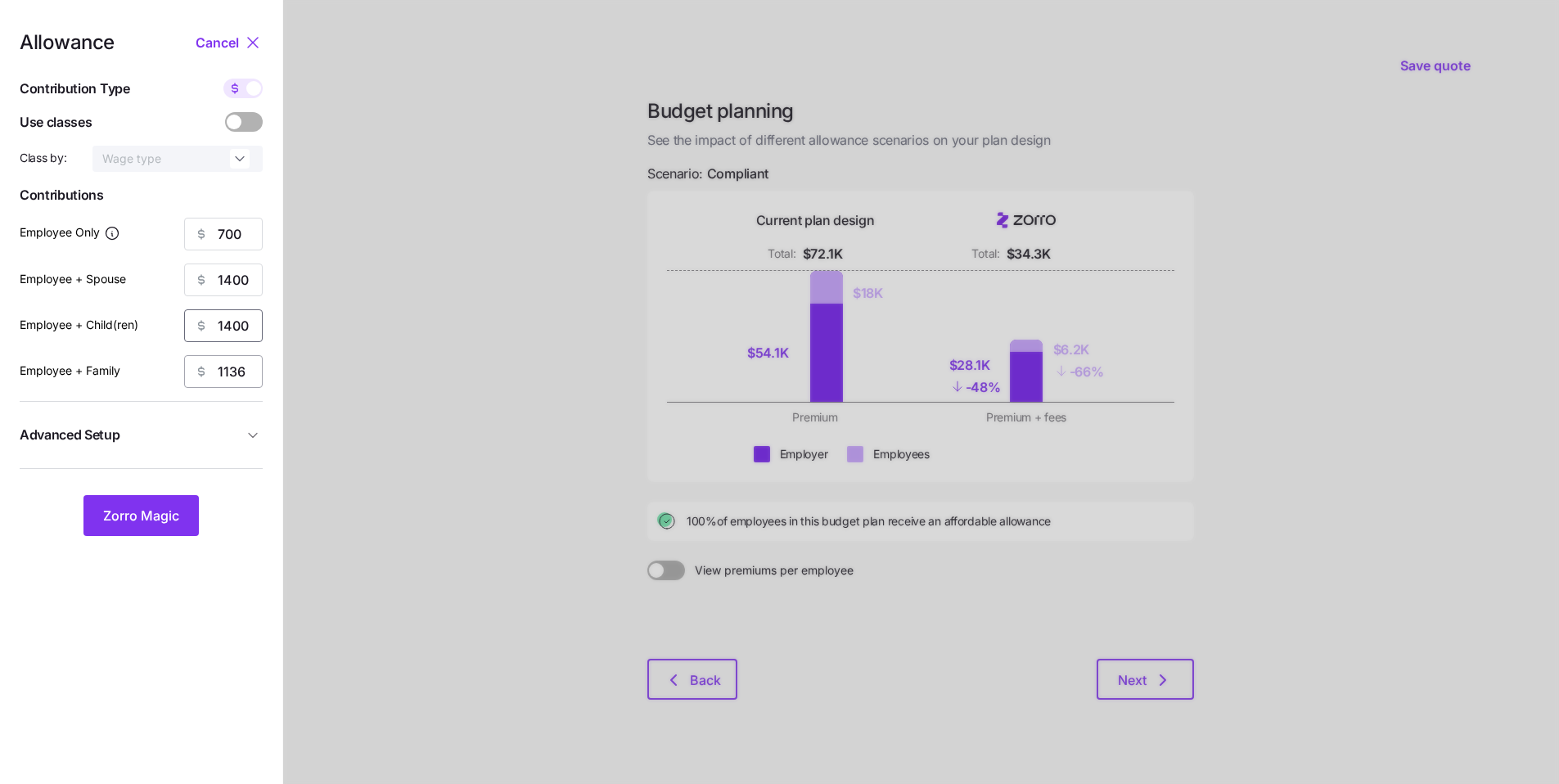 type on "1400" 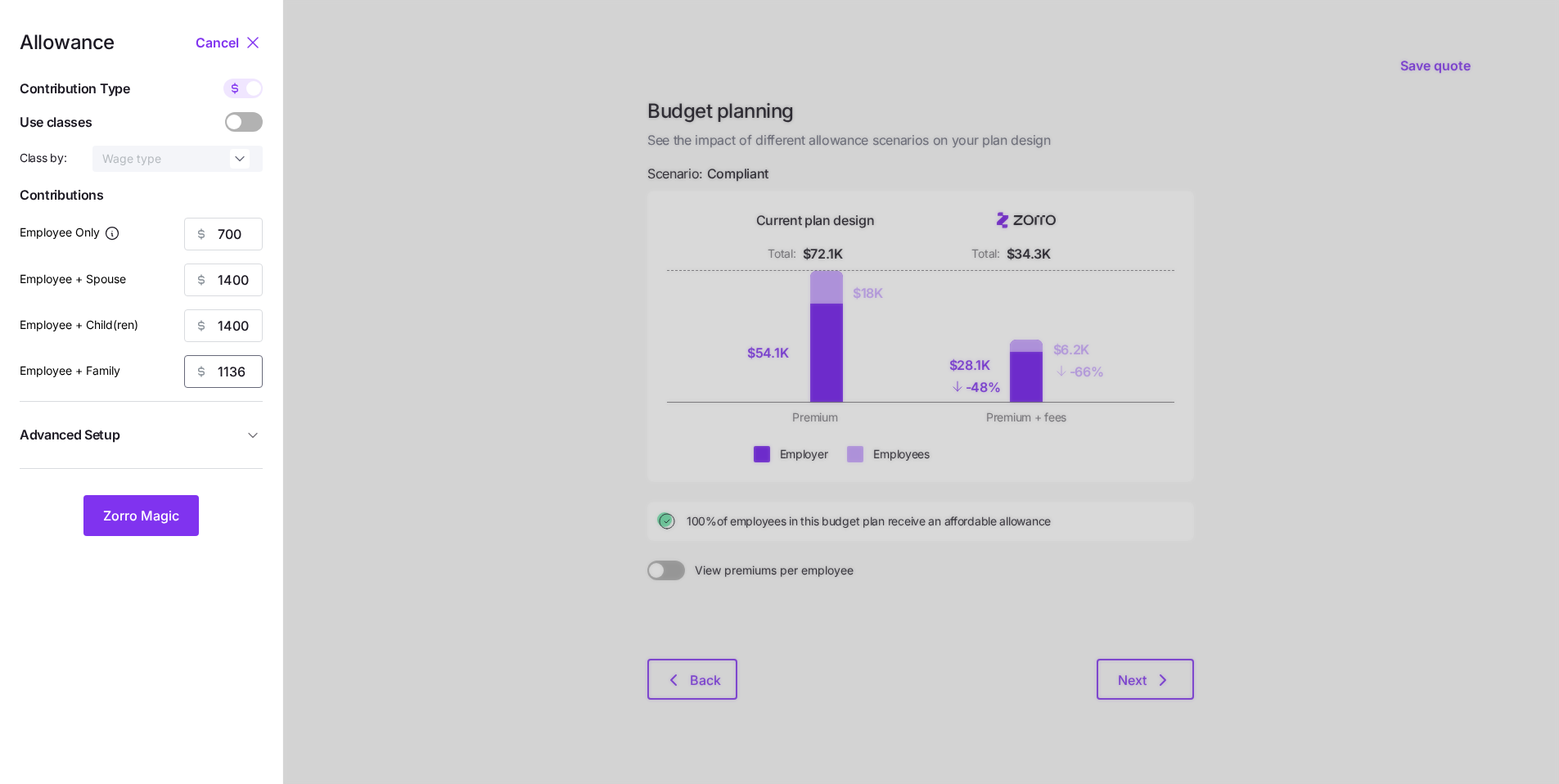 drag, startPoint x: 246, startPoint y: 373, endPoint x: 194, endPoint y: 369, distance: 52.153619 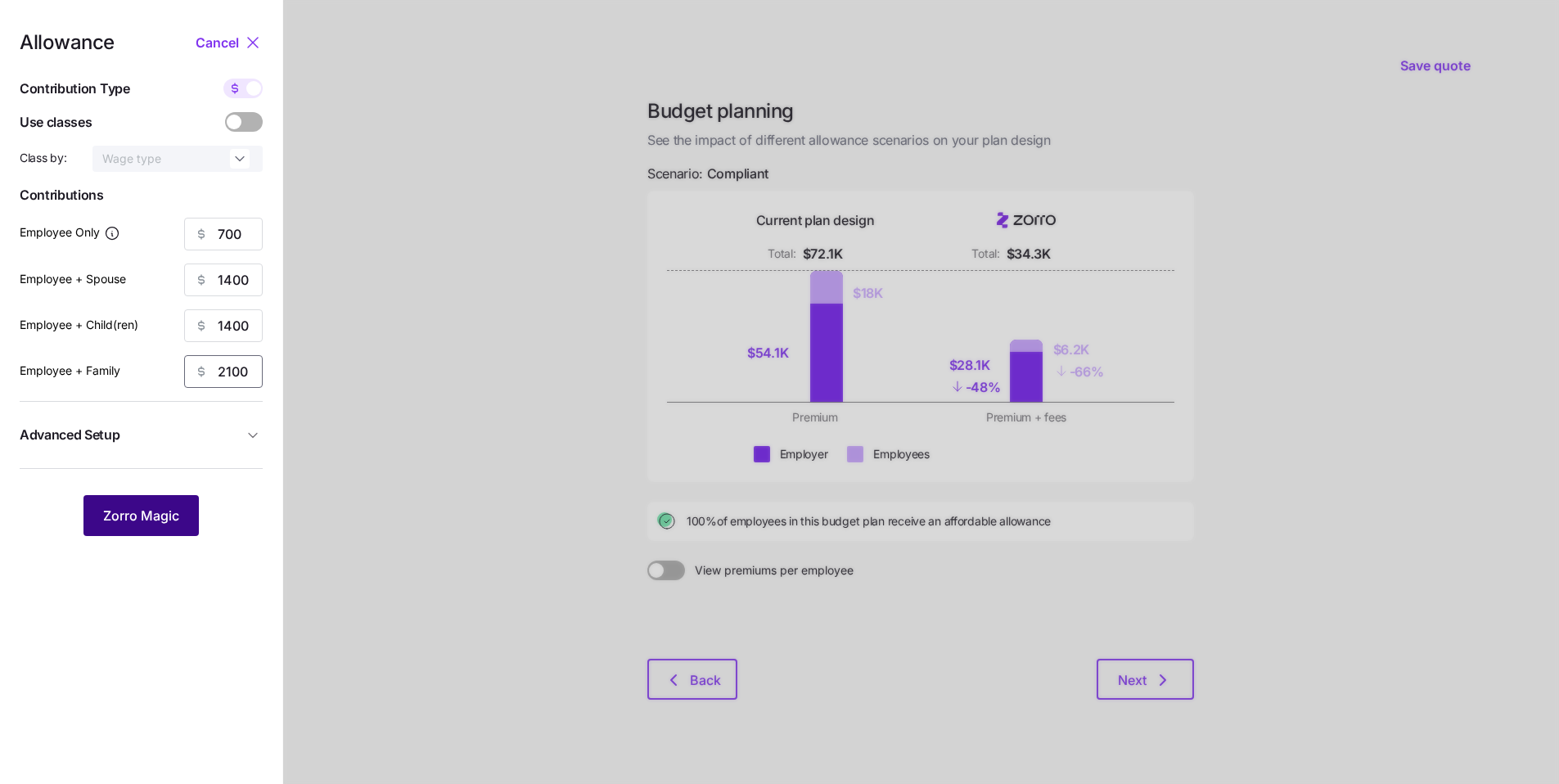 type on "2100" 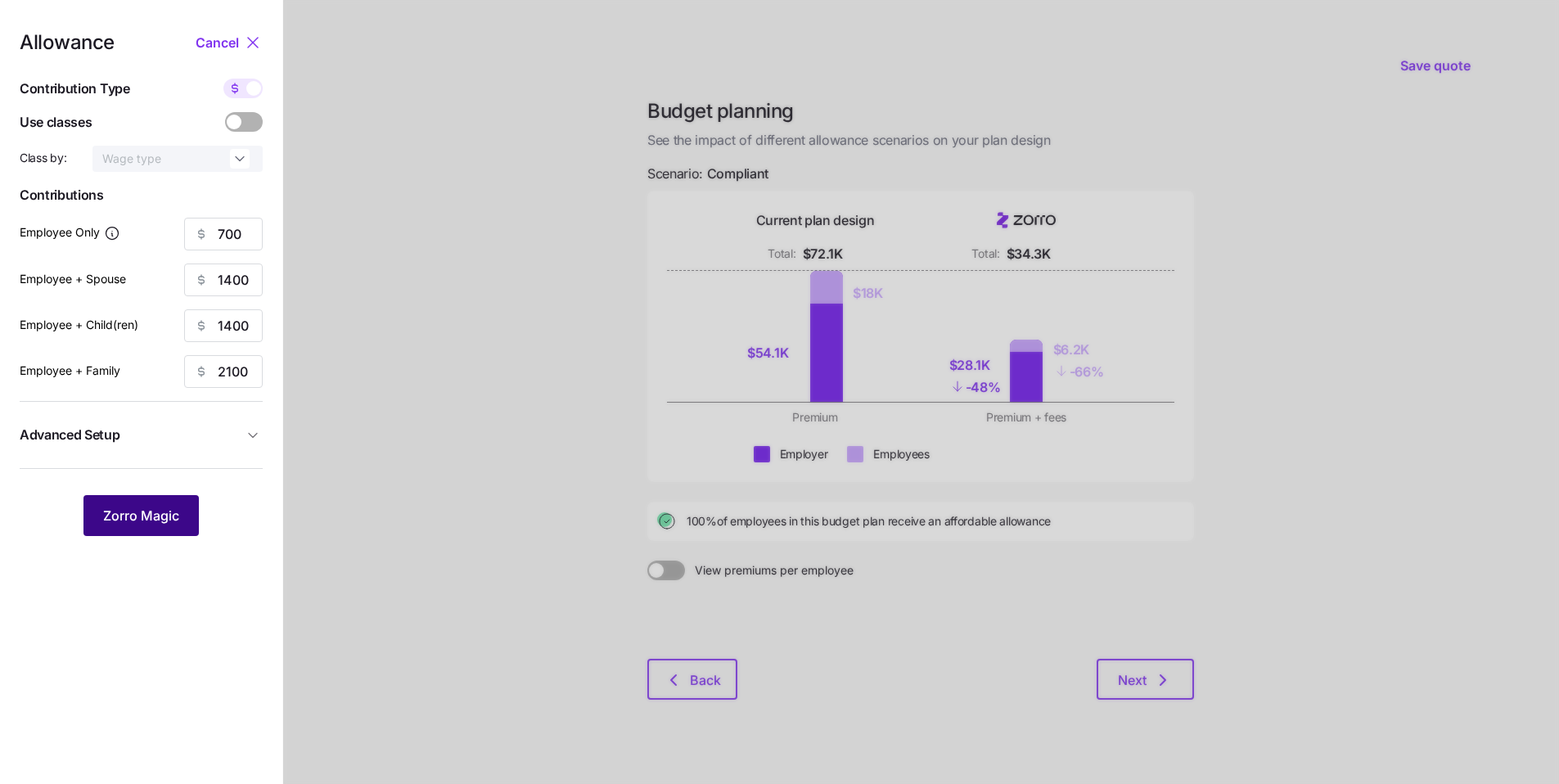 click on "Zorro Magic" at bounding box center [141, 516] 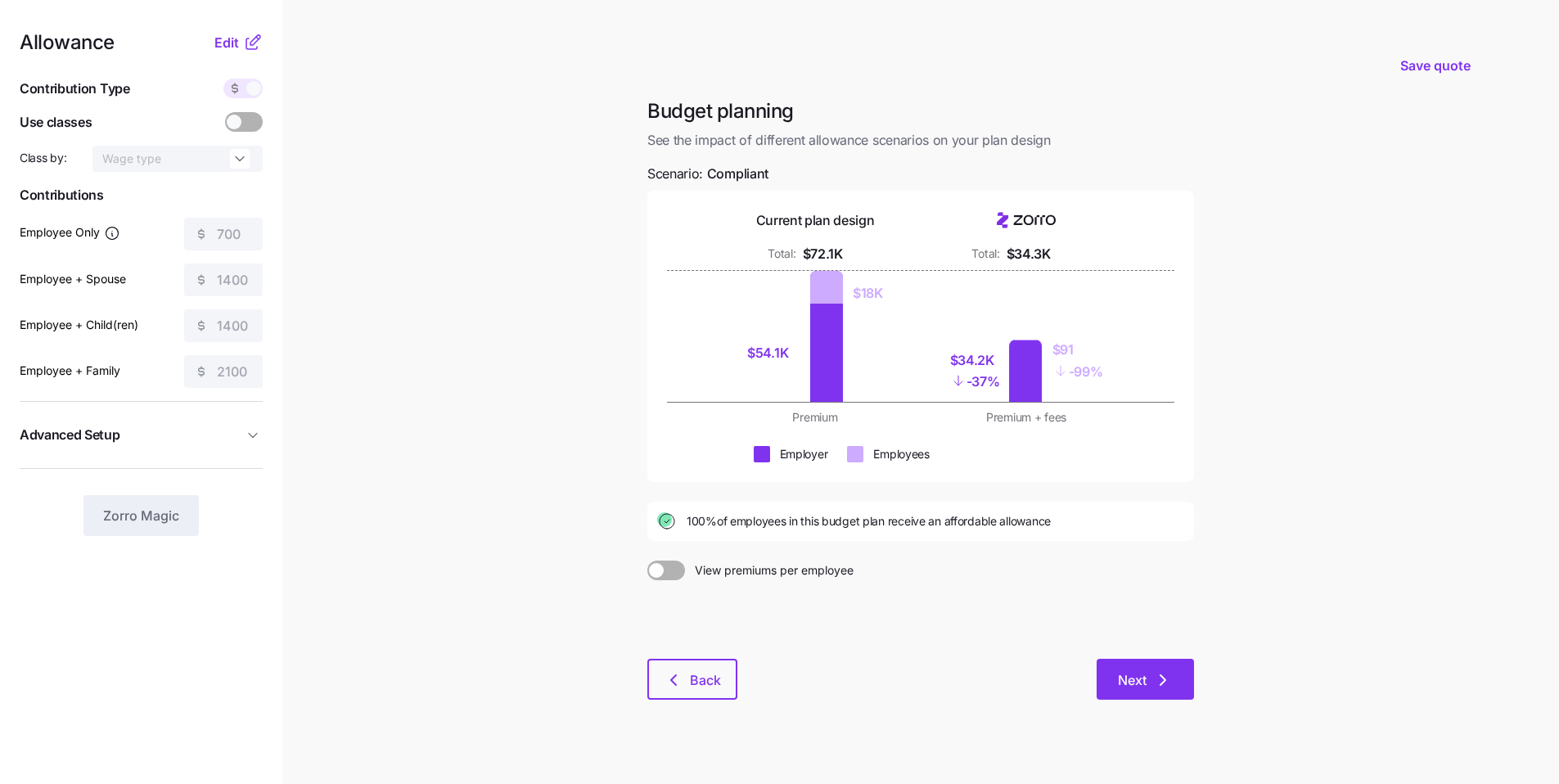 click on "Next" at bounding box center [1145, 679] 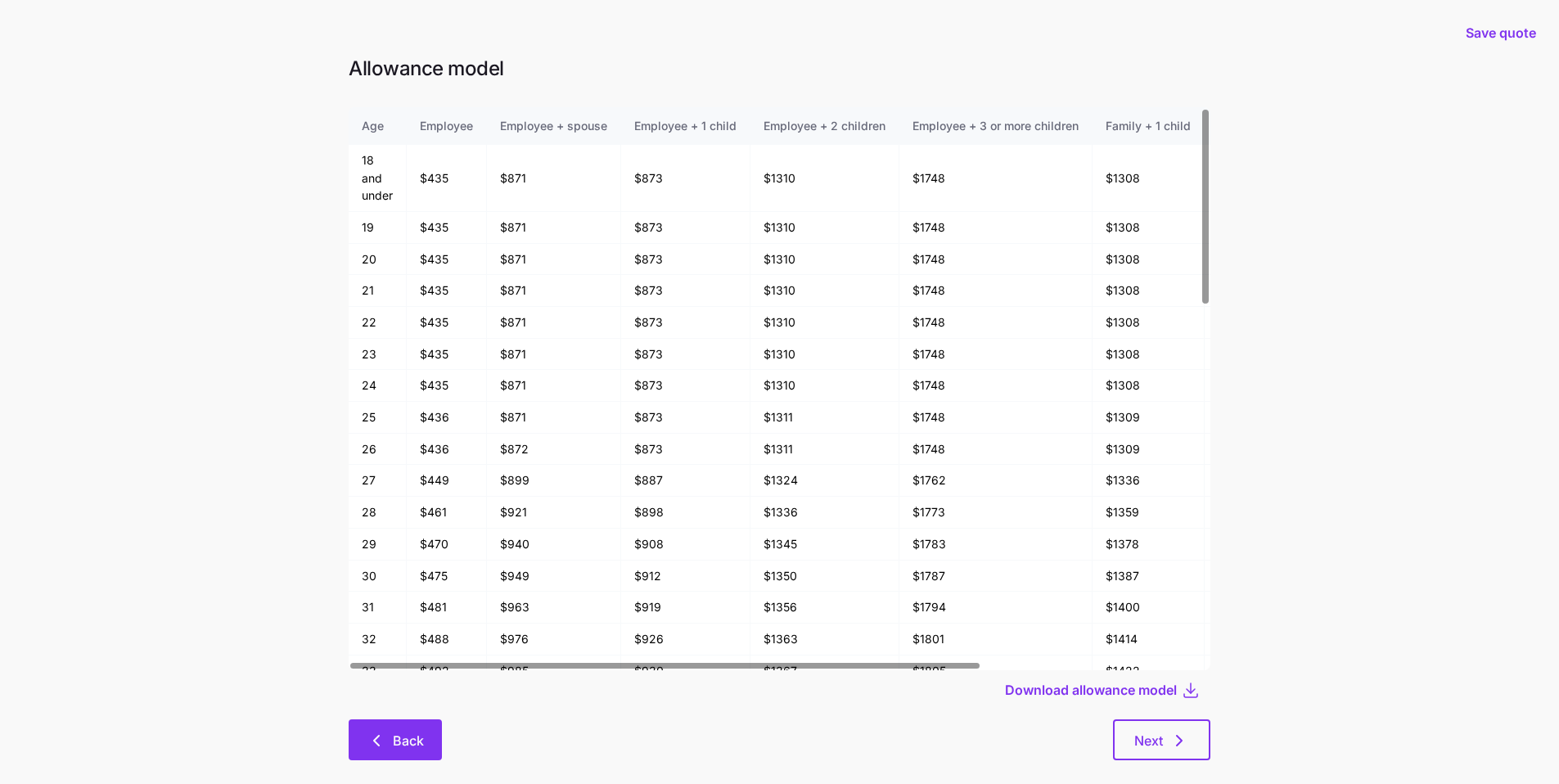 click on "Back" at bounding box center [408, 741] 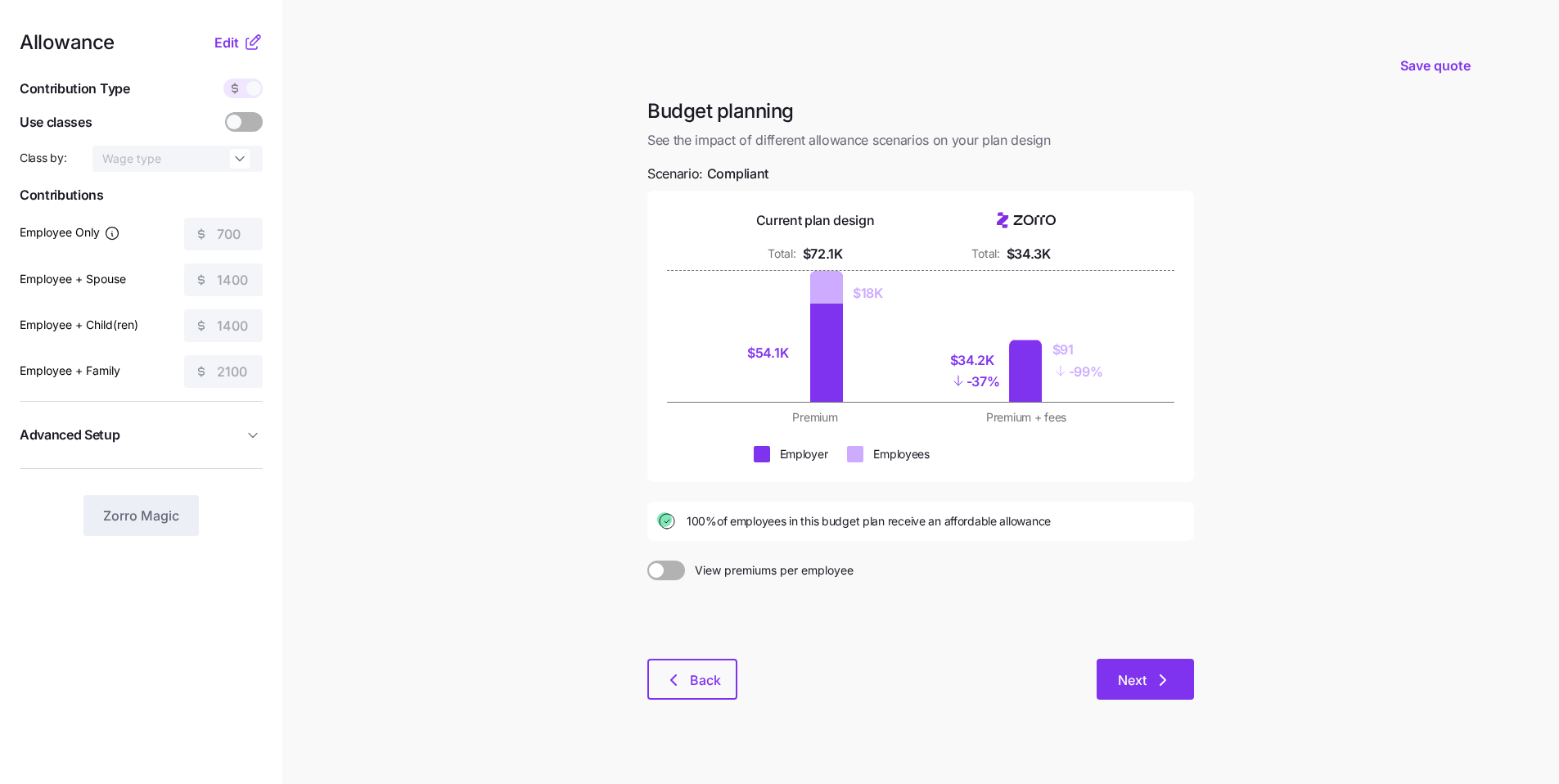 click on "Next" at bounding box center (1145, 680) 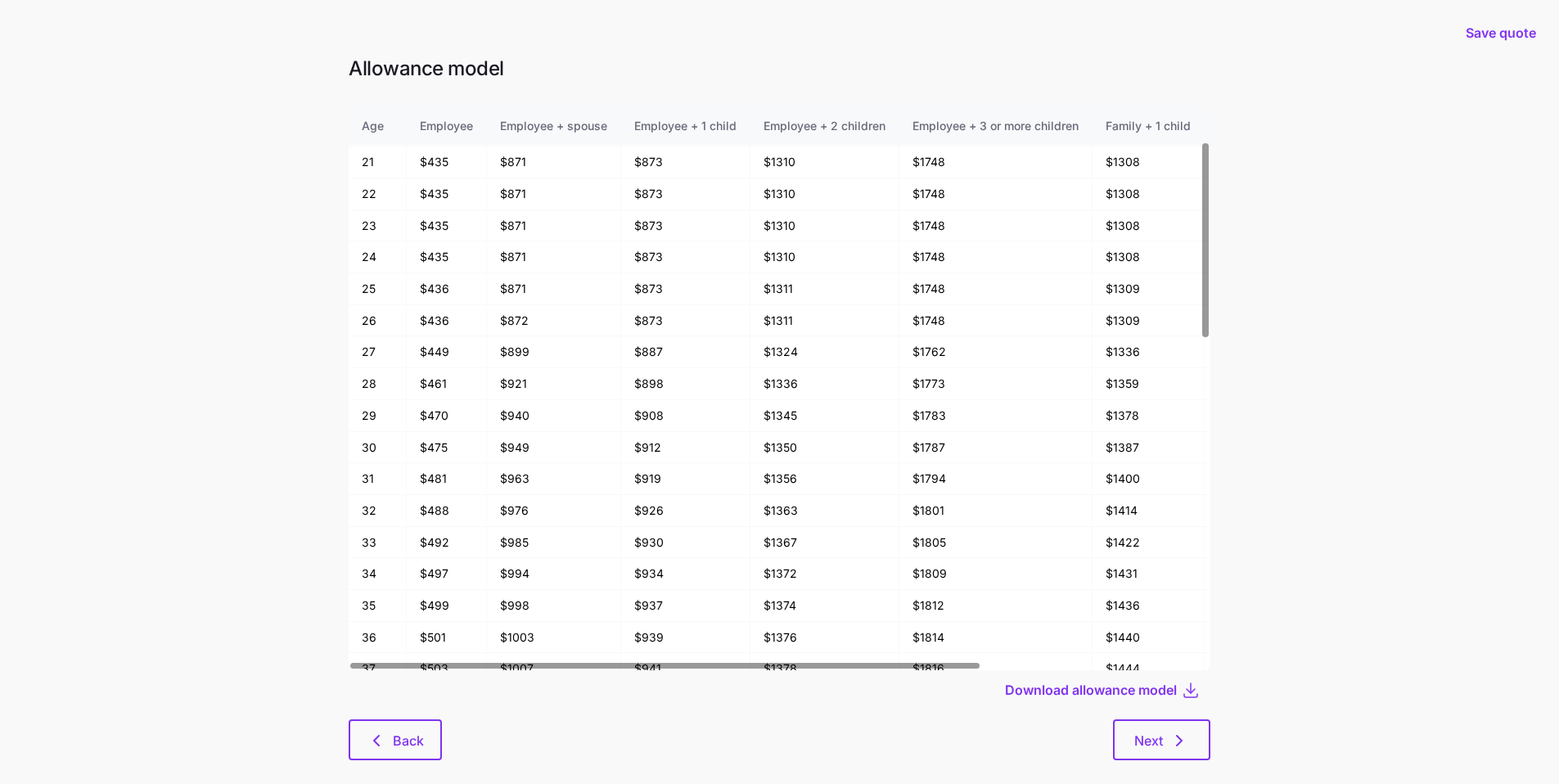 scroll, scrollTop: 144, scrollLeft: 0, axis: vertical 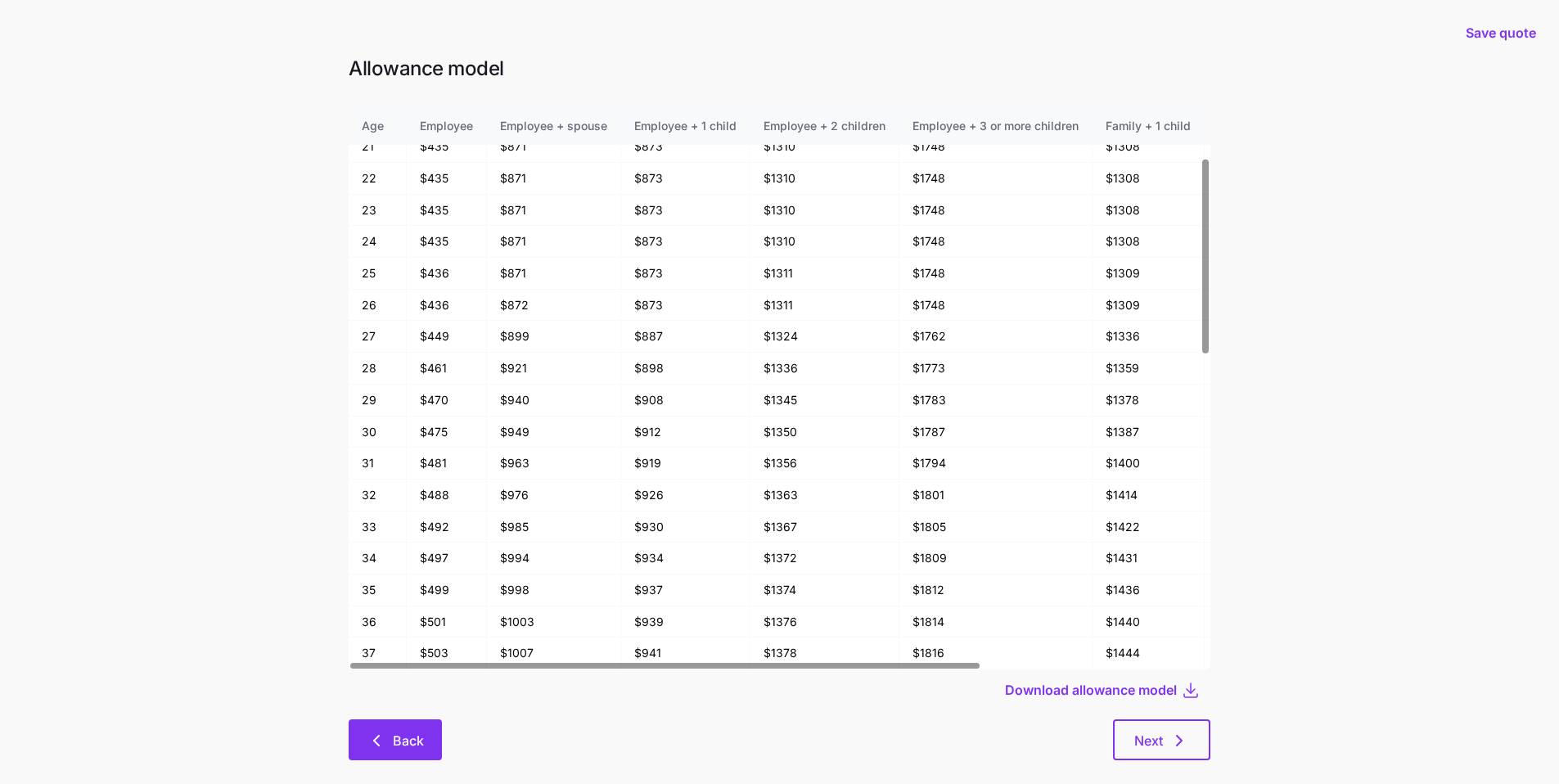 click 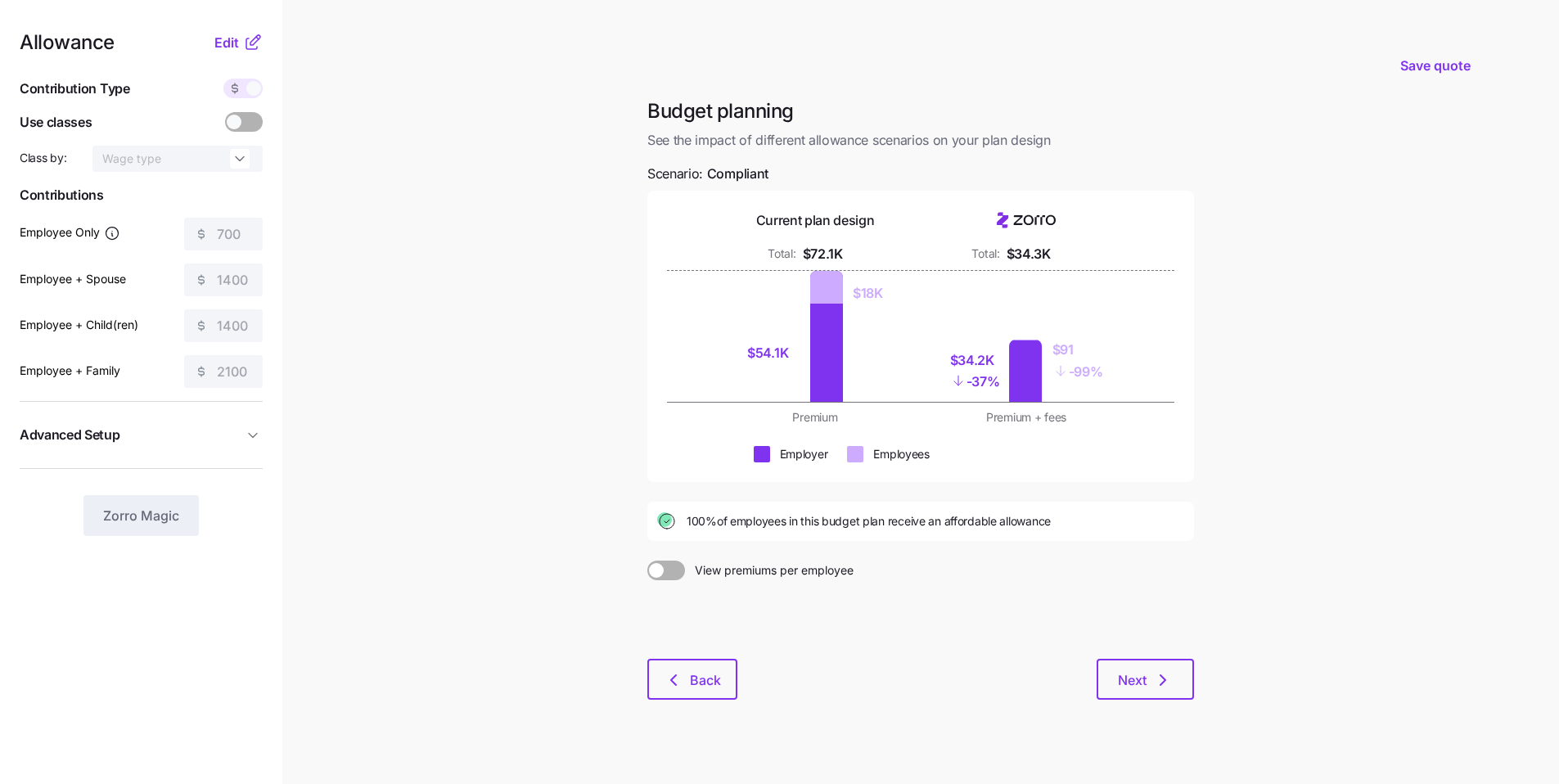 drag, startPoint x: 1079, startPoint y: 520, endPoint x: 642, endPoint y: 519, distance: 437.0011 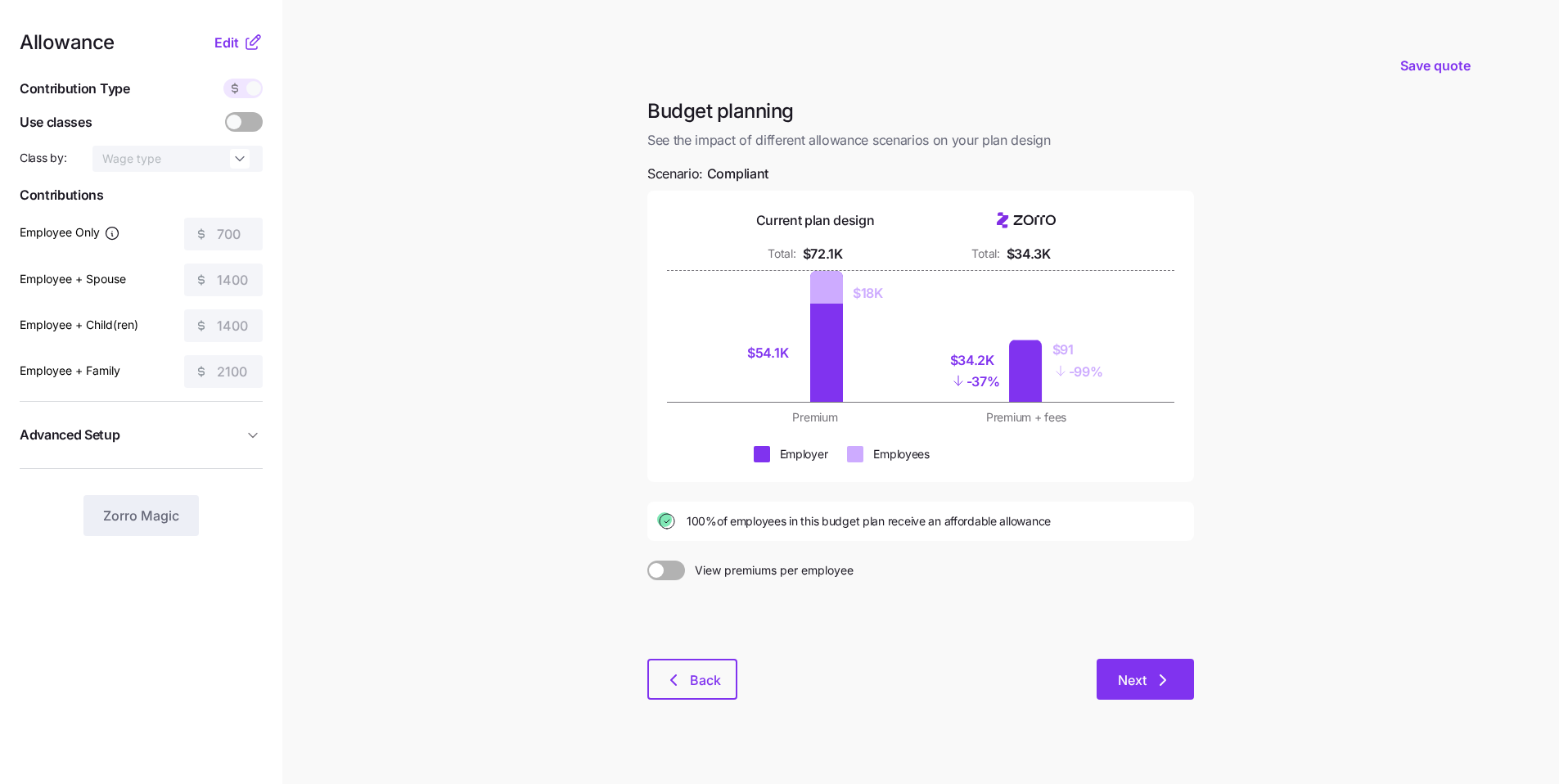 click 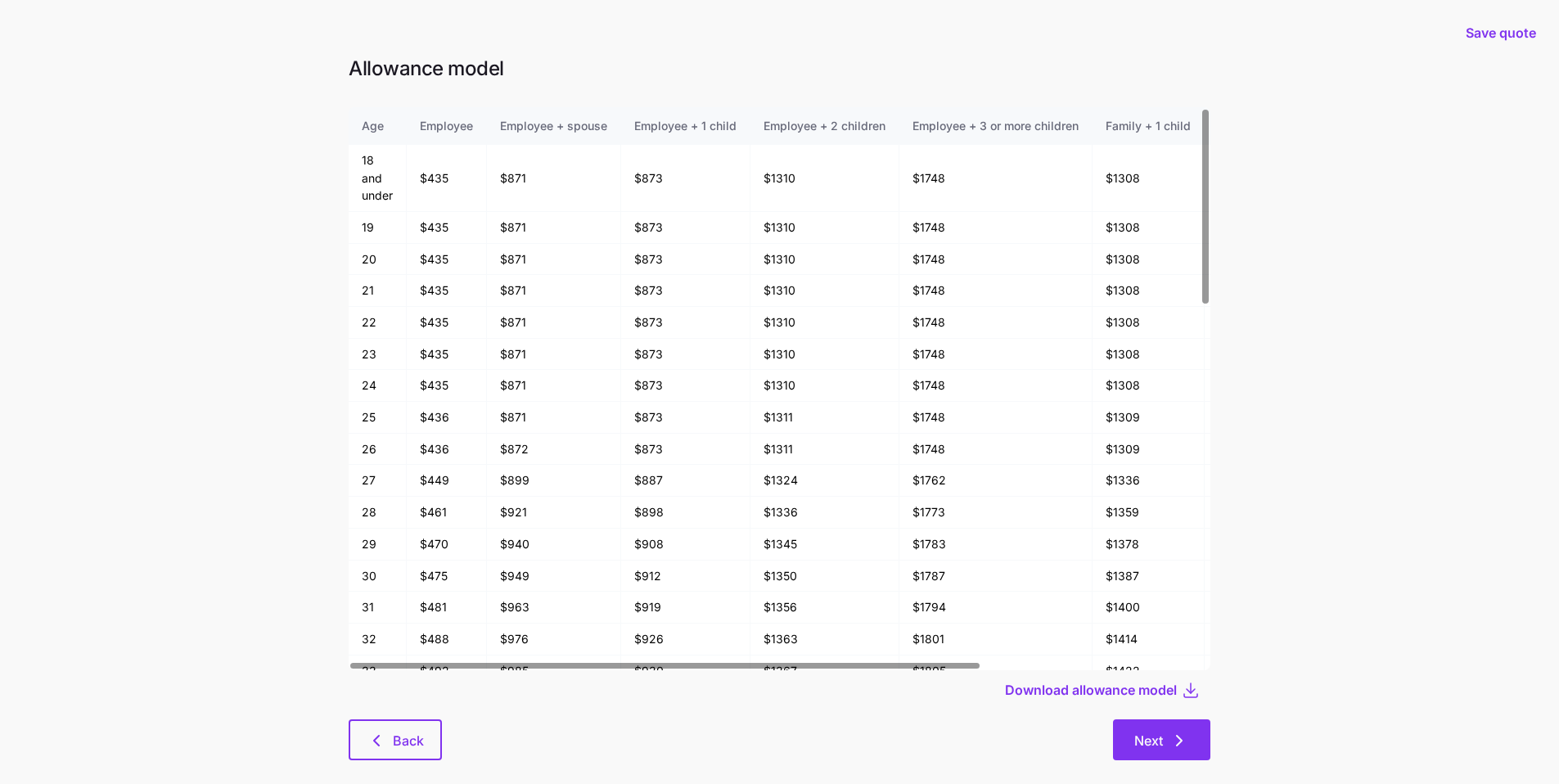 click 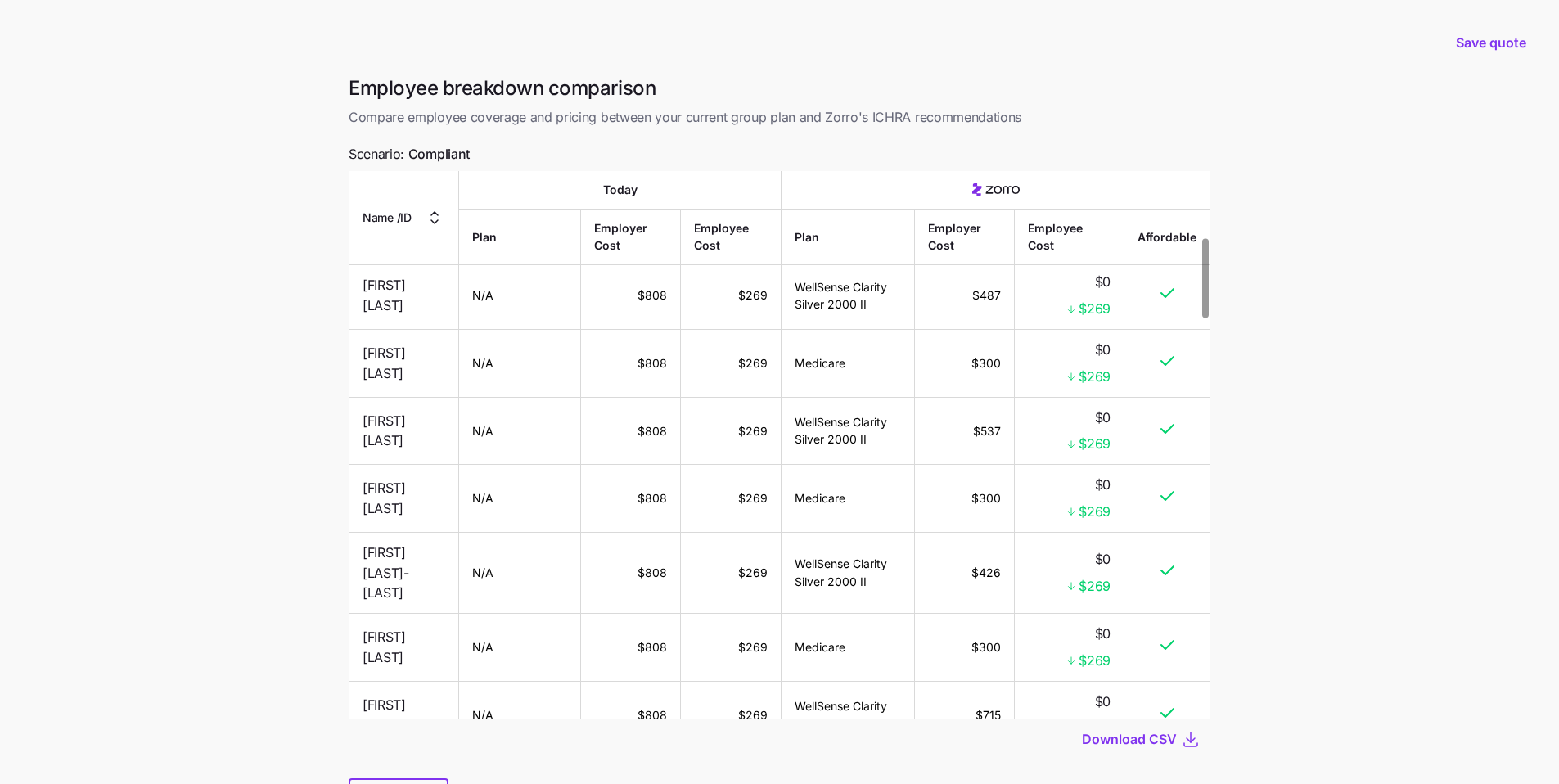 scroll, scrollTop: 473, scrollLeft: 0, axis: vertical 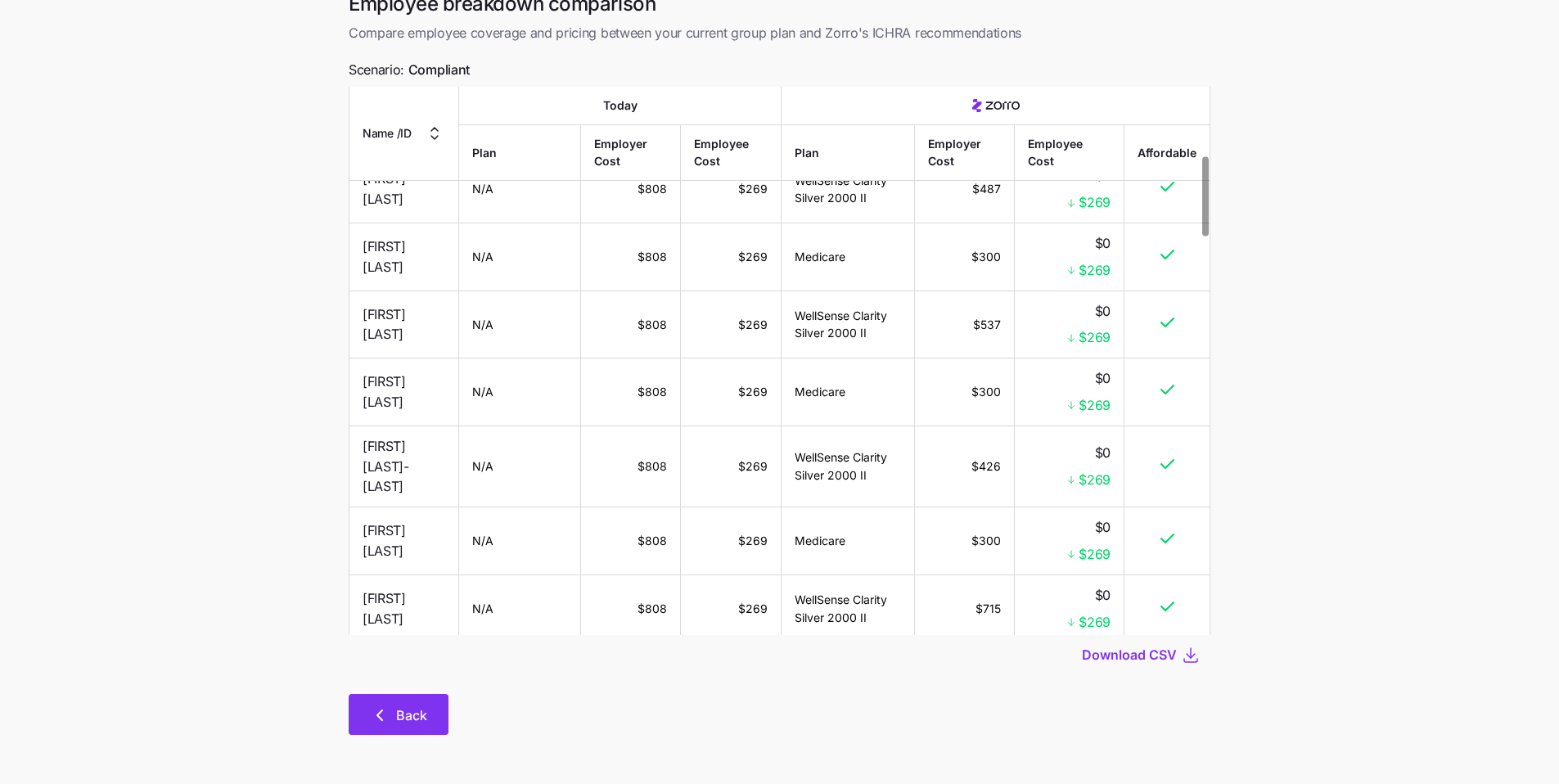 click on "Back" at bounding box center [399, 714] 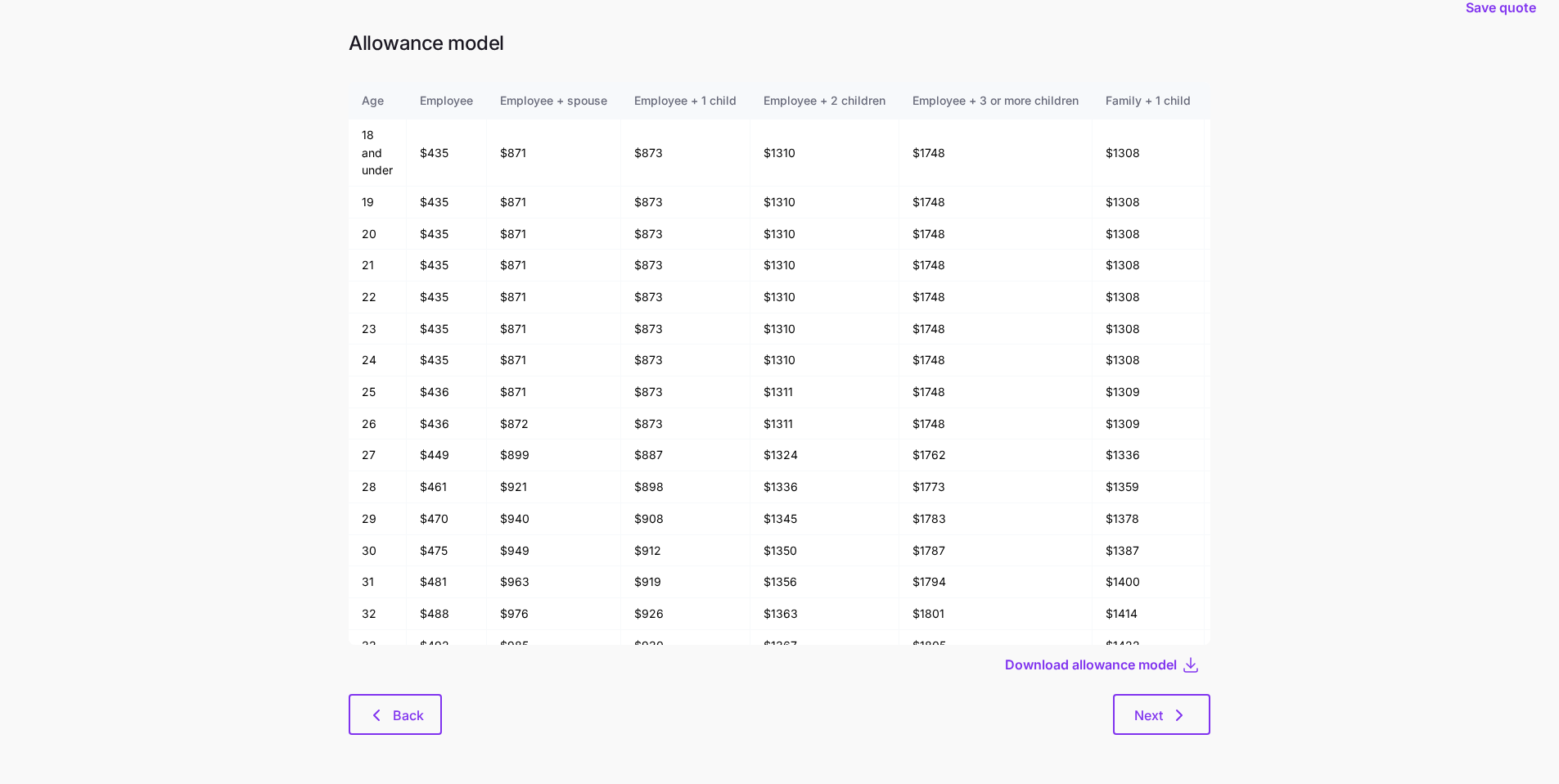 scroll, scrollTop: 0, scrollLeft: 0, axis: both 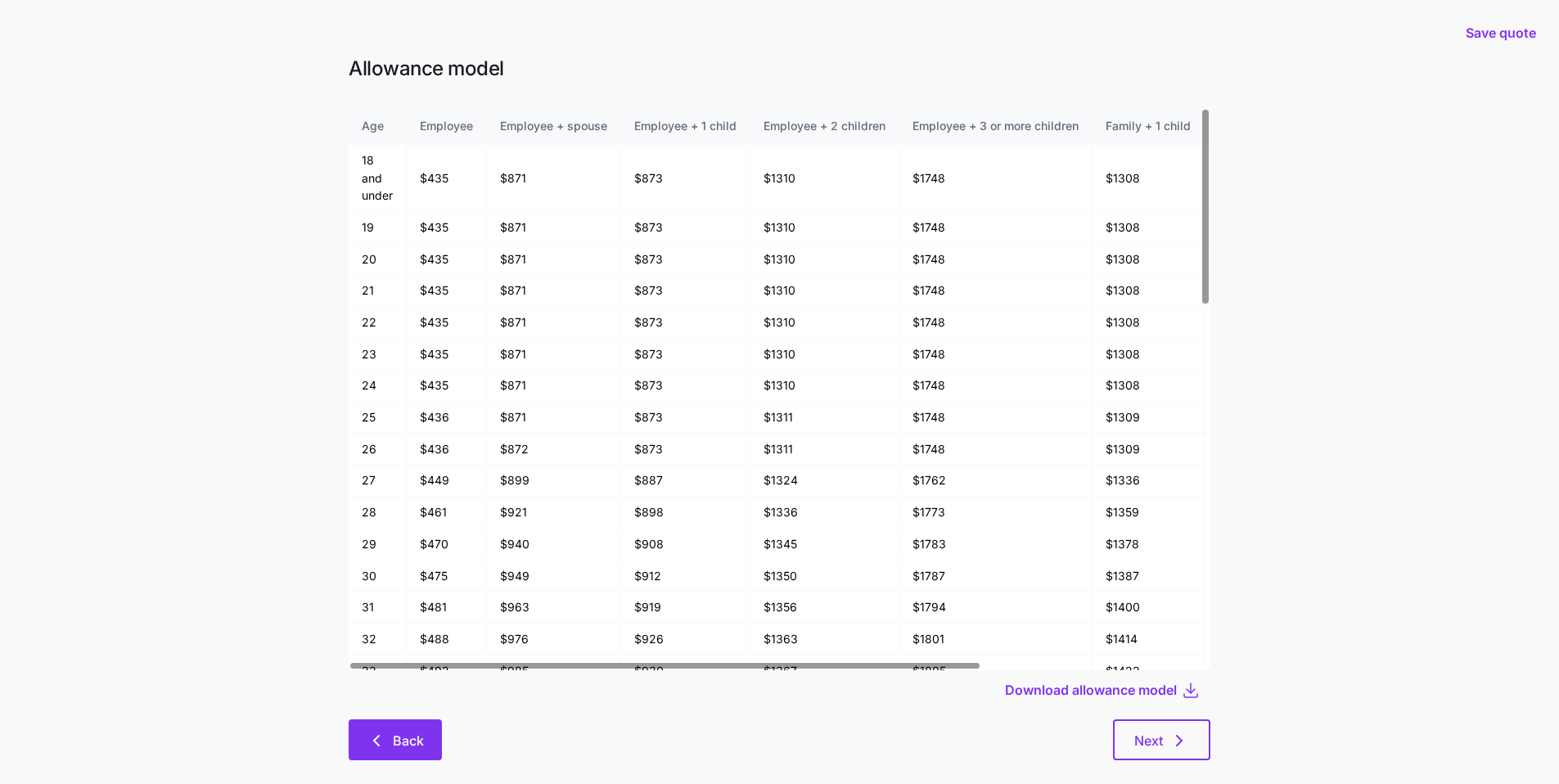click on "Back" at bounding box center [408, 741] 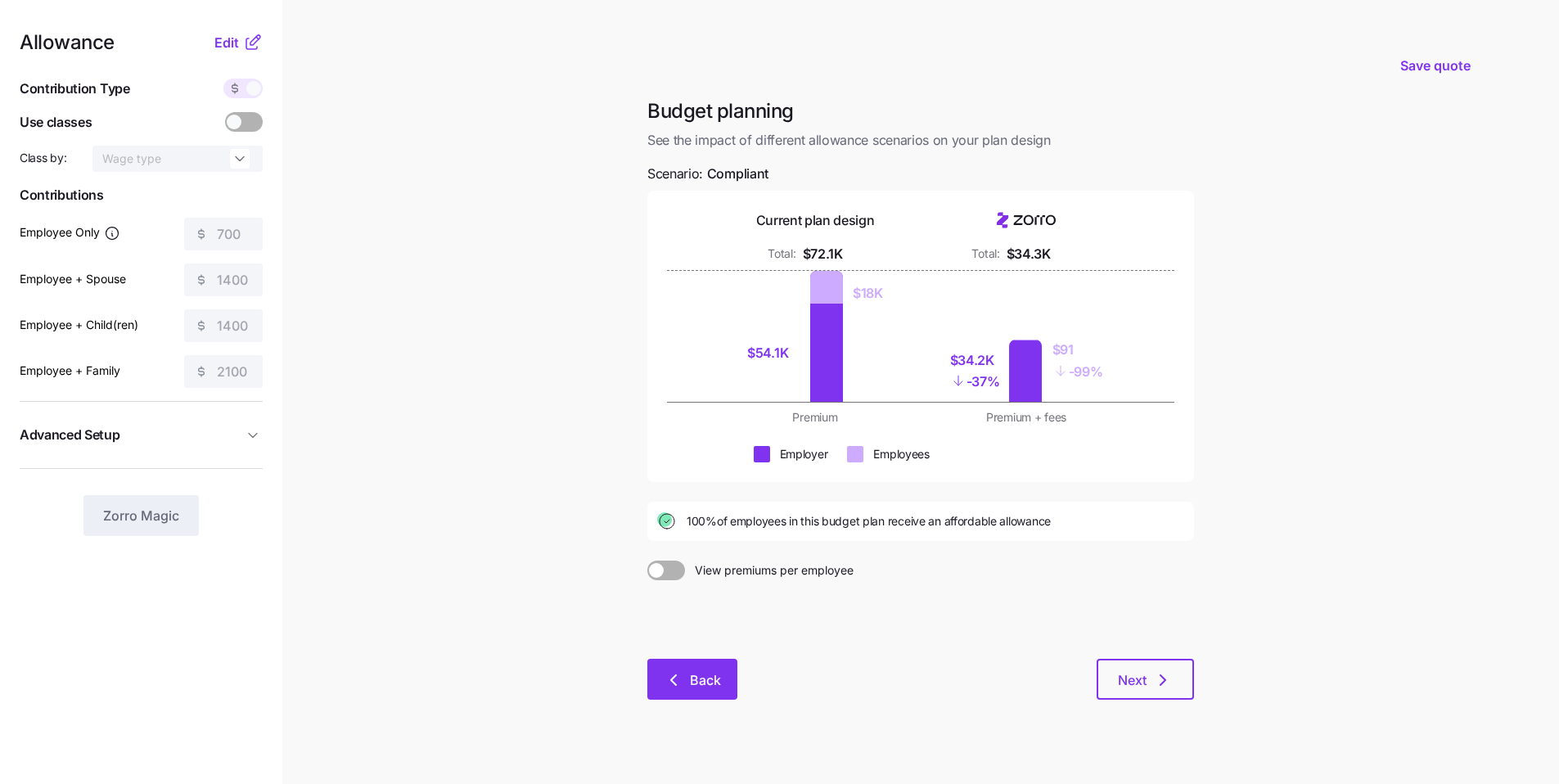 click on "Back" at bounding box center [692, 679] 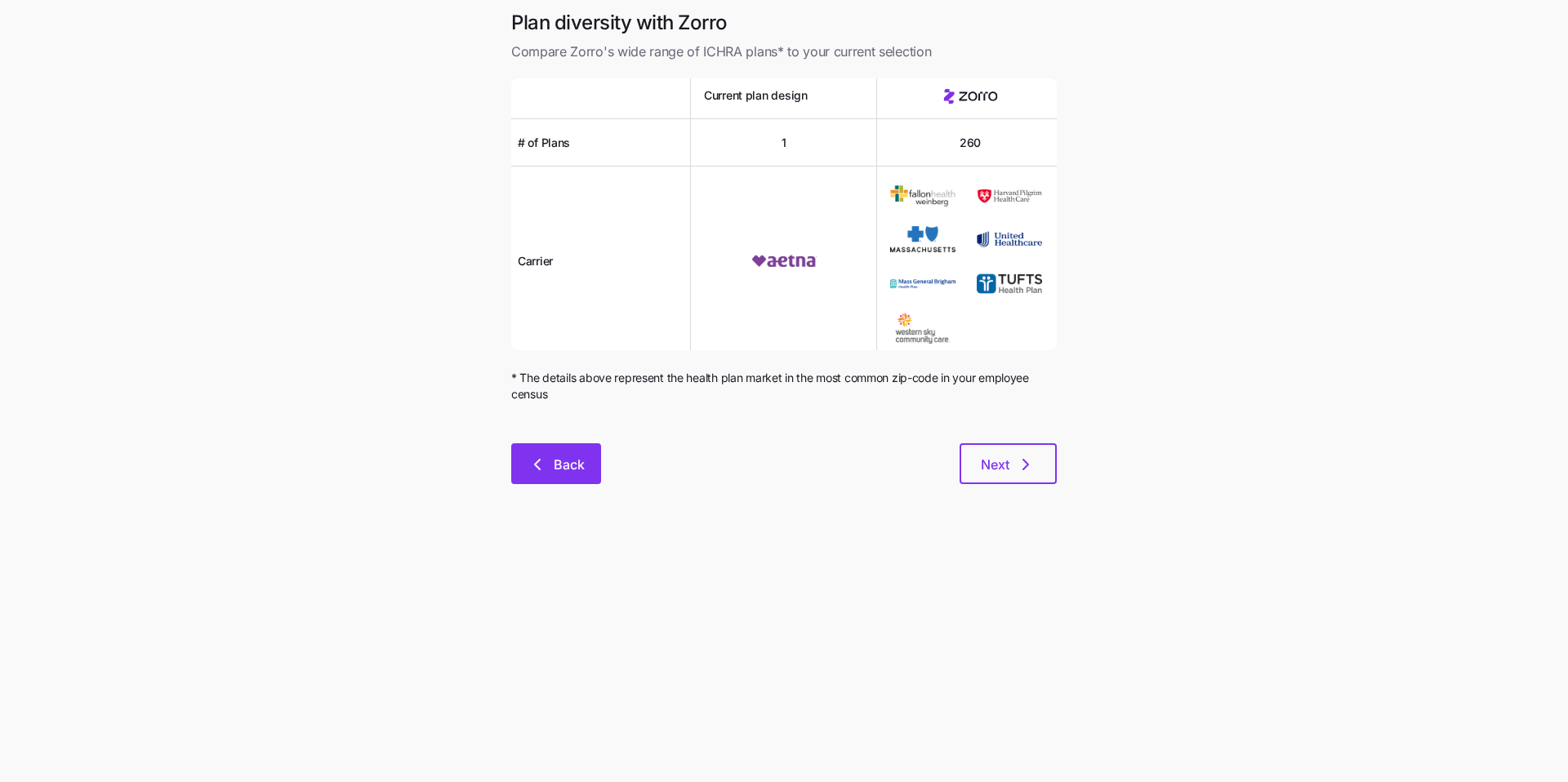 click on "Back" at bounding box center [556, 464] 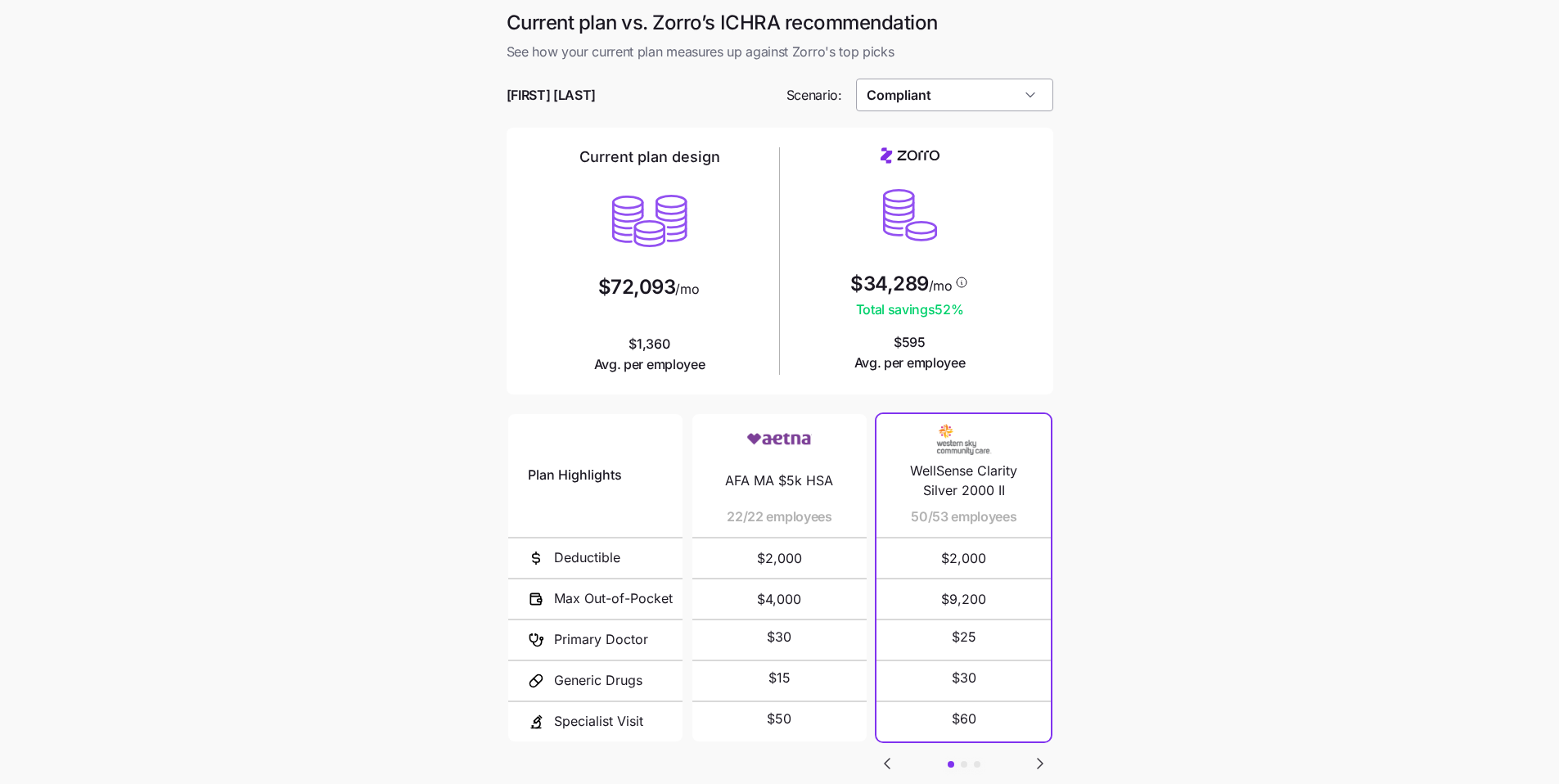 click on "Compliant" at bounding box center [954, 95] 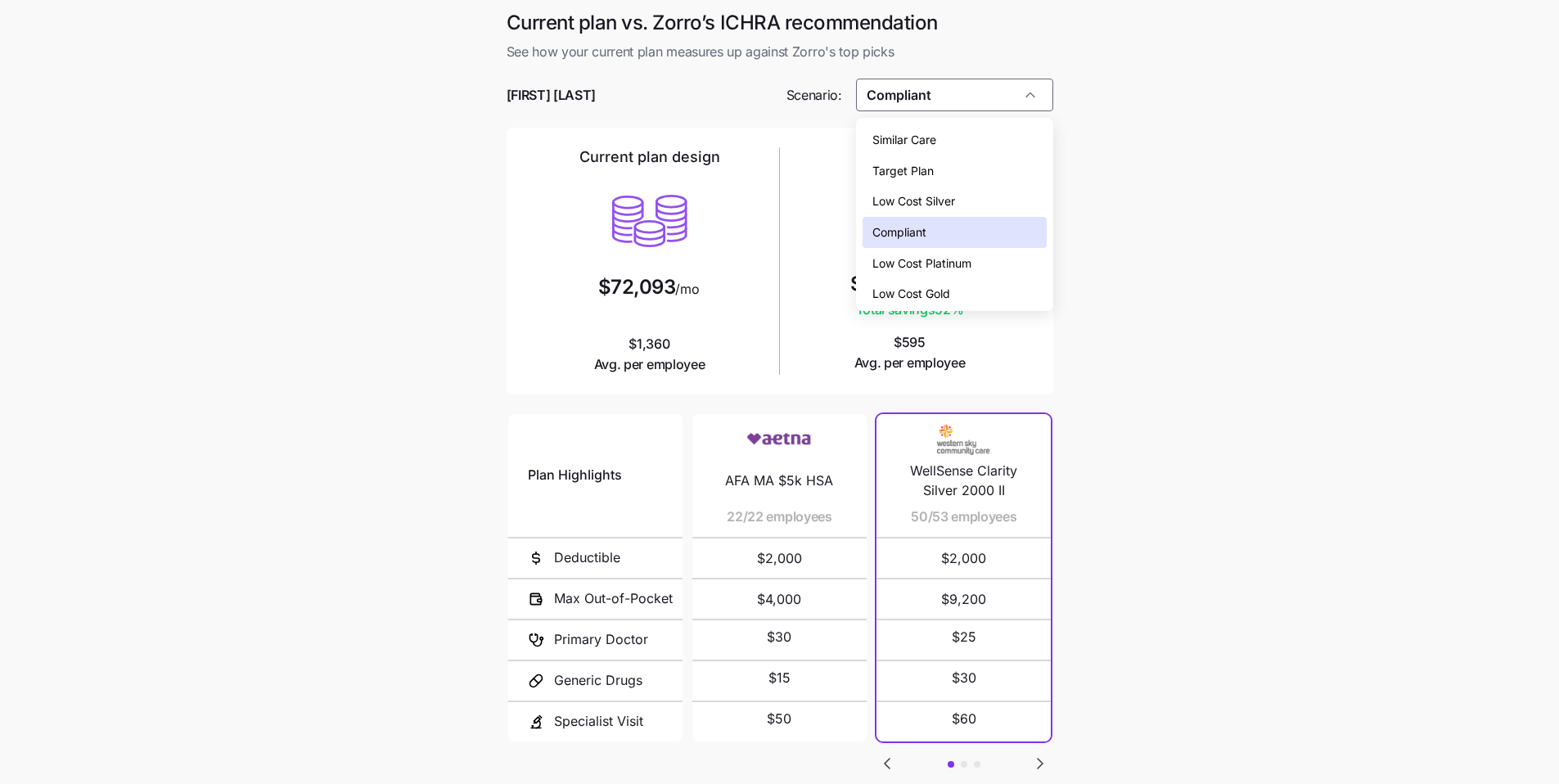 click on "Low Cost Gold" at bounding box center [911, 294] 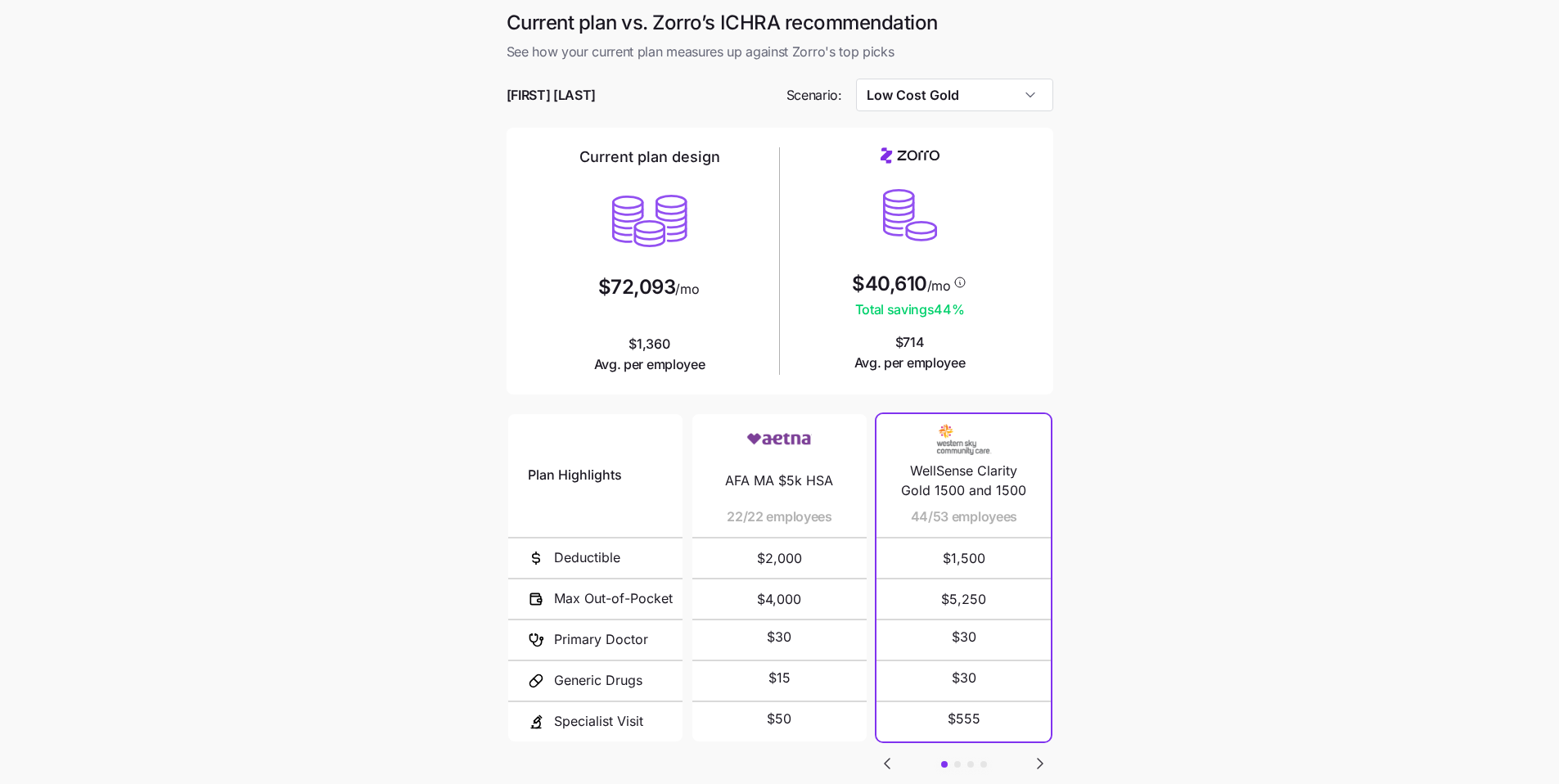 type on "Low Cost Gold" 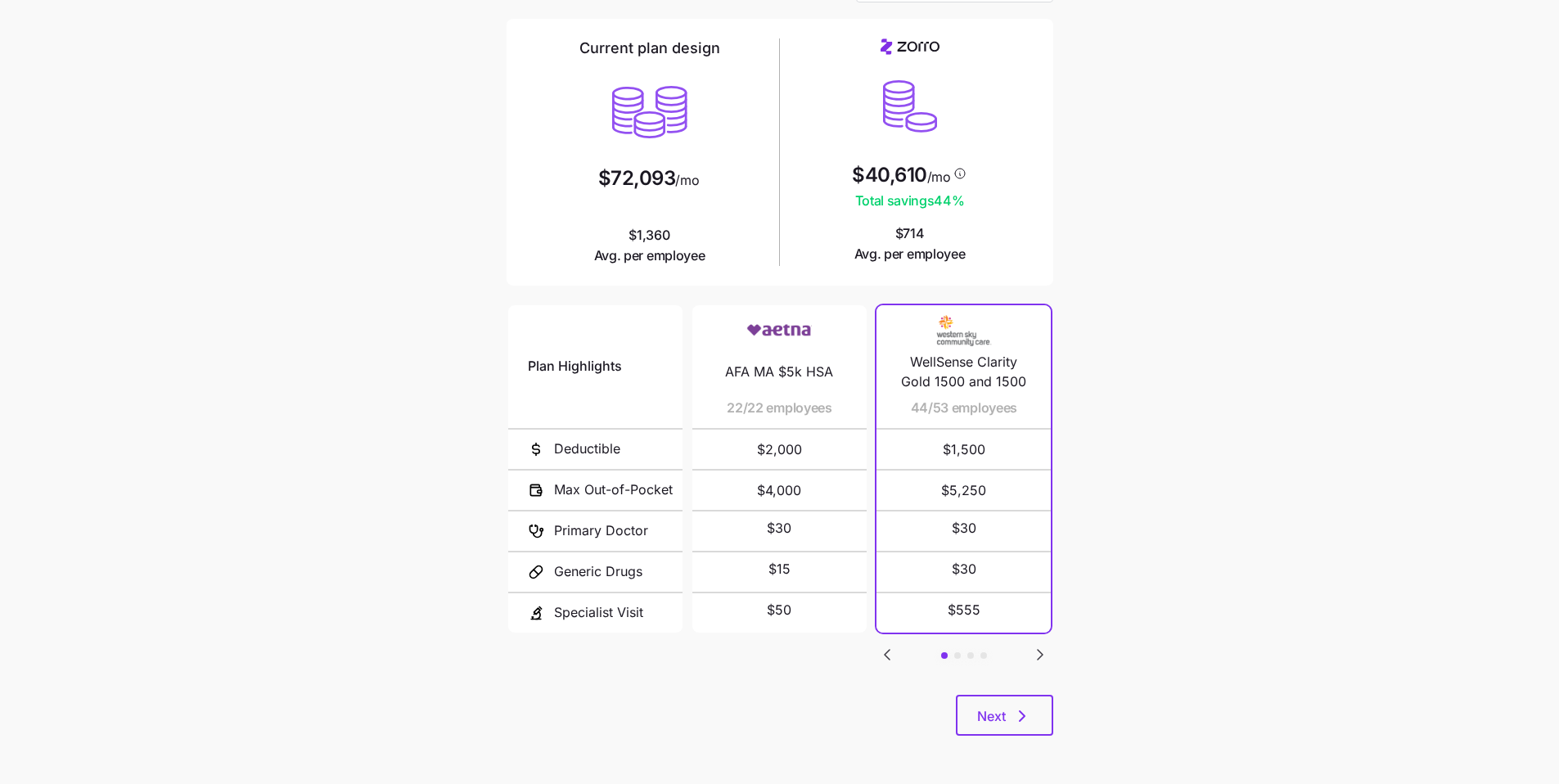 scroll, scrollTop: 110, scrollLeft: 0, axis: vertical 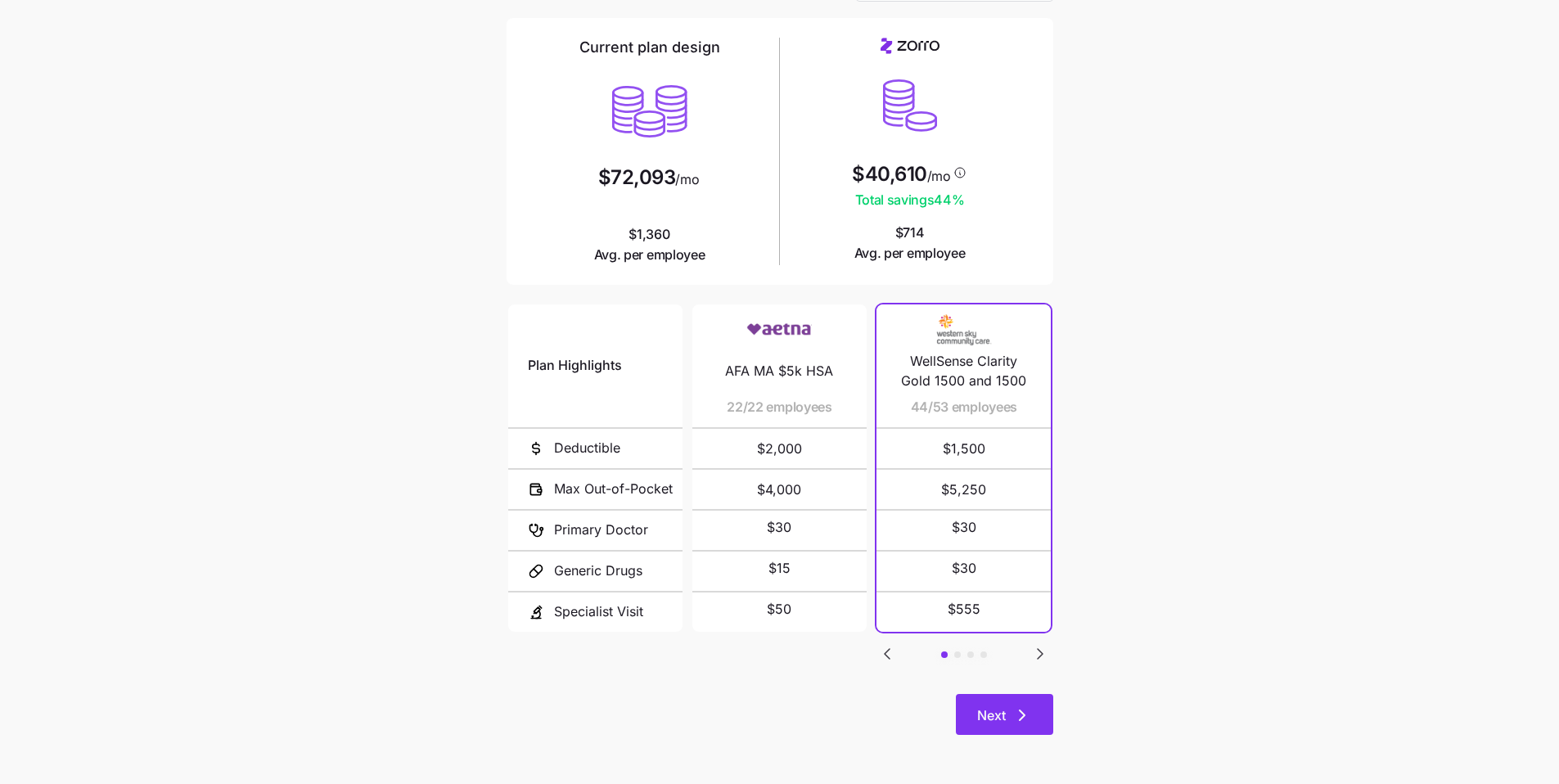 click 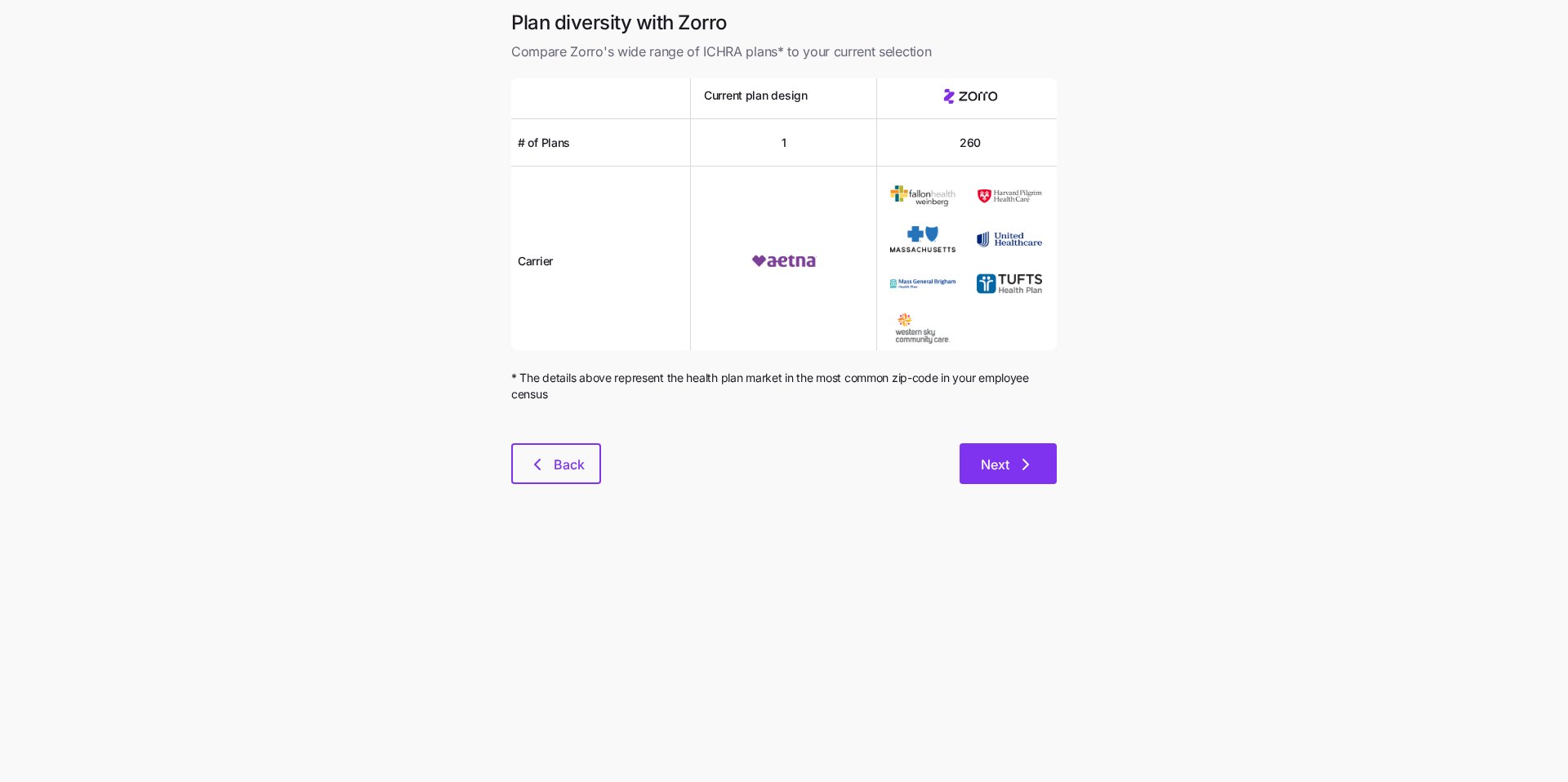 click 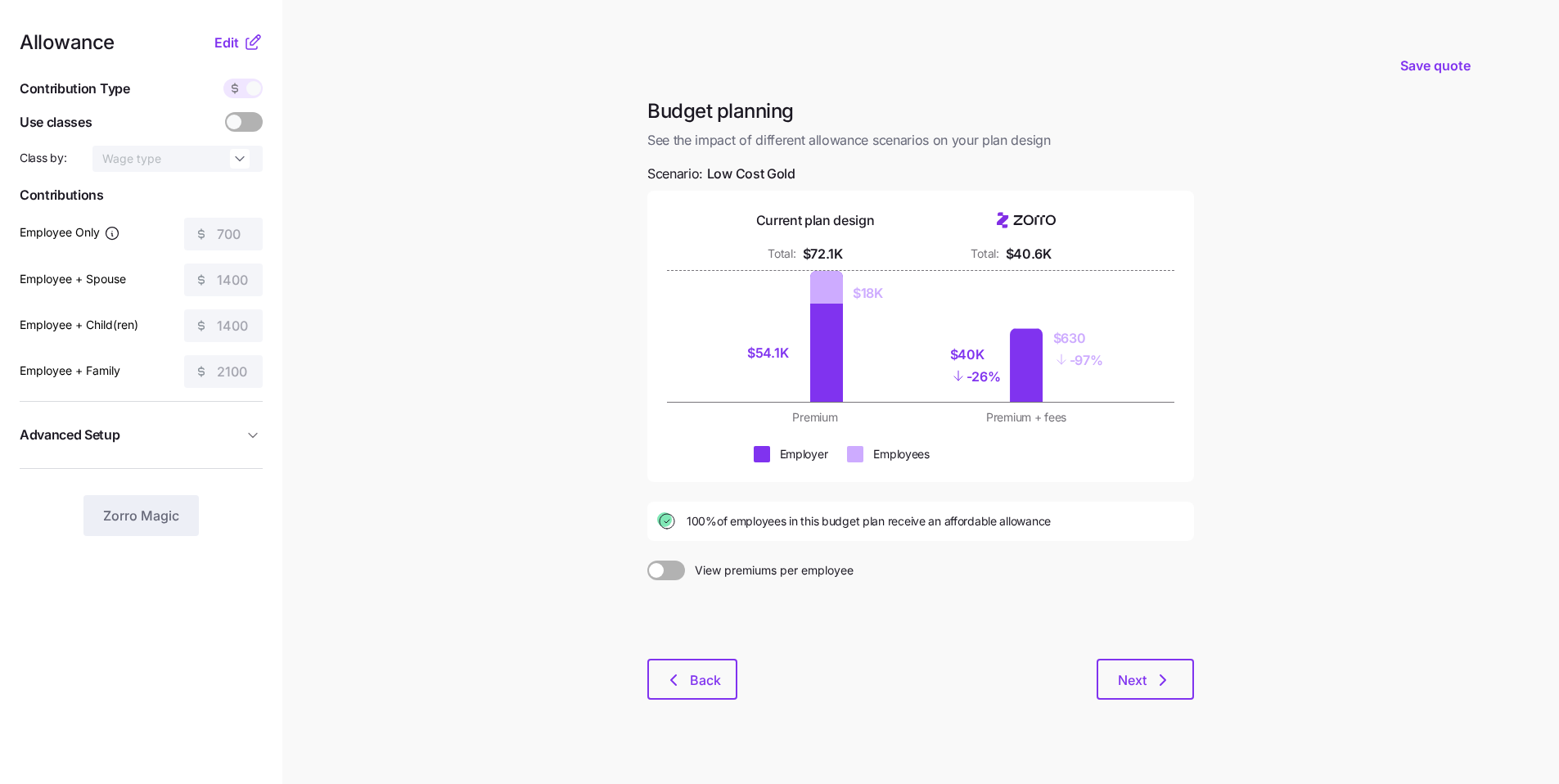 drag, startPoint x: 1070, startPoint y: 528, endPoint x: 660, endPoint y: 529, distance: 410.001 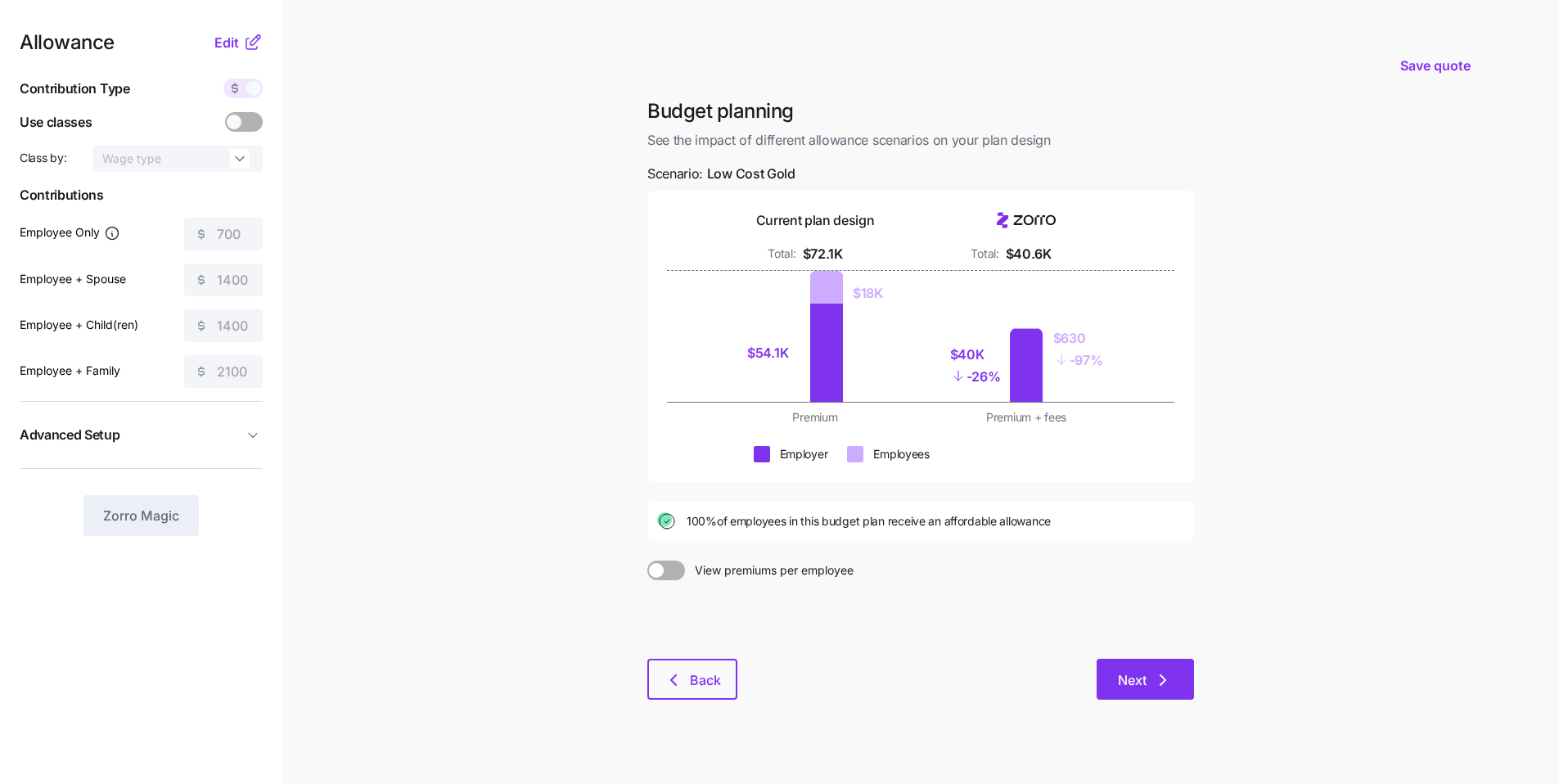 click 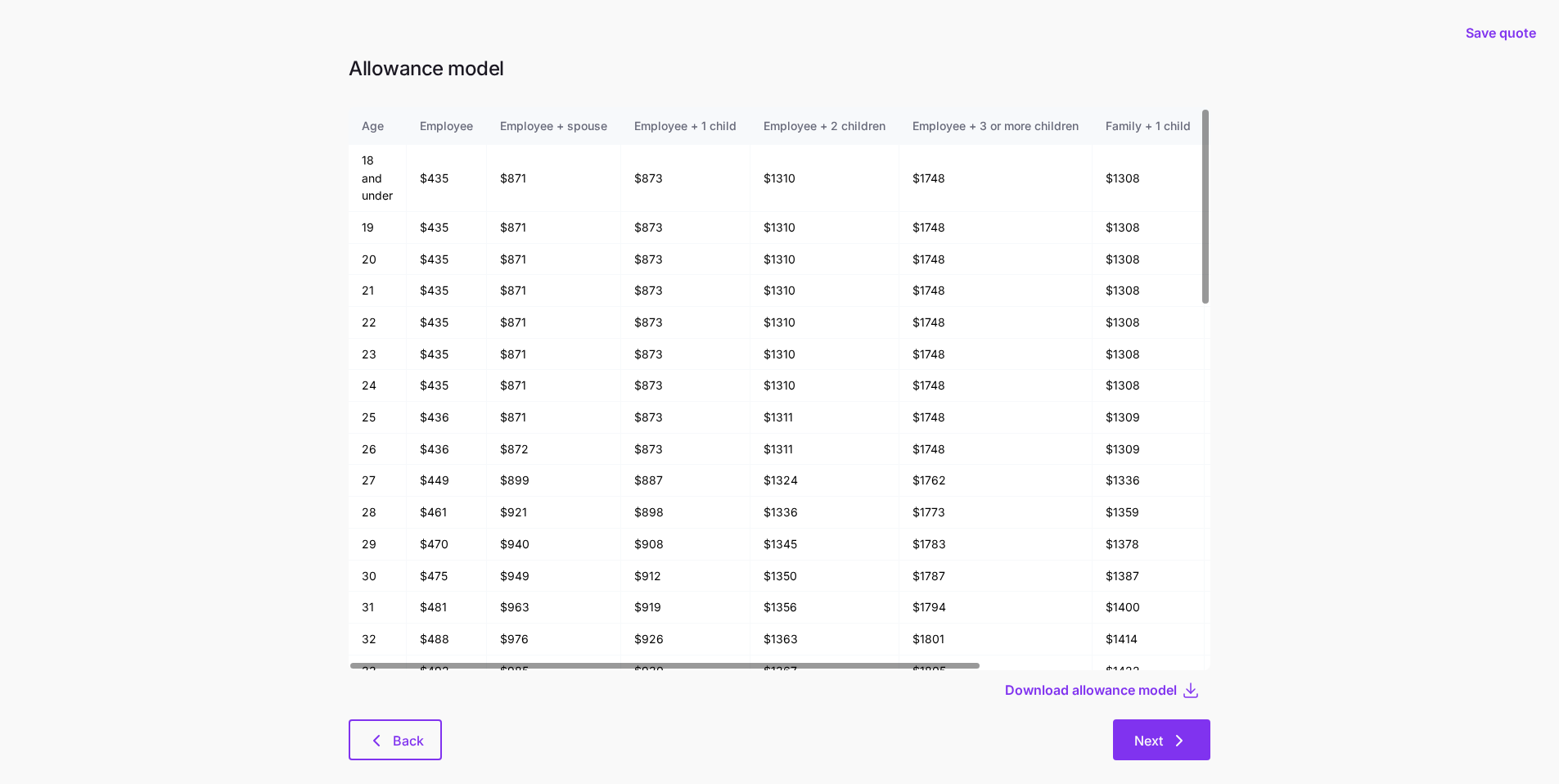 click on "Next" at bounding box center (1148, 741) 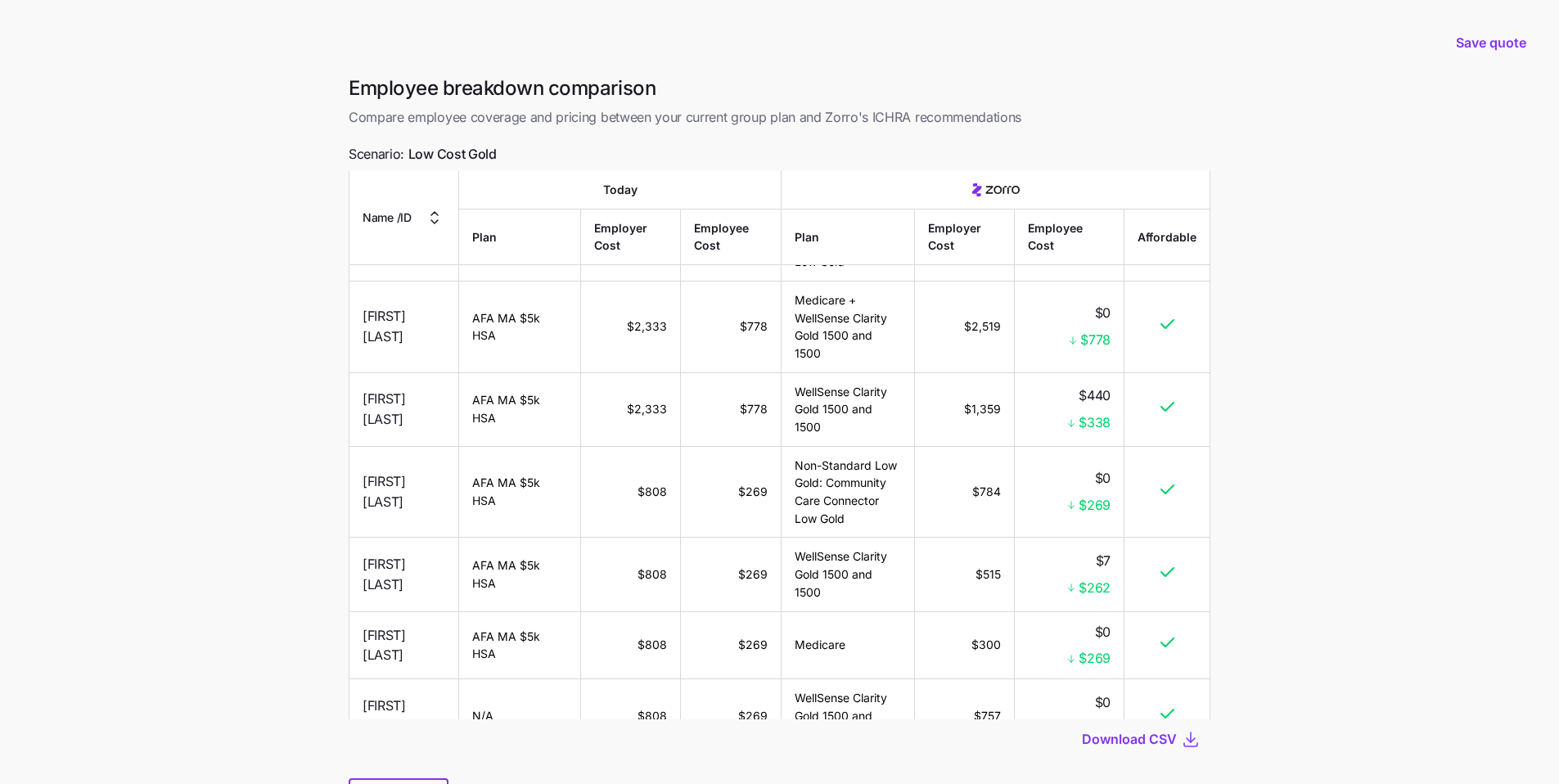 scroll, scrollTop: 1385, scrollLeft: 0, axis: vertical 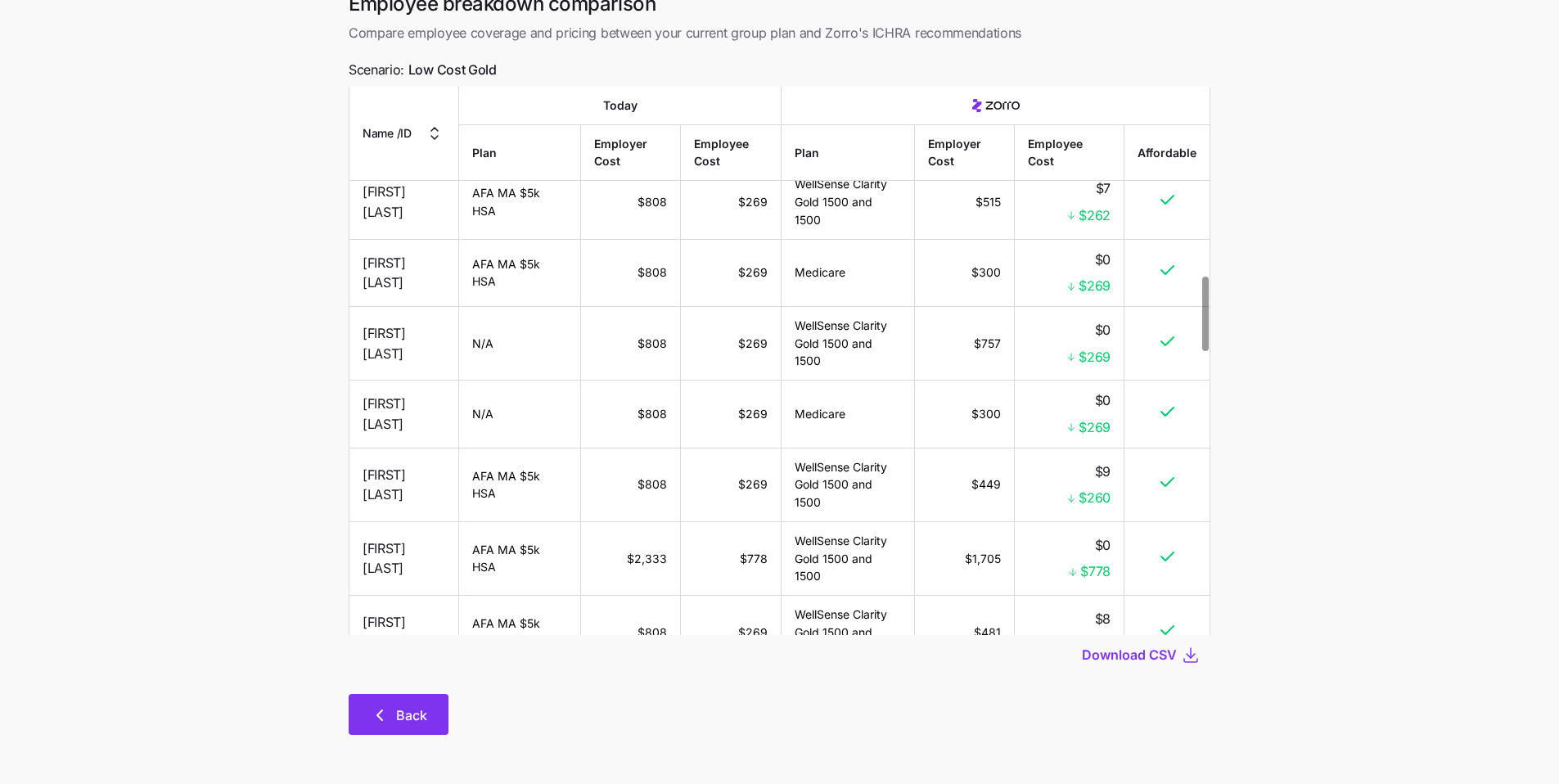 click on "Back" at bounding box center [412, 715] 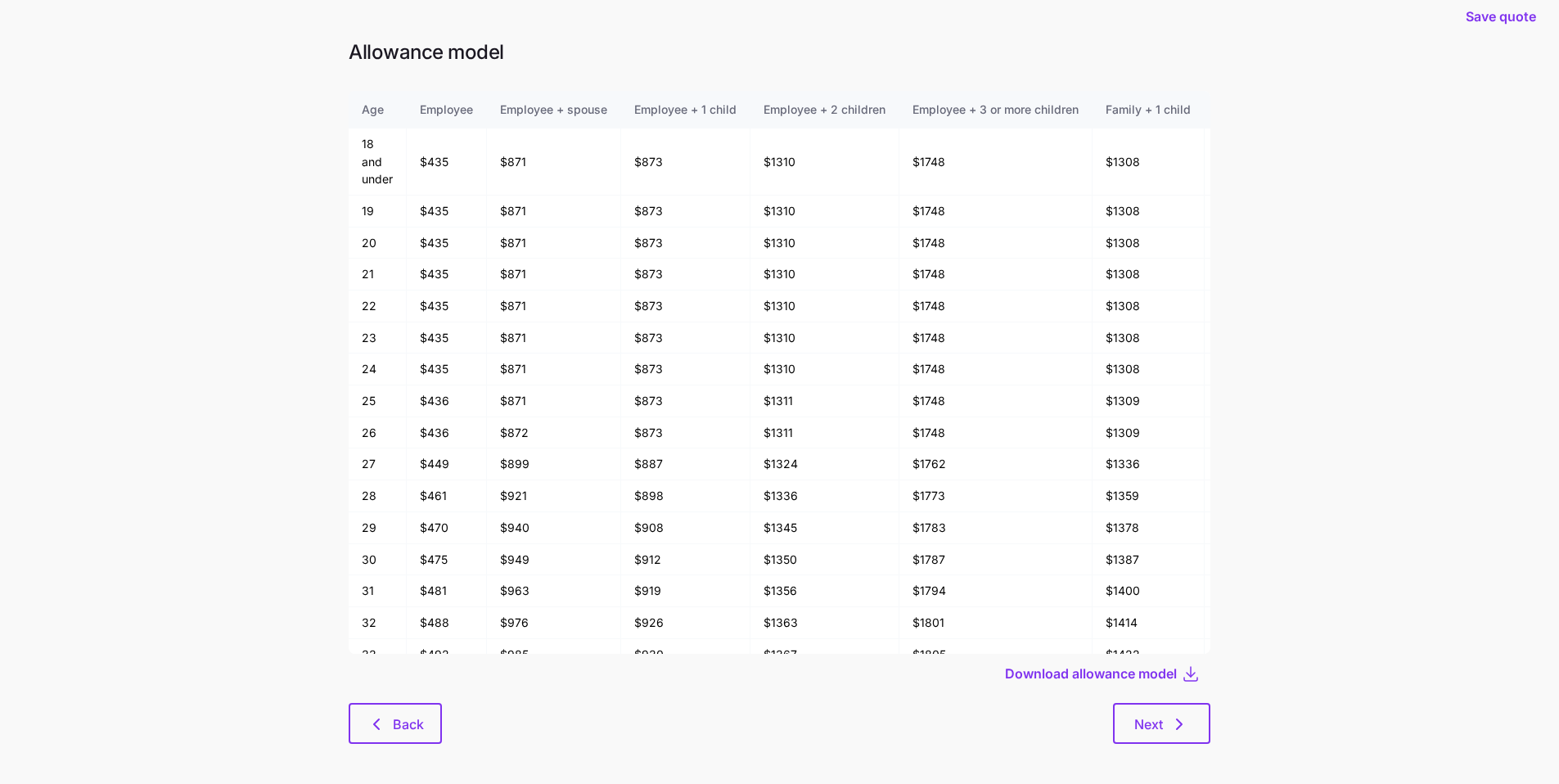 scroll, scrollTop: 20, scrollLeft: 0, axis: vertical 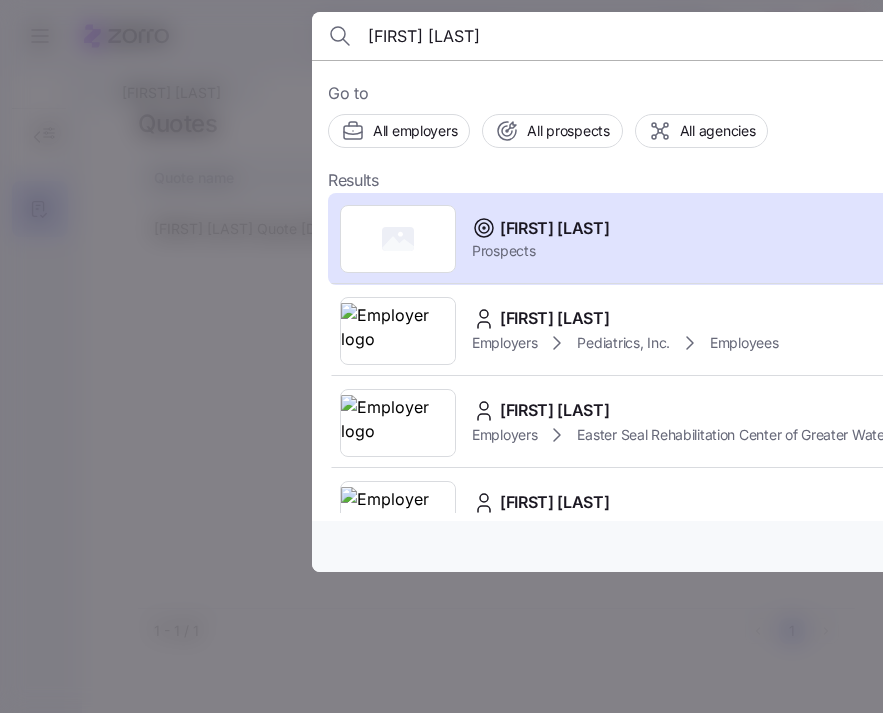 drag, startPoint x: 414, startPoint y: 34, endPoint x: 346, endPoint y: 30, distance: 68.117546 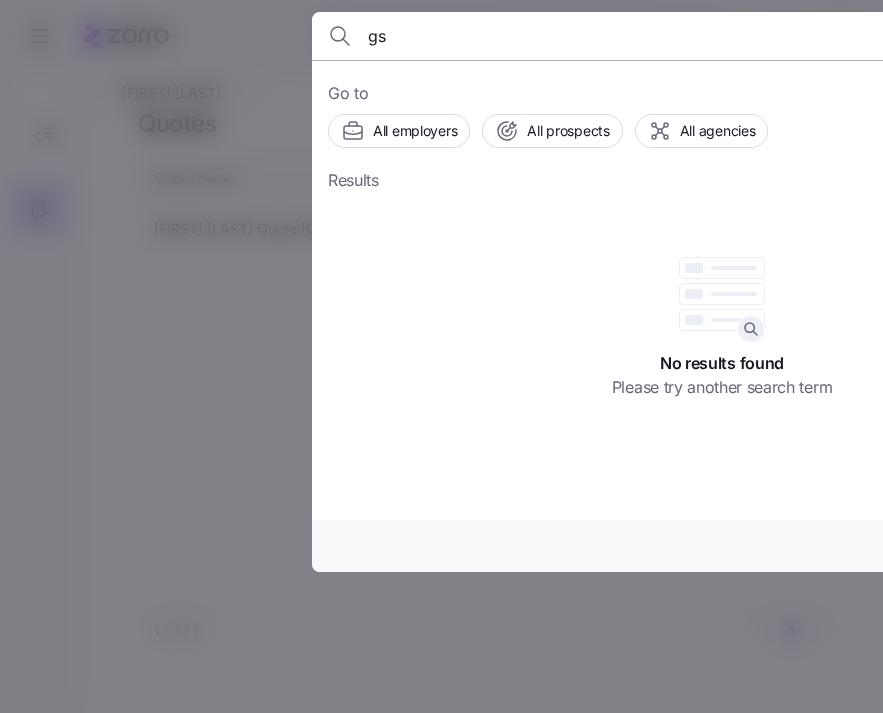 type on "g" 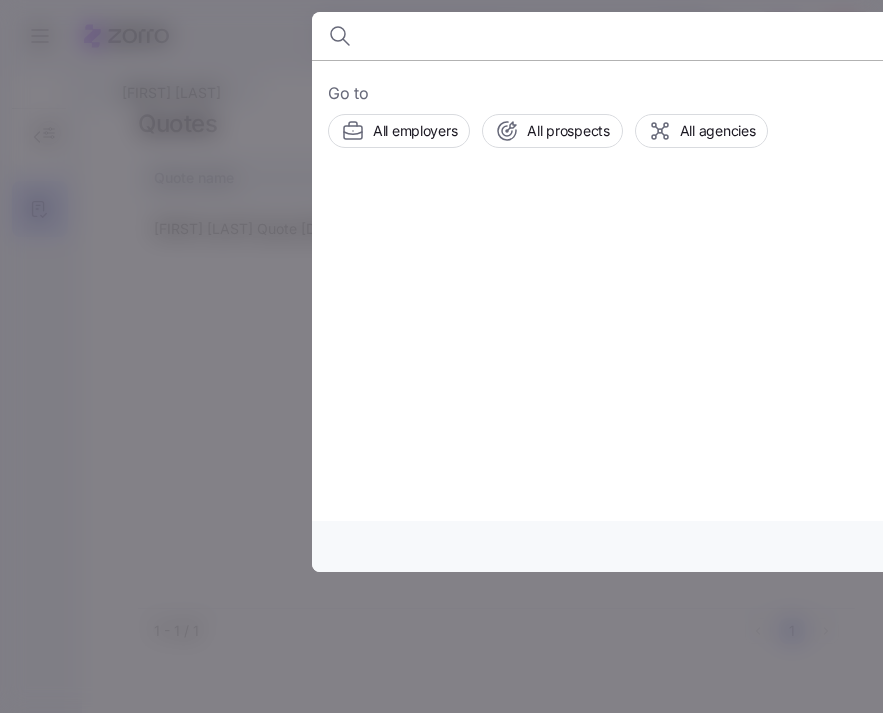 type 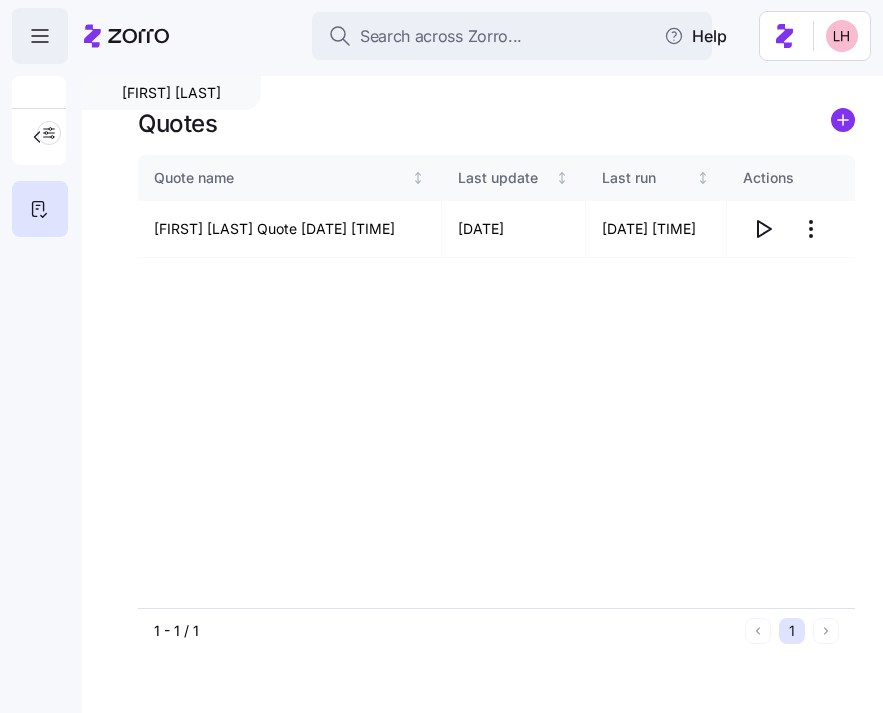 click 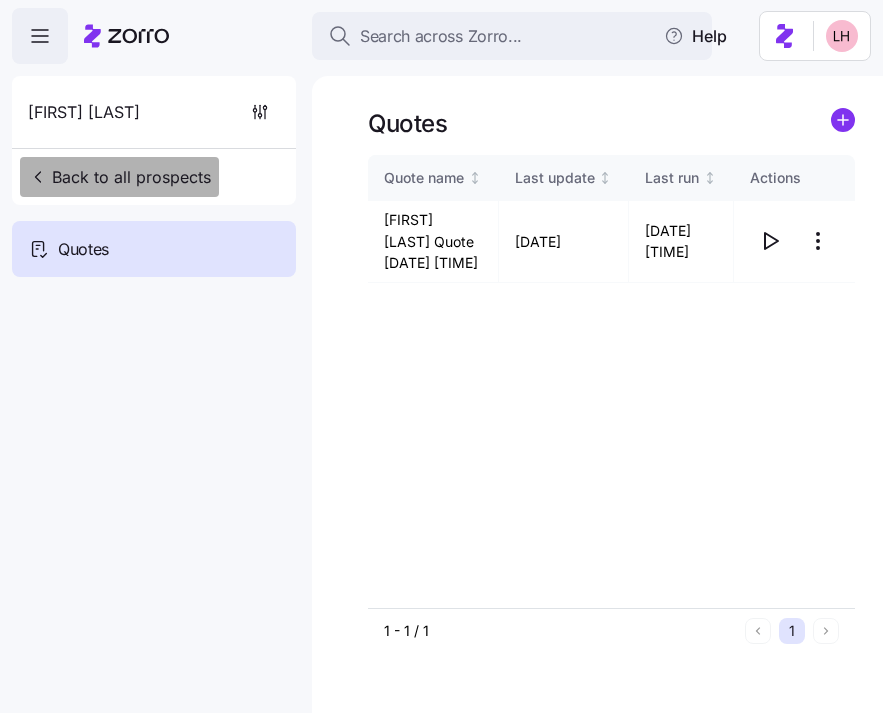 click on "Back to all prospects" at bounding box center (119, 177) 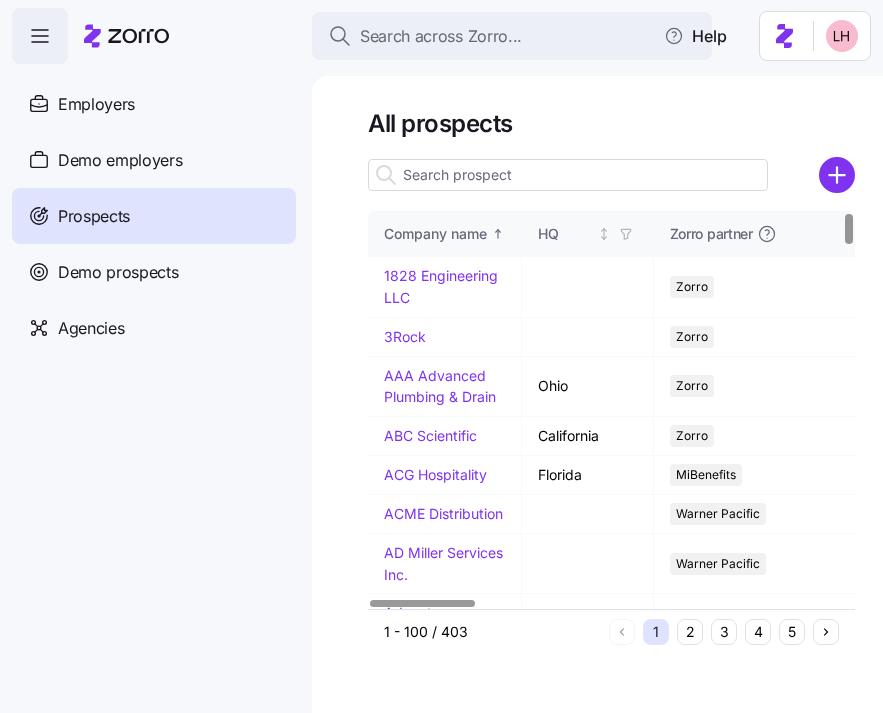 click at bounding box center [568, 175] 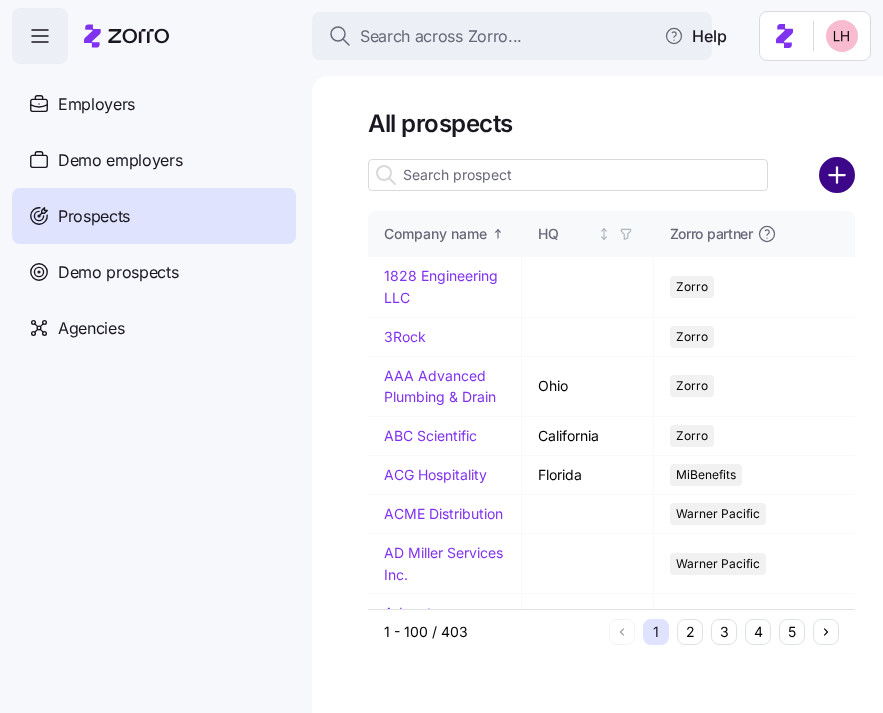 click 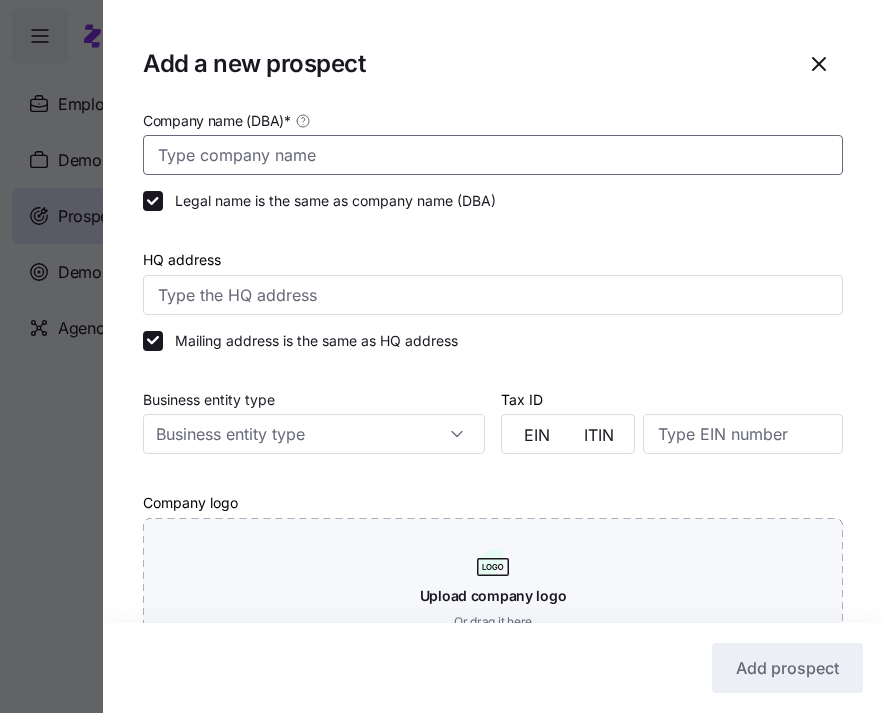 click on "Company name (DBA)  *" at bounding box center [493, 155] 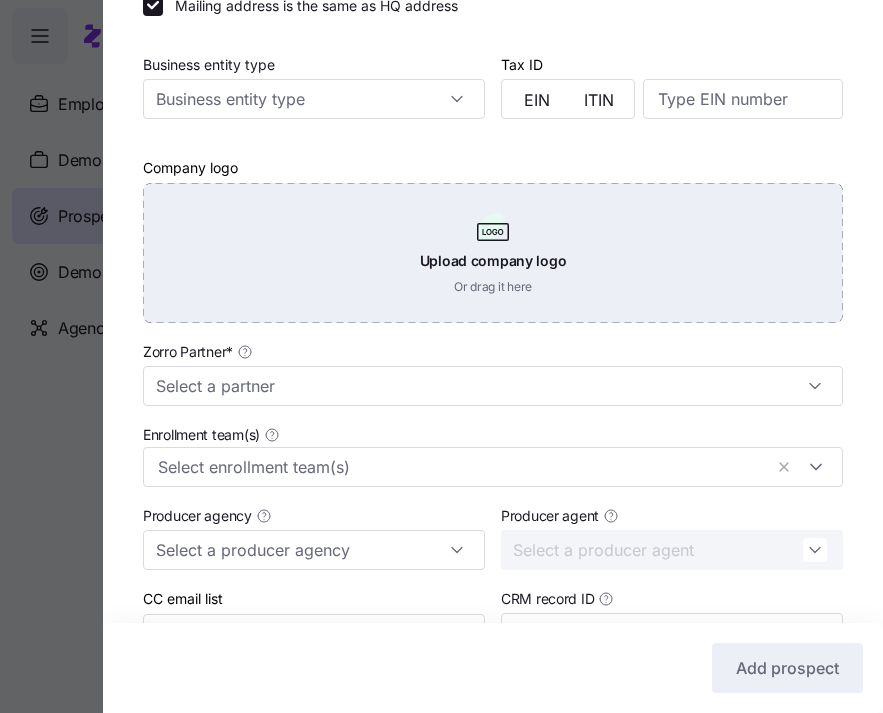 scroll, scrollTop: 358, scrollLeft: 0, axis: vertical 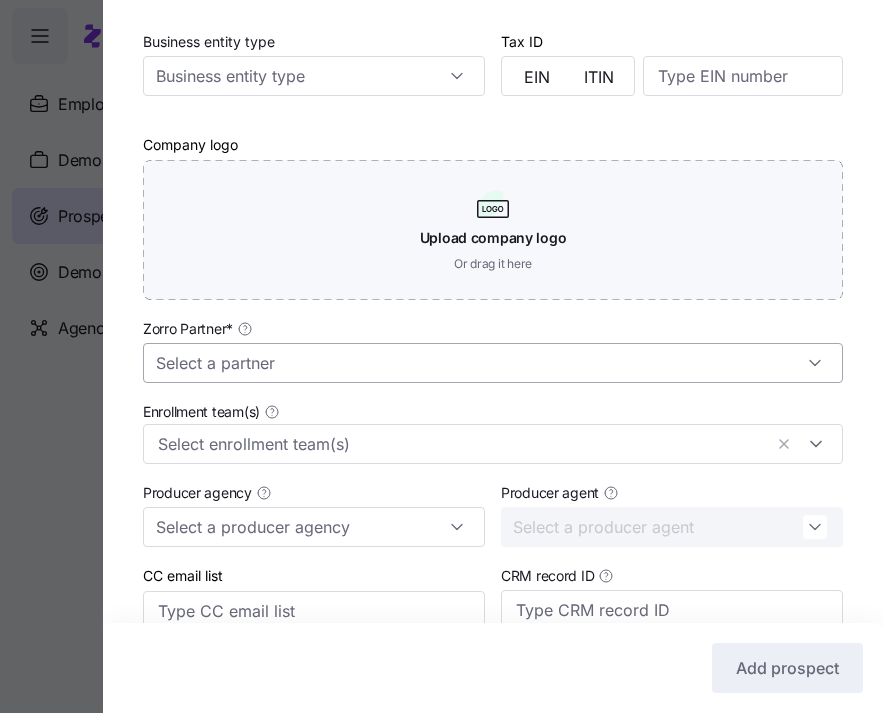 type on "GSI Sciences" 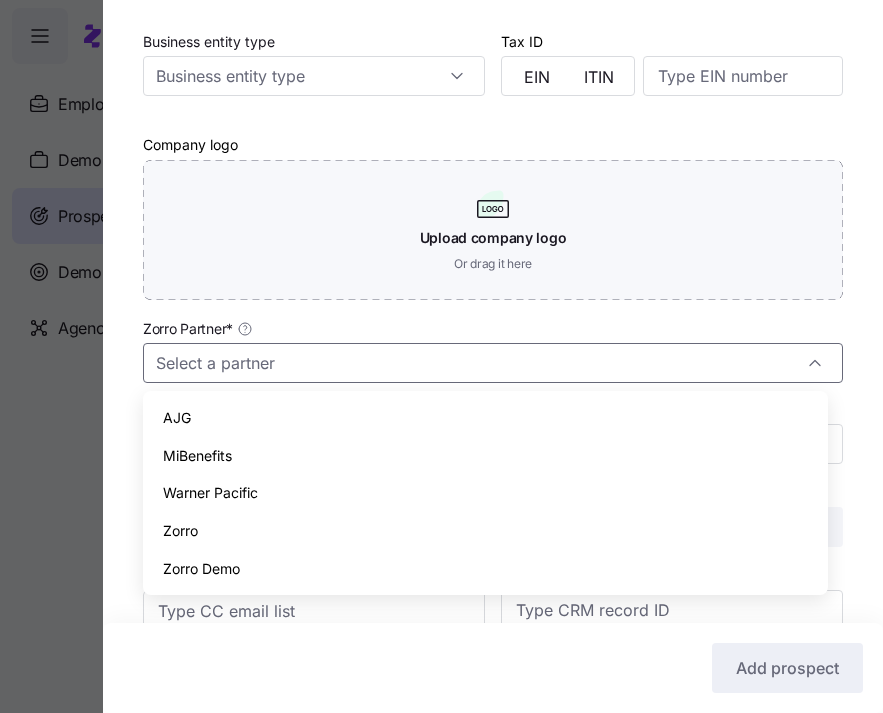 click on "Zorro" at bounding box center [485, 531] 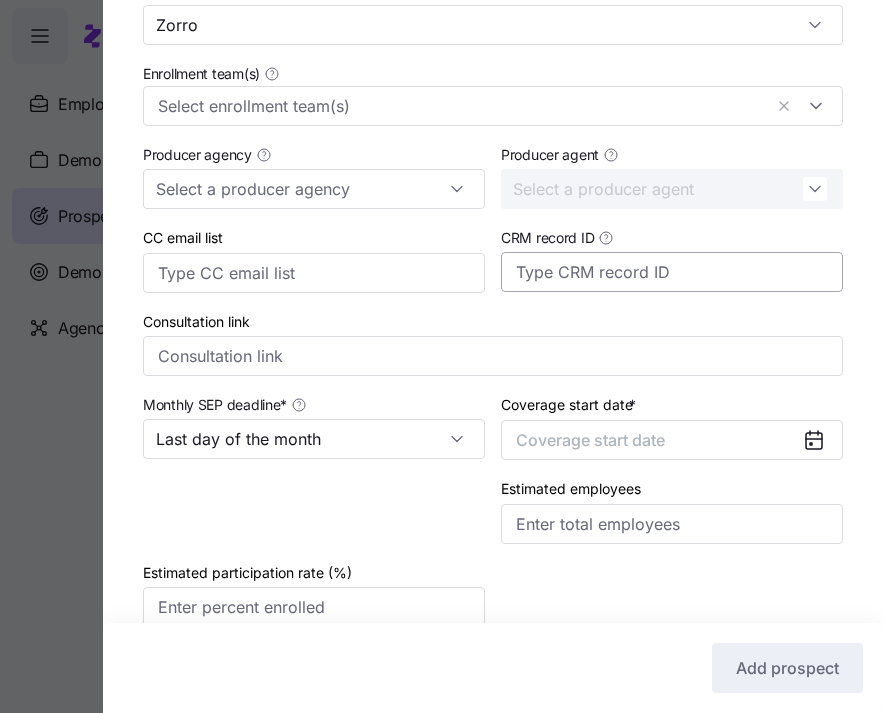scroll, scrollTop: 788, scrollLeft: 0, axis: vertical 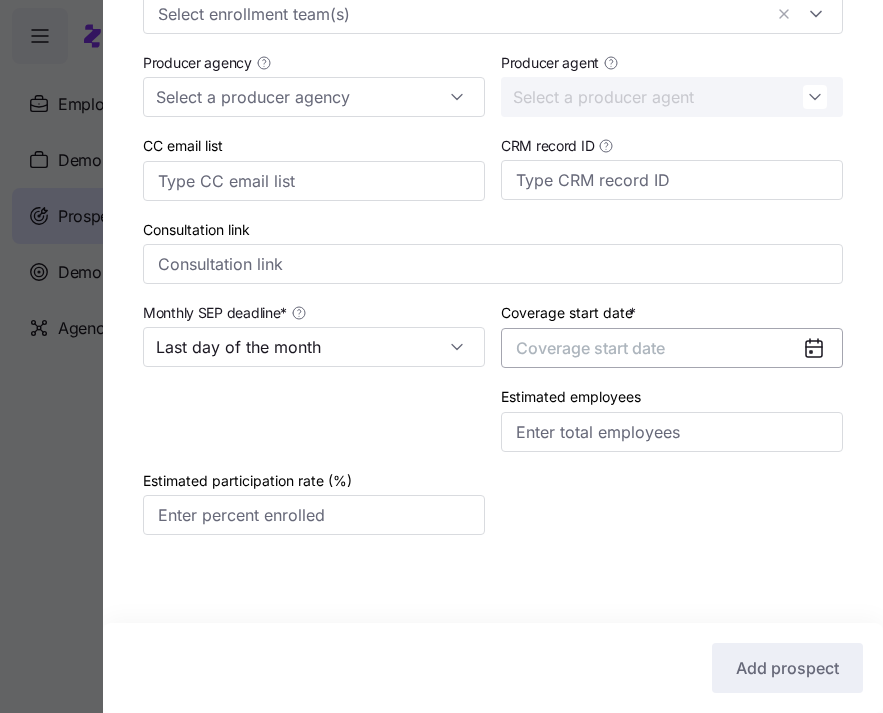 click on "Coverage start date" at bounding box center (672, 348) 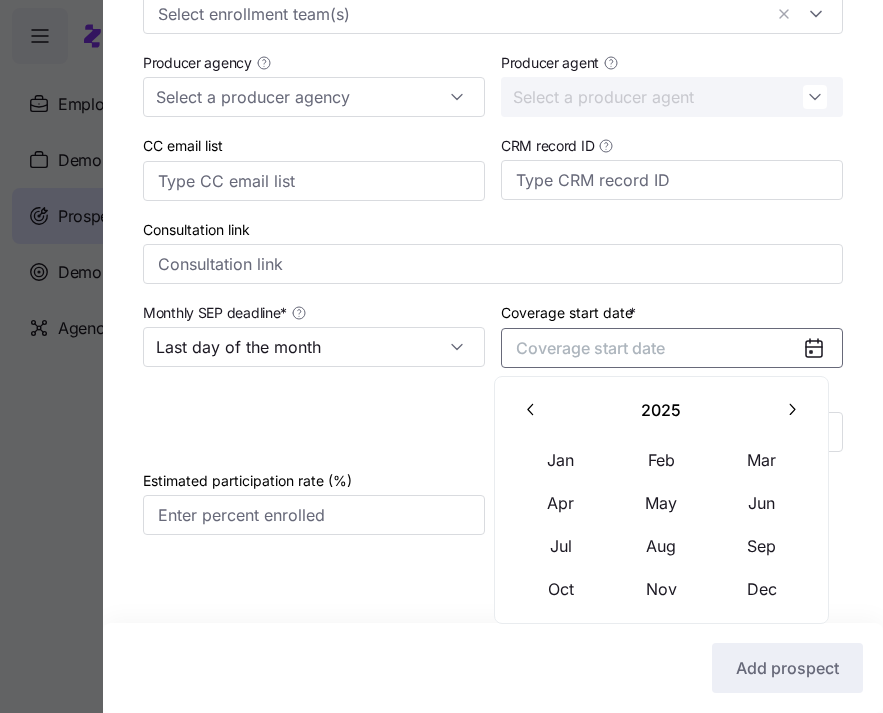 click 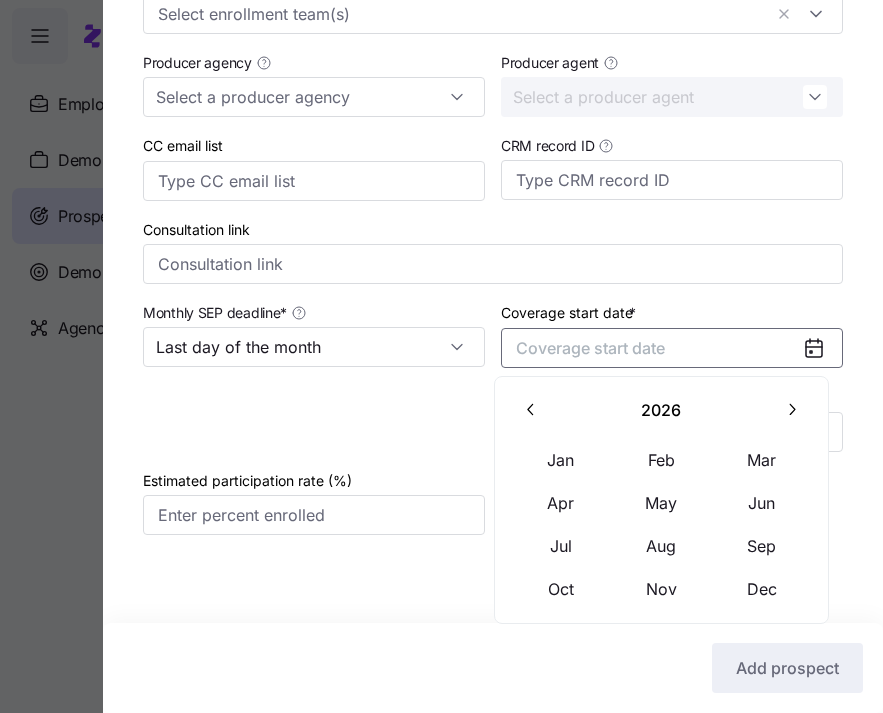 click 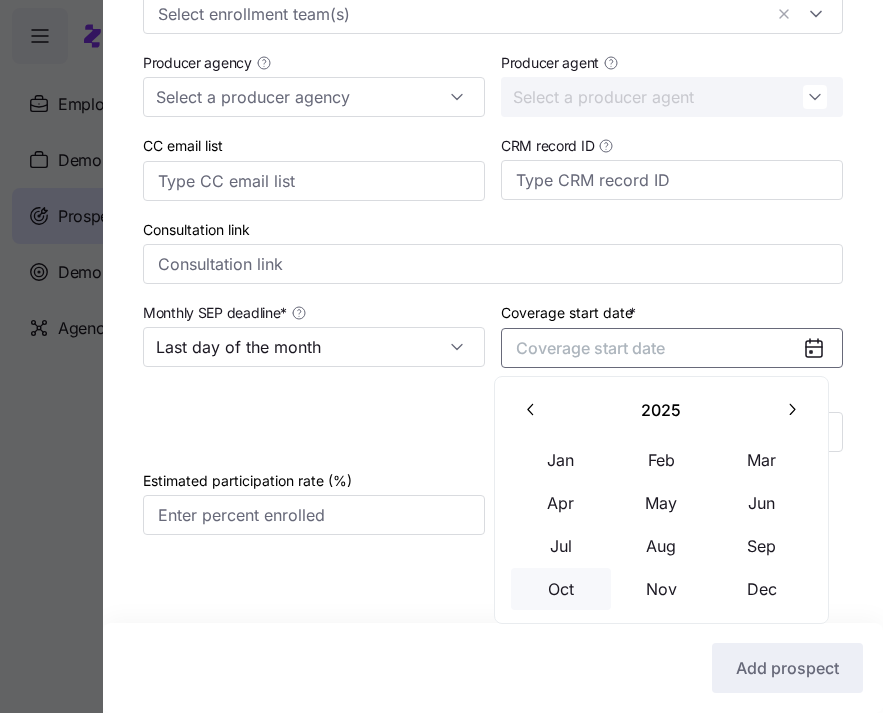 click on "Oct" at bounding box center (561, 589) 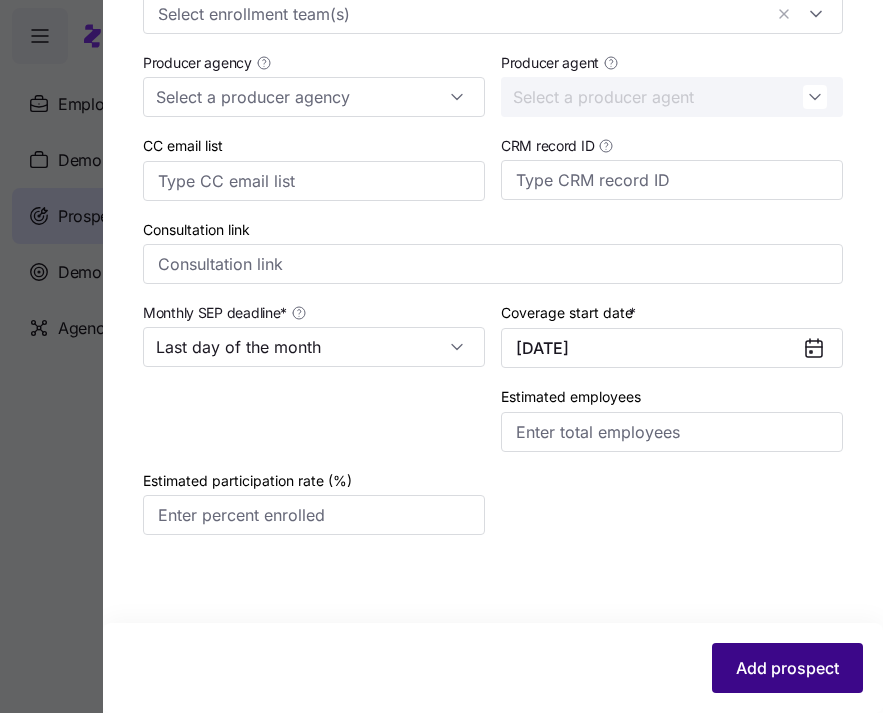 click on "Add prospect" at bounding box center (787, 668) 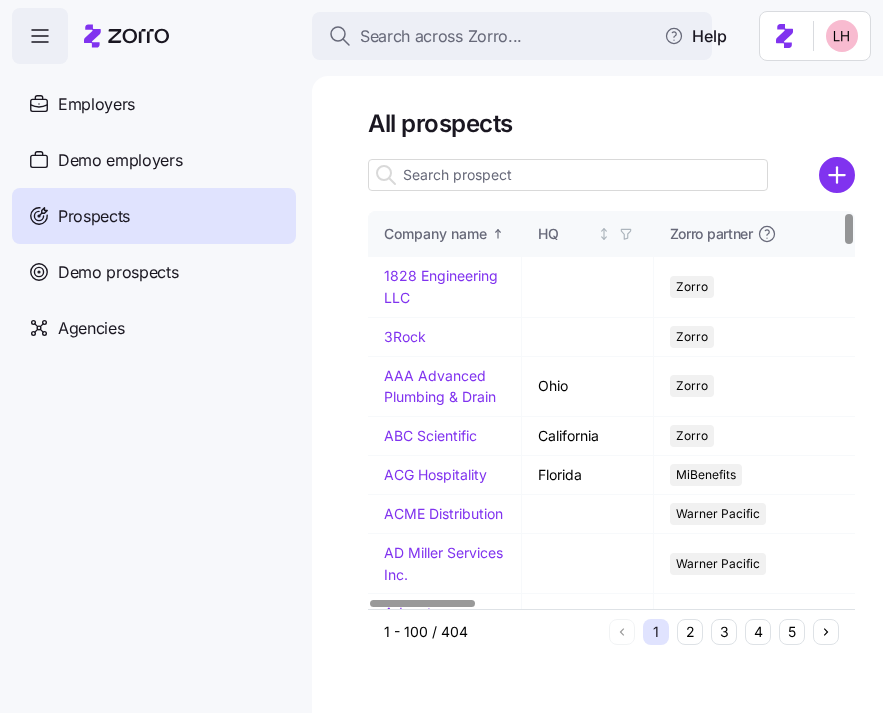 click at bounding box center [568, 175] 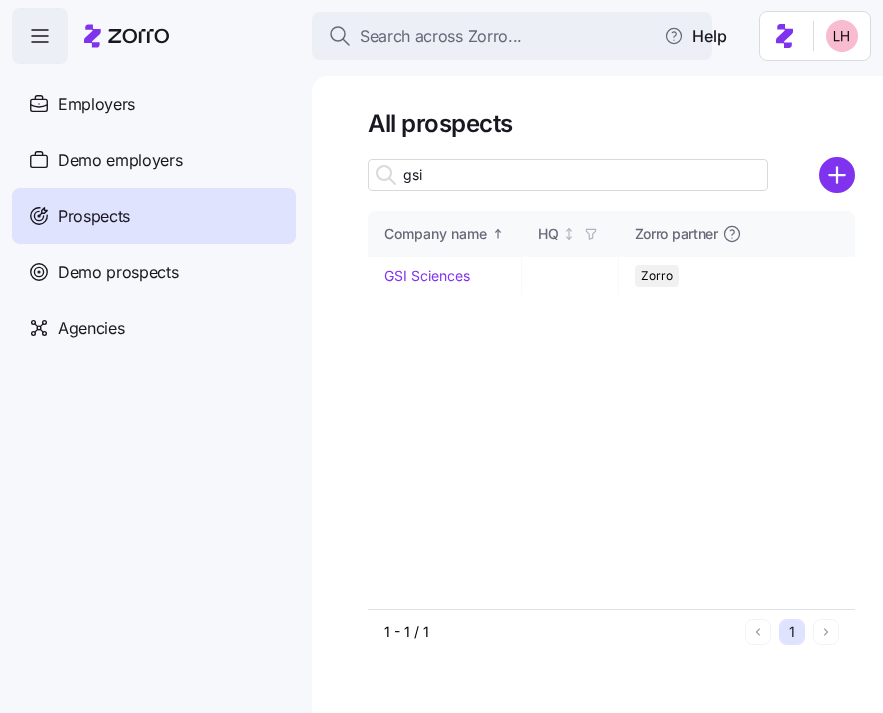 click on "gsi" at bounding box center (568, 175) 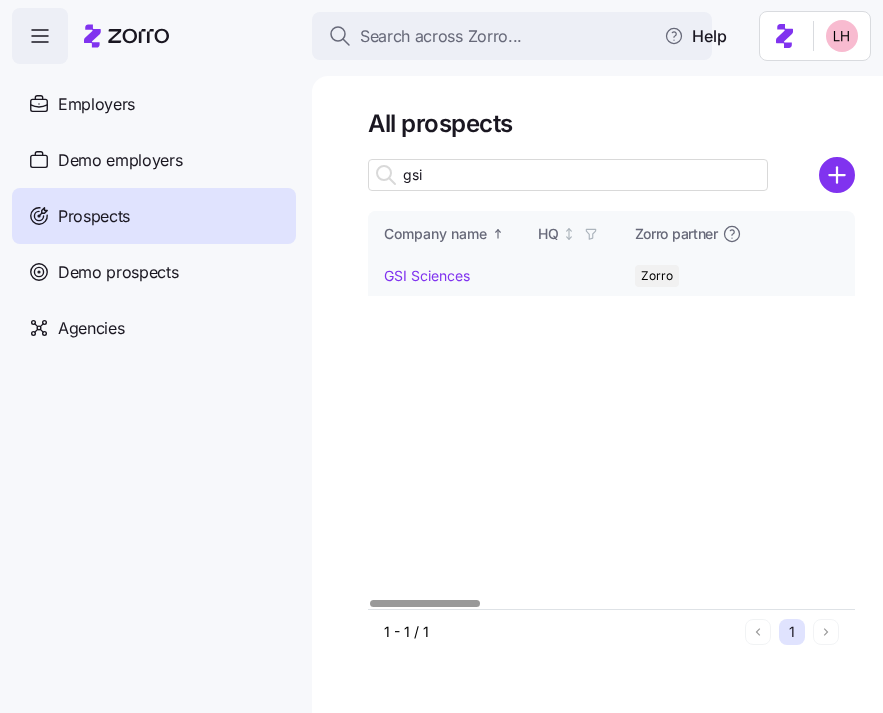 type on "gsi" 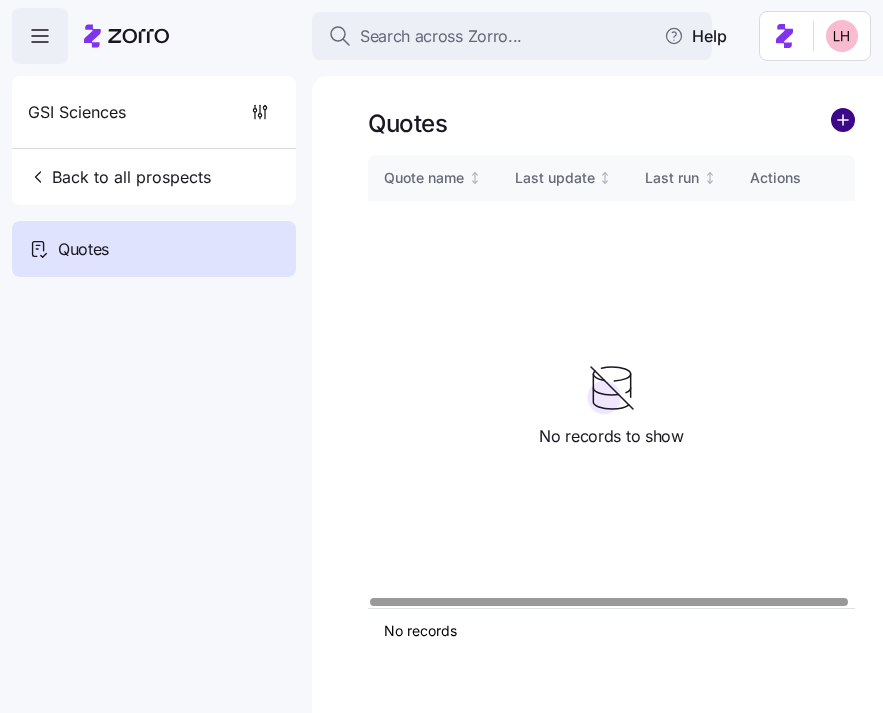 click 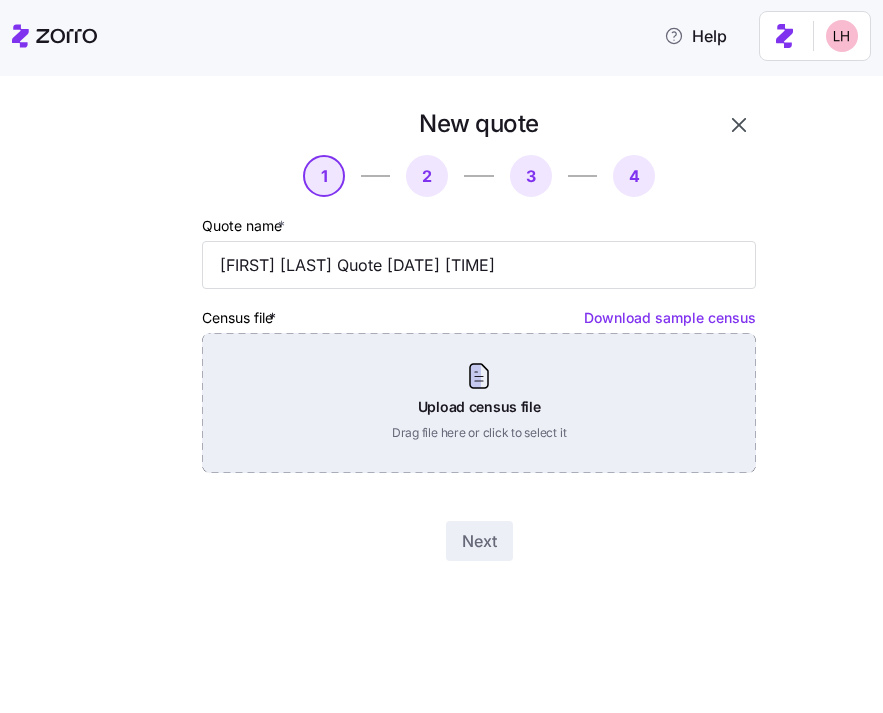click on "Upload census file Drag file here or click to select it" at bounding box center (479, 403) 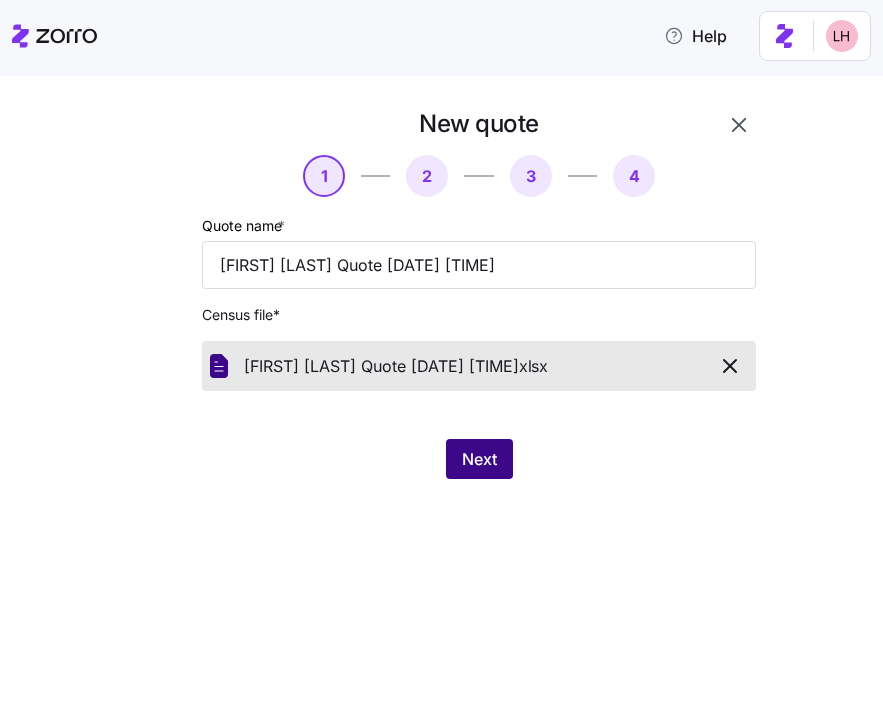 drag, startPoint x: 518, startPoint y: 460, endPoint x: 495, endPoint y: 467, distance: 24.04163 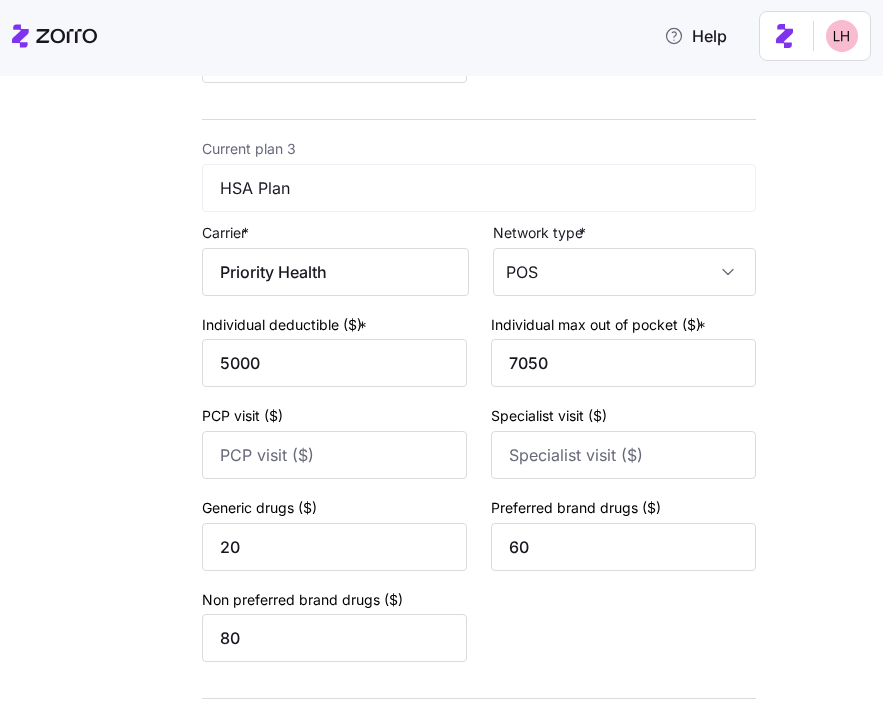 scroll, scrollTop: 1422, scrollLeft: 0, axis: vertical 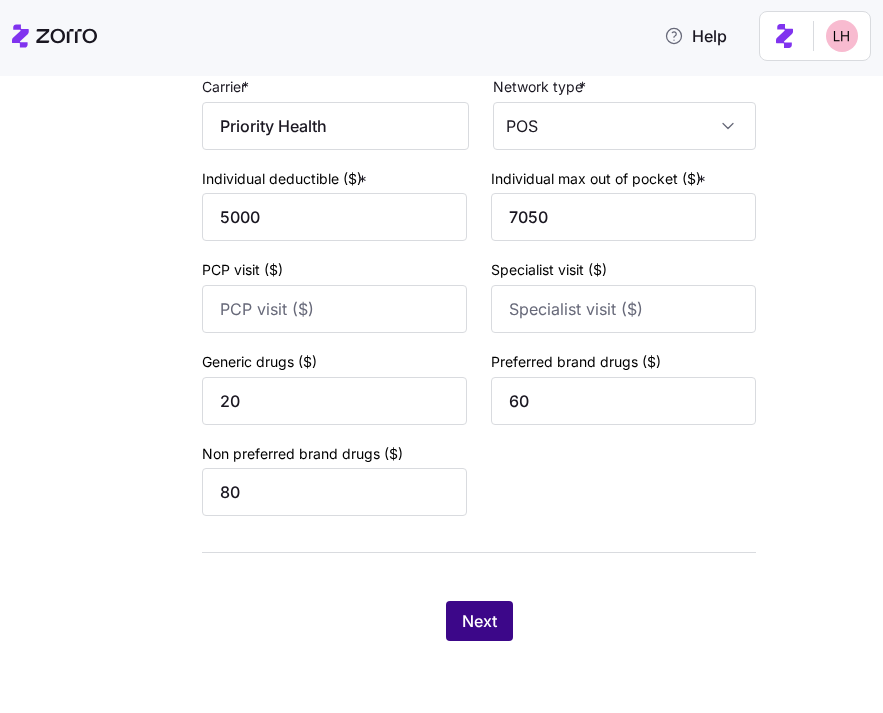 click on "Next" at bounding box center [479, 621] 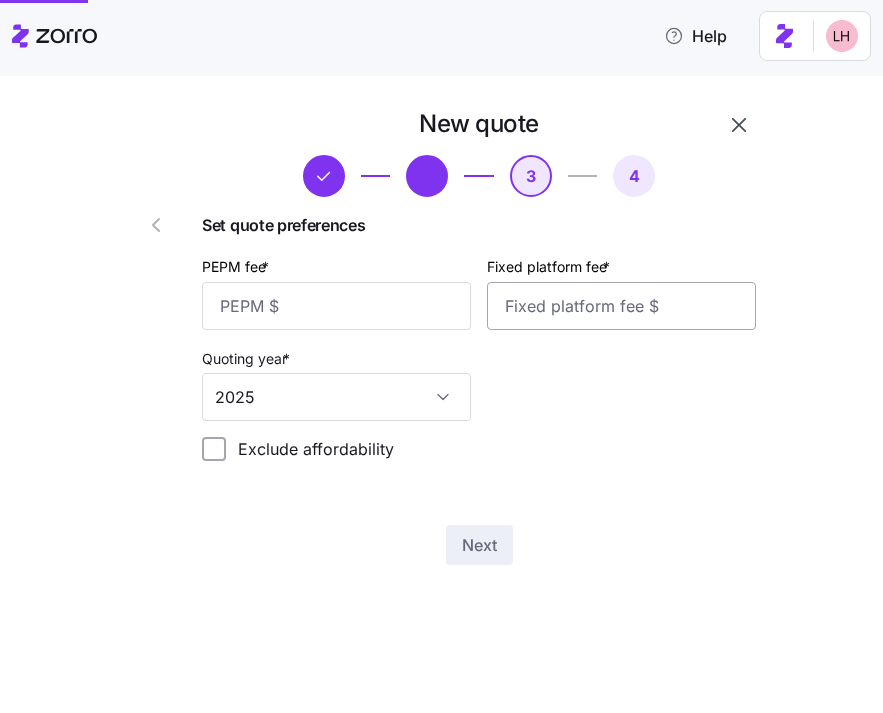 scroll, scrollTop: 0, scrollLeft: 0, axis: both 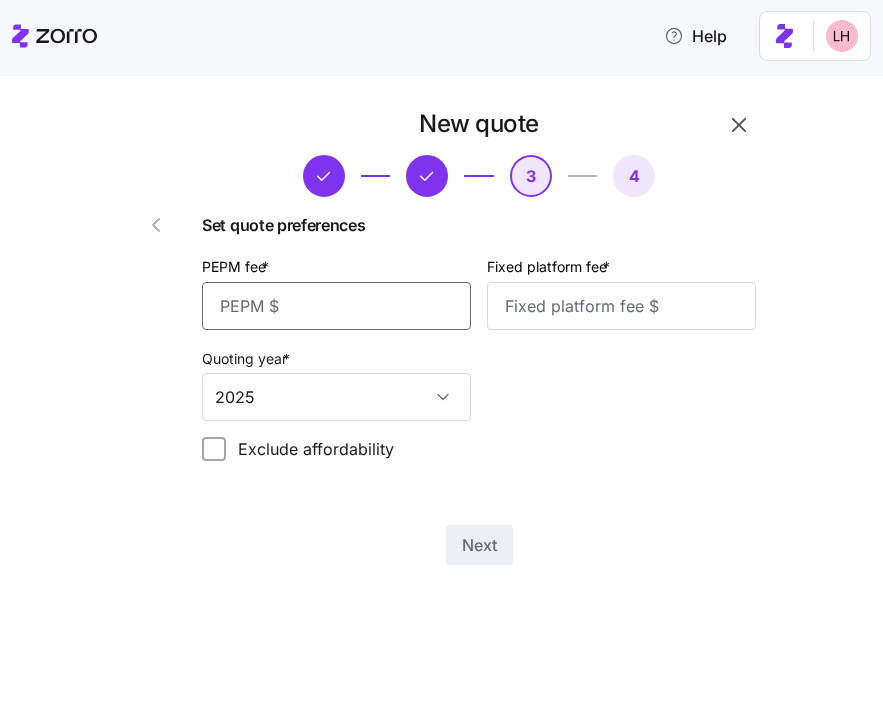 click on "PEPM fee  *" at bounding box center [336, 306] 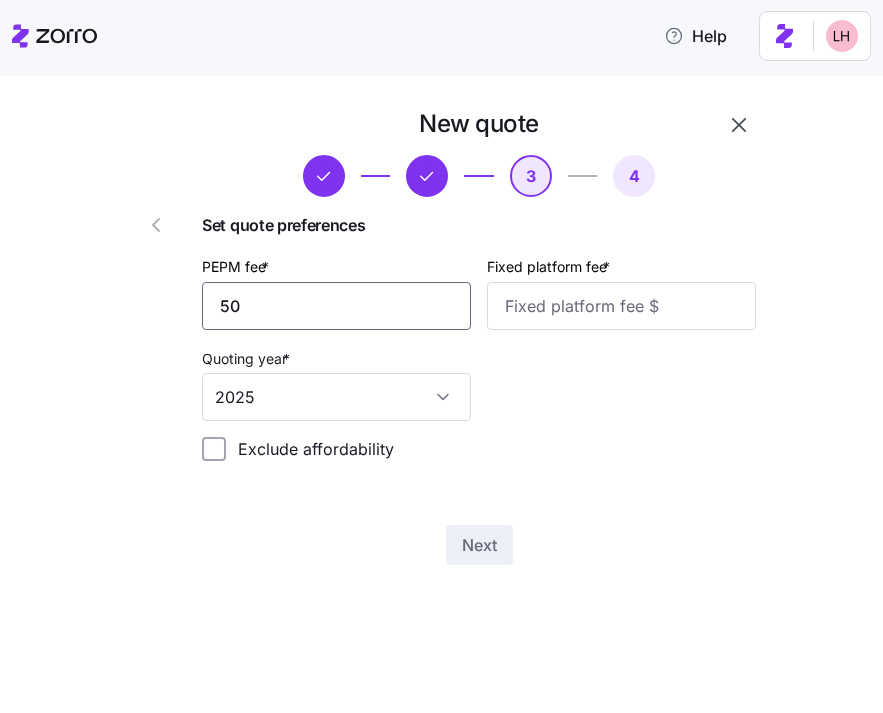 type on "50" 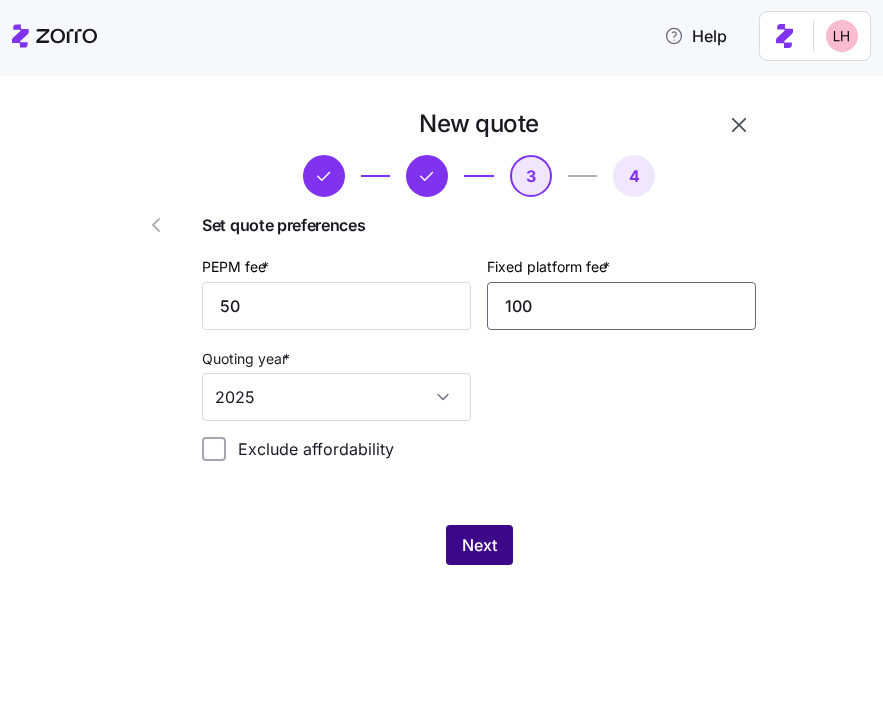type on "100" 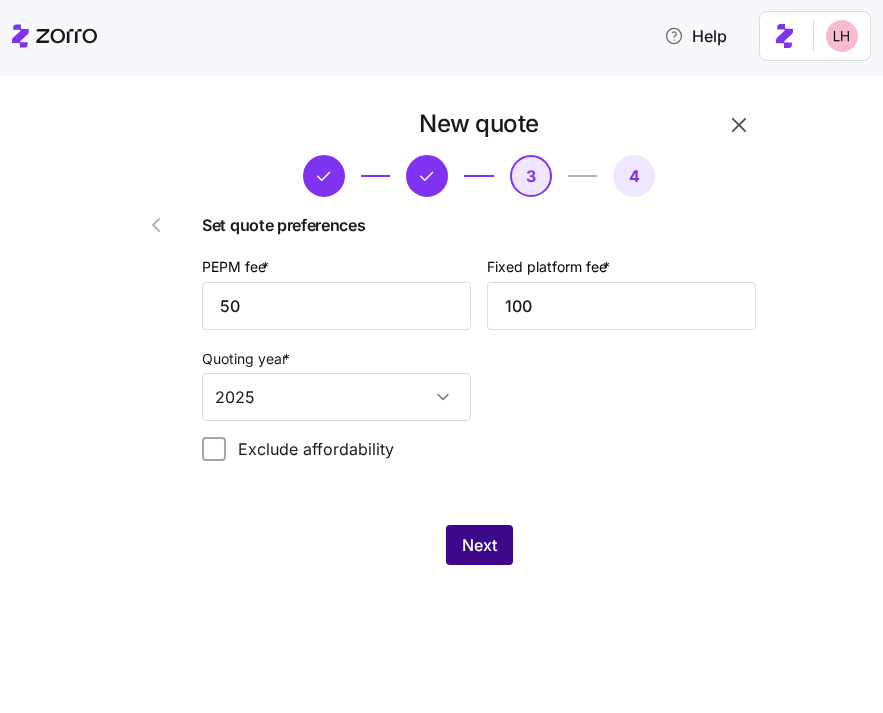 click on "Next" at bounding box center (479, 545) 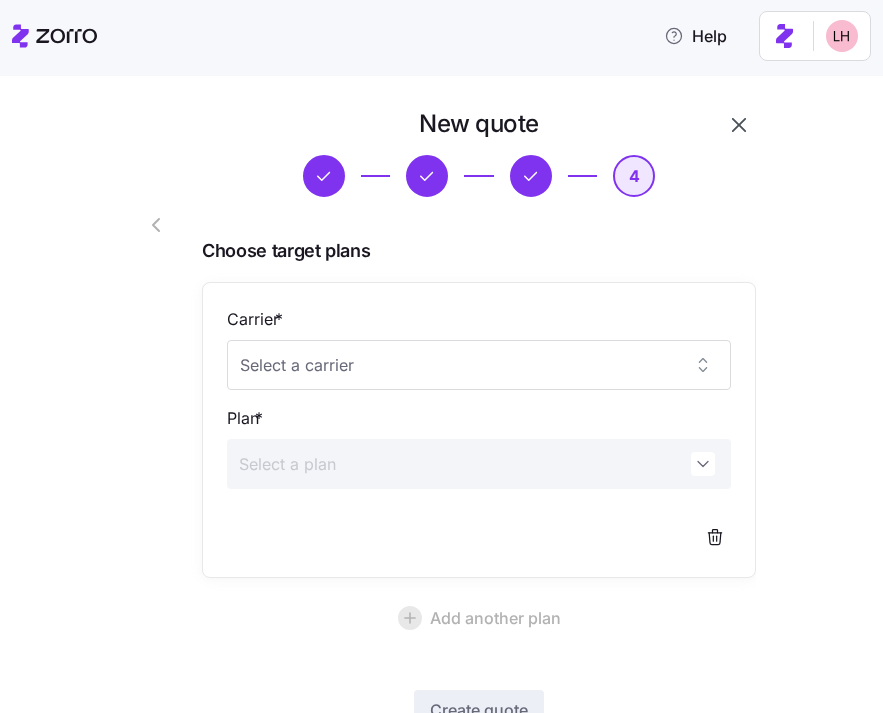 scroll, scrollTop: 149, scrollLeft: 0, axis: vertical 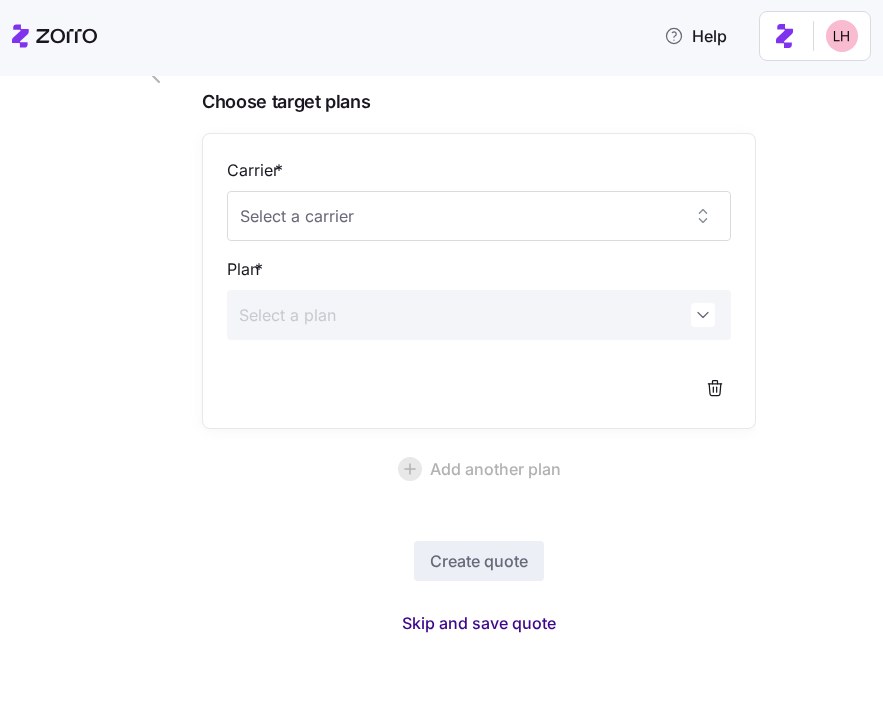 click on "Skip and save quote" at bounding box center [479, 623] 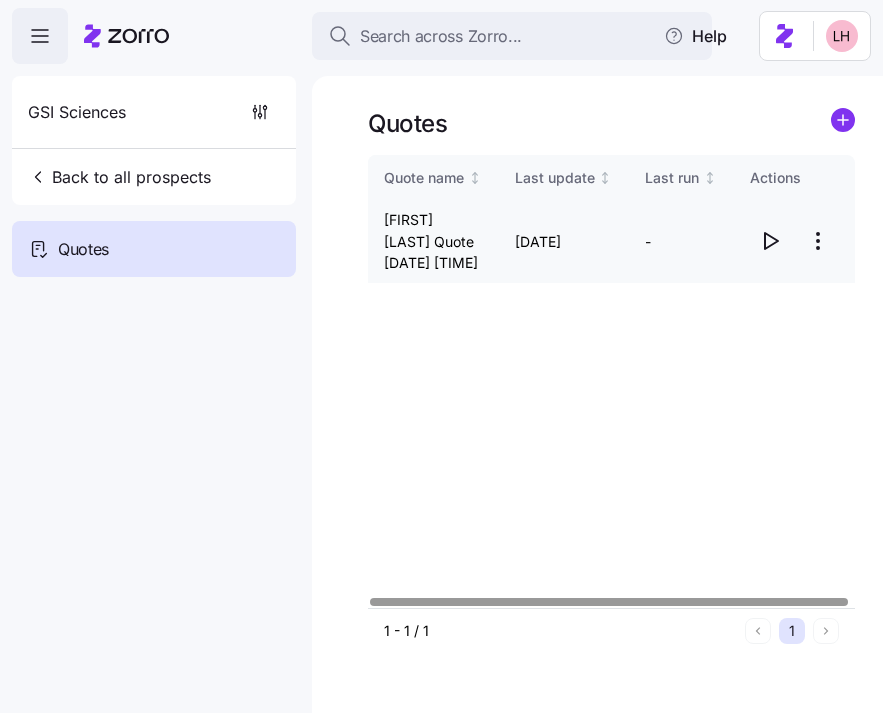 click 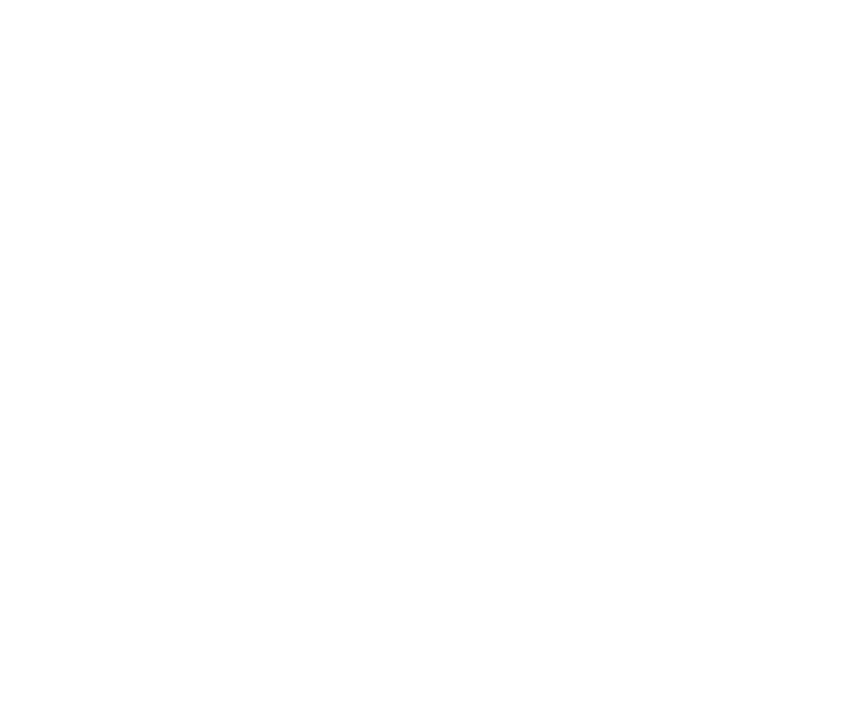 scroll, scrollTop: 0, scrollLeft: 0, axis: both 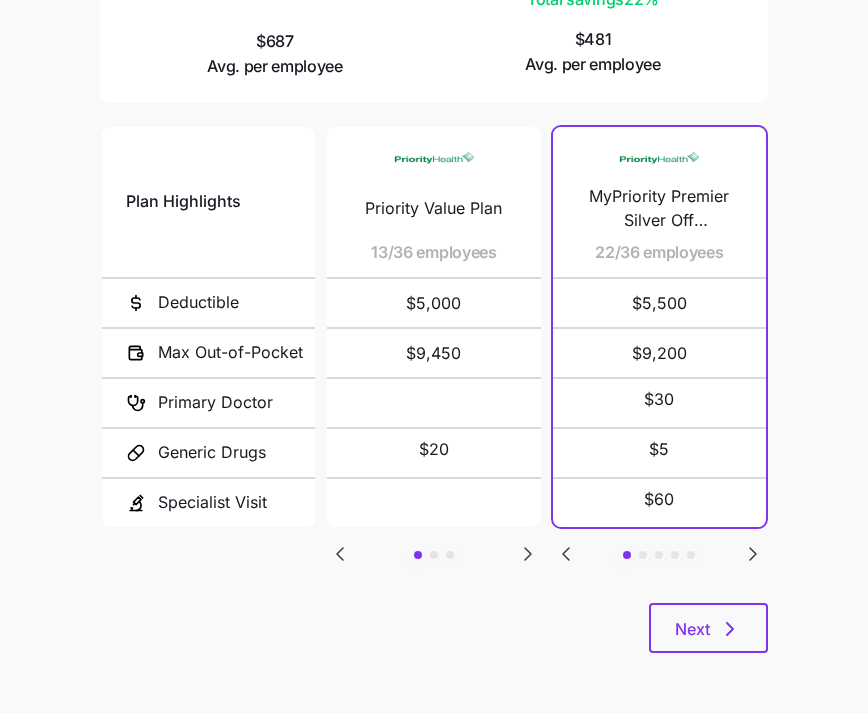 click 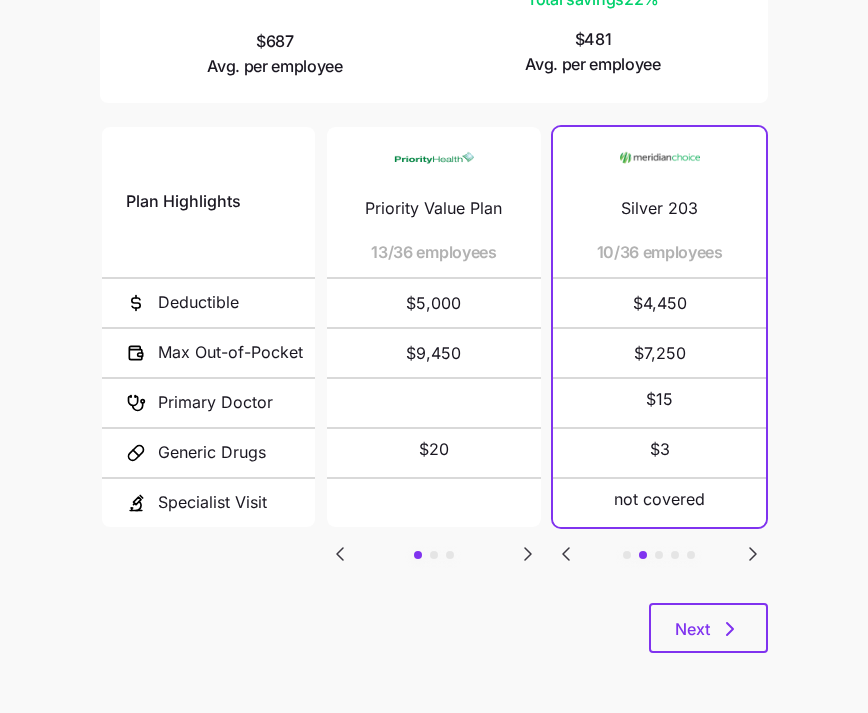 click 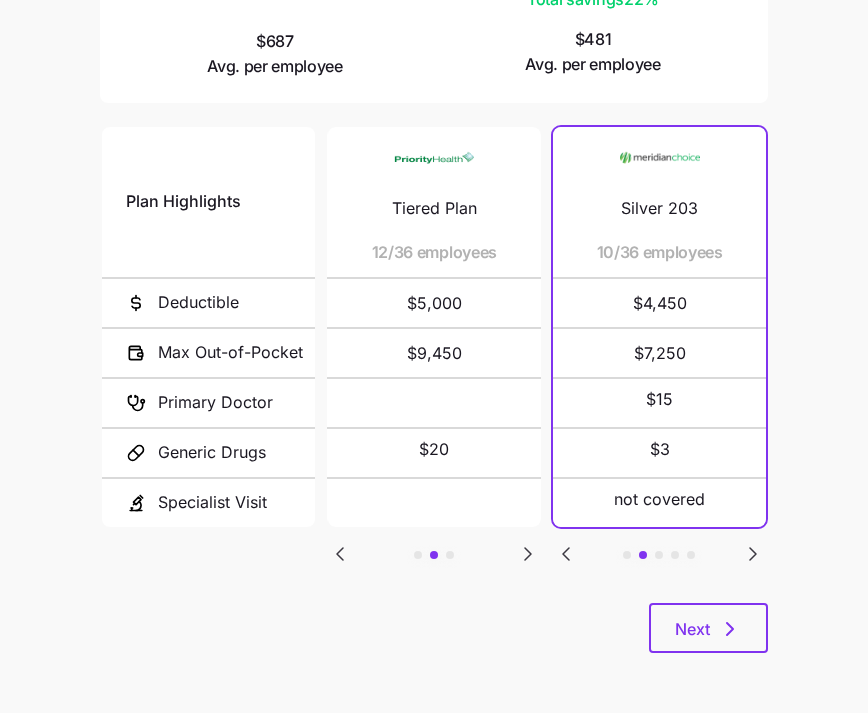 click 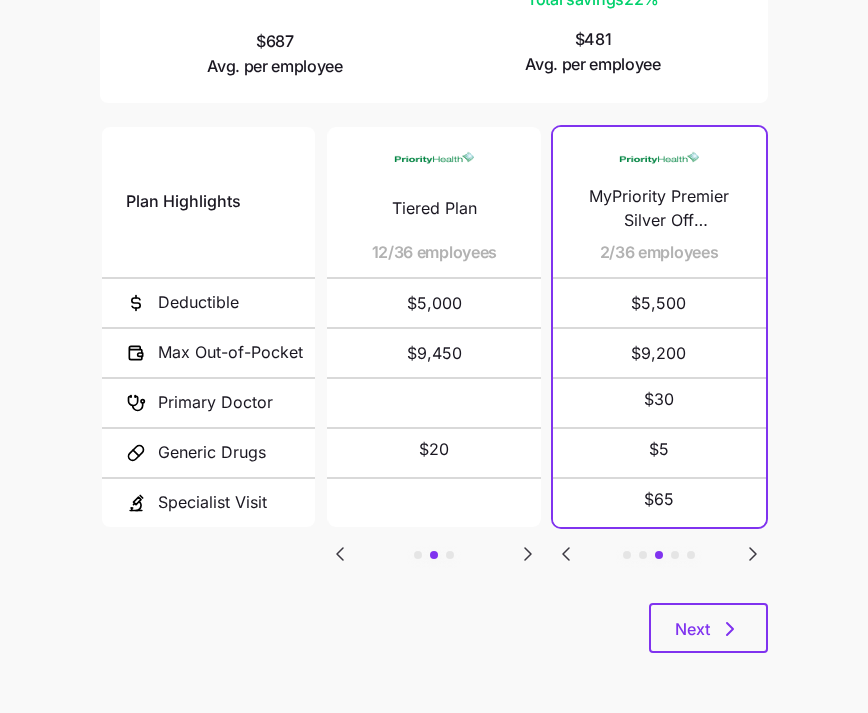 click 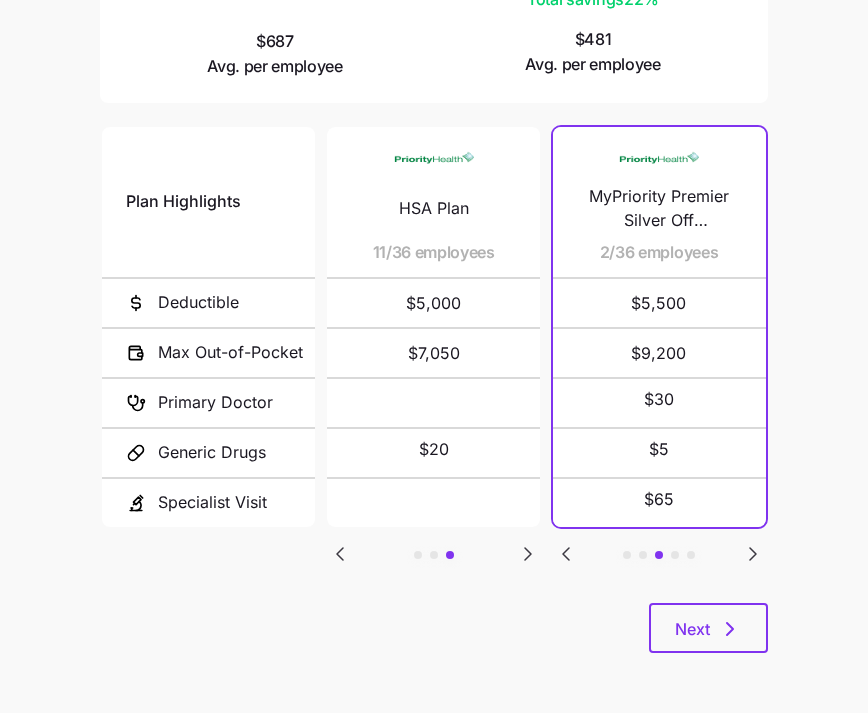click 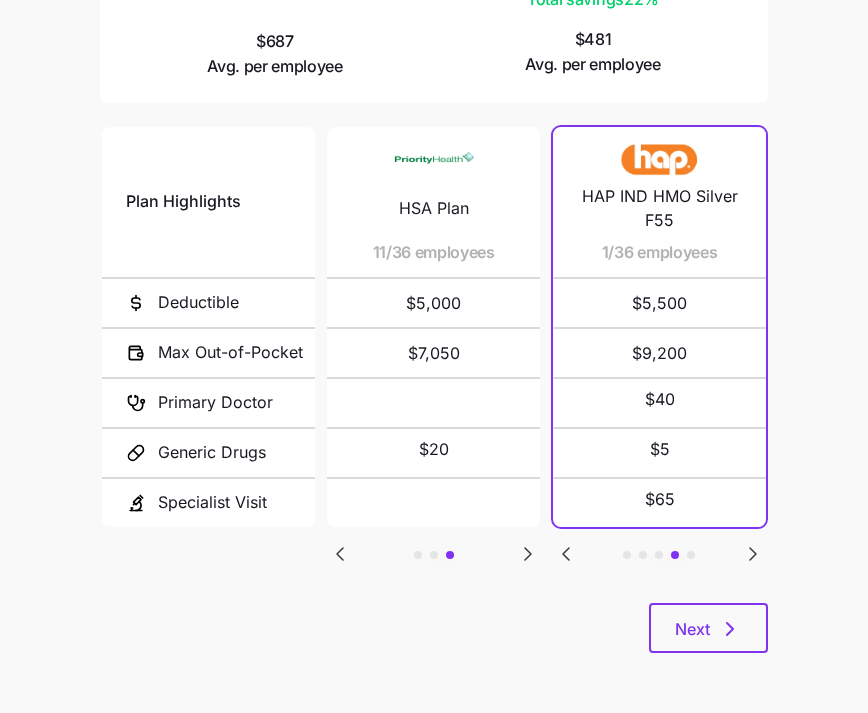 click 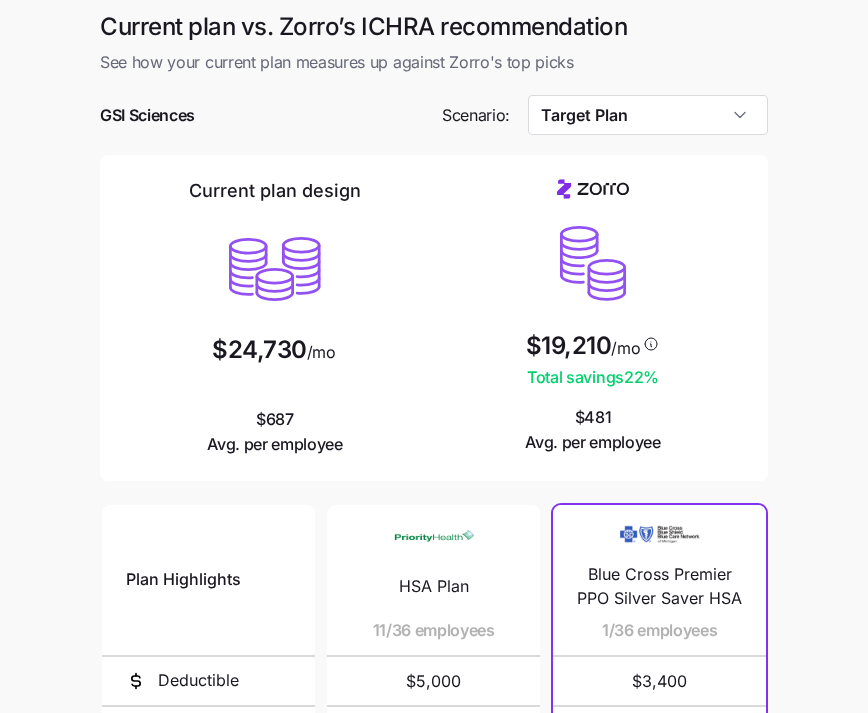 scroll, scrollTop: 0, scrollLeft: 0, axis: both 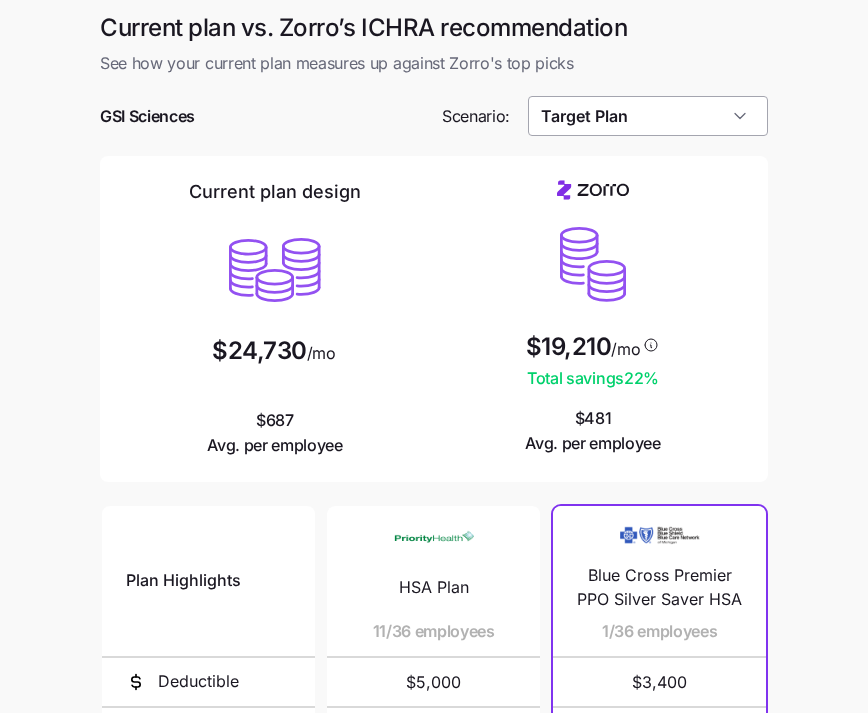 click on "Target Plan" at bounding box center [648, 116] 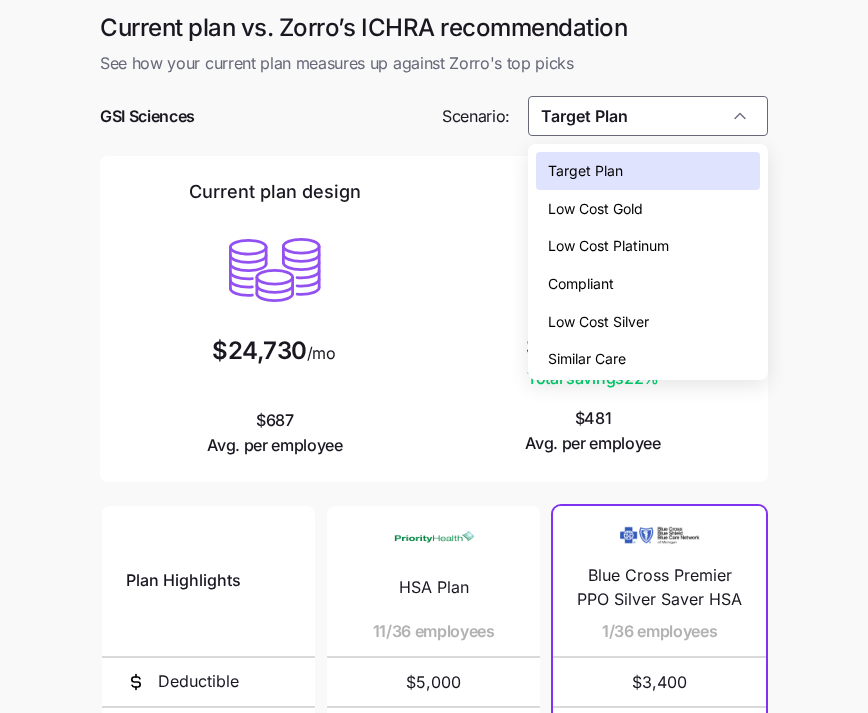 click on "Compliant" at bounding box center (648, 284) 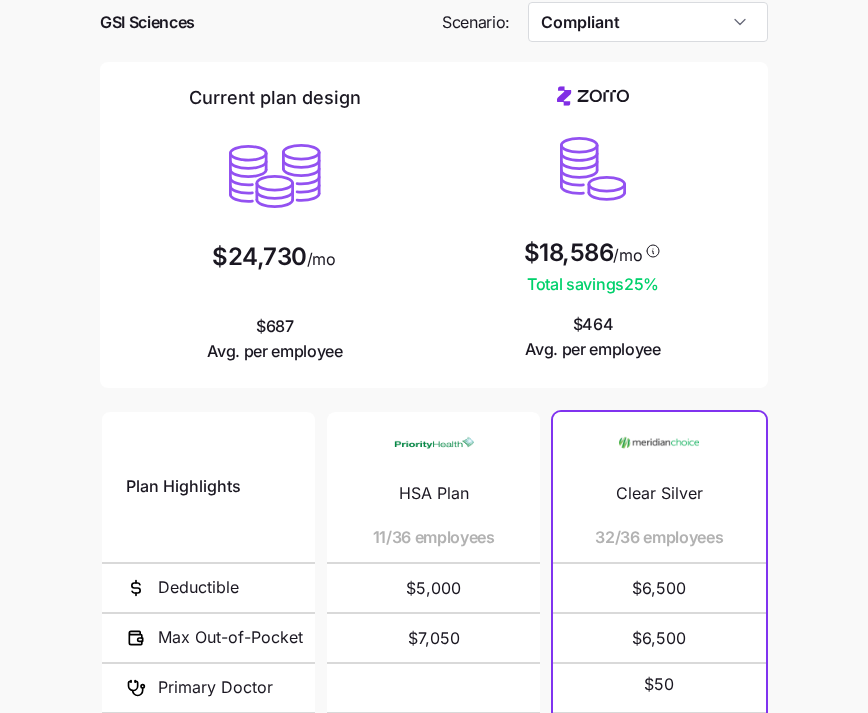 scroll, scrollTop: 379, scrollLeft: 0, axis: vertical 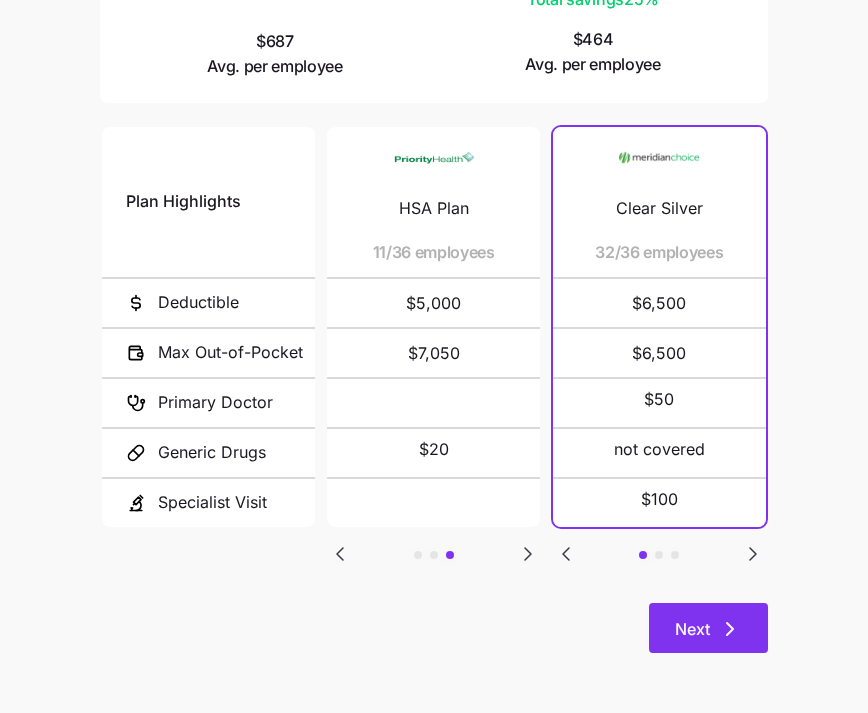 click on "Next" at bounding box center [692, 629] 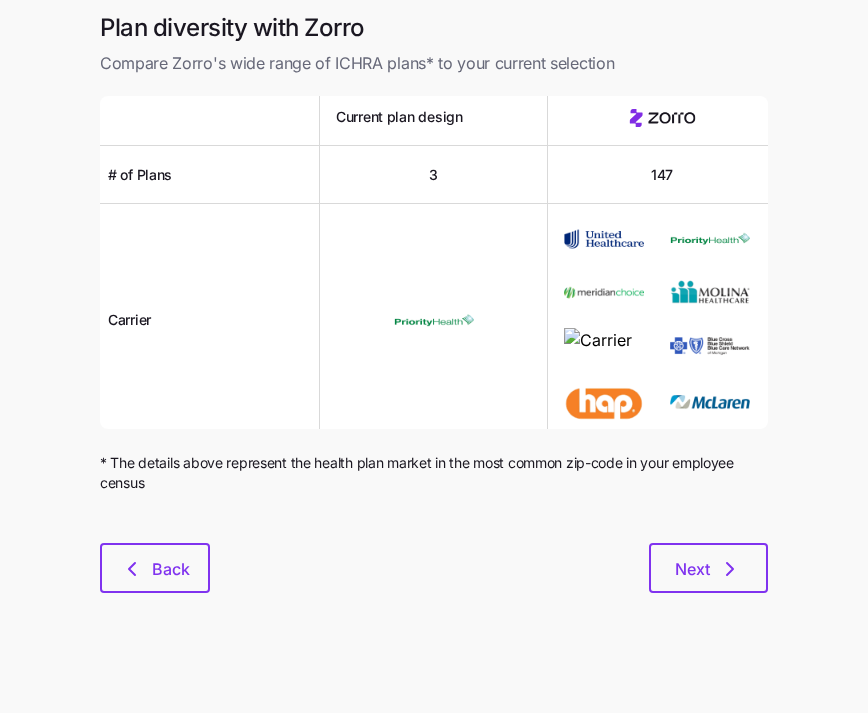 scroll, scrollTop: 0, scrollLeft: 0, axis: both 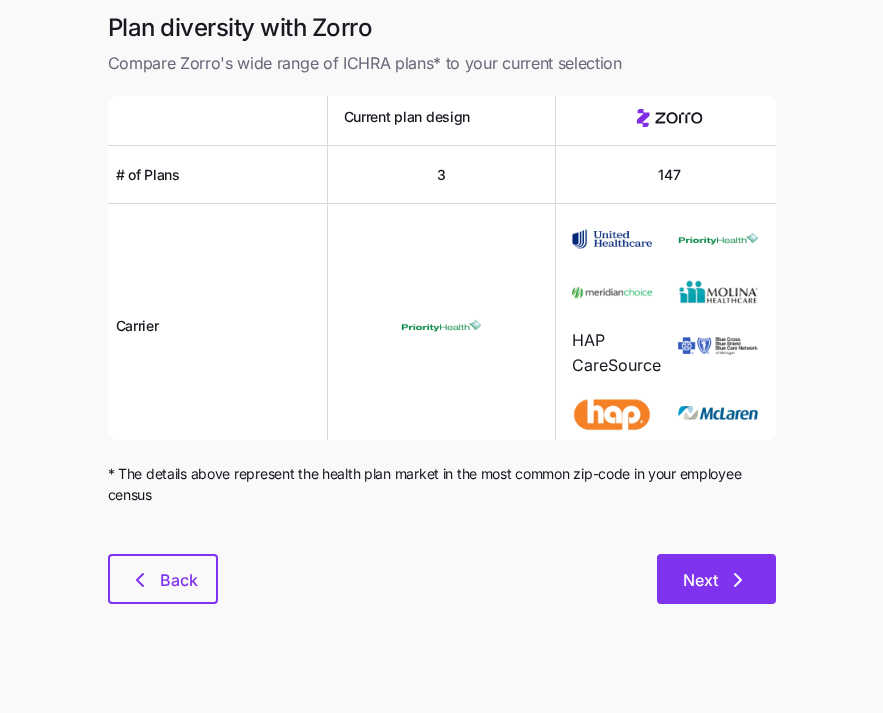 click on "Next" at bounding box center (716, 579) 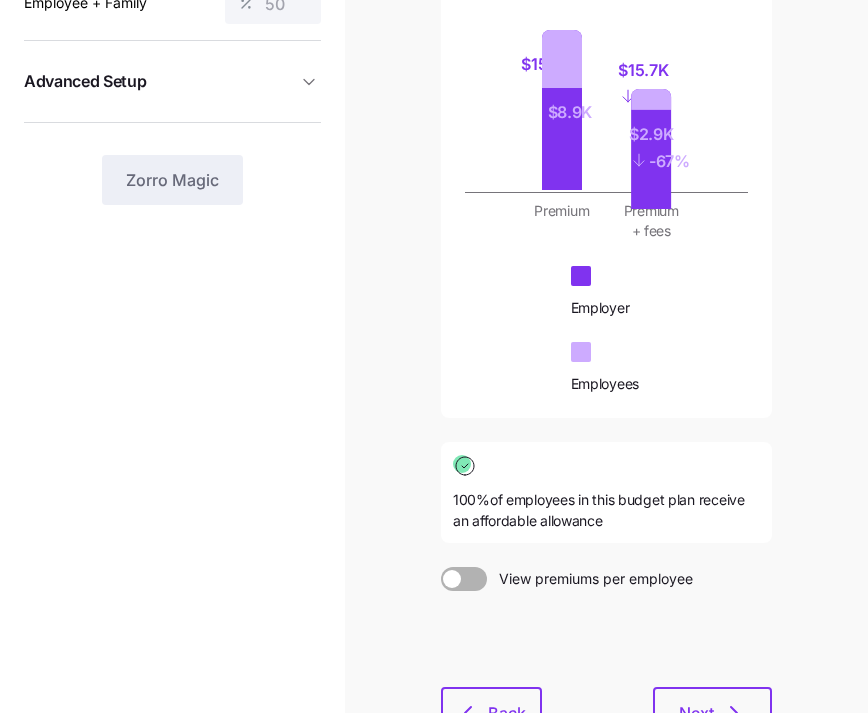 scroll, scrollTop: 602, scrollLeft: 0, axis: vertical 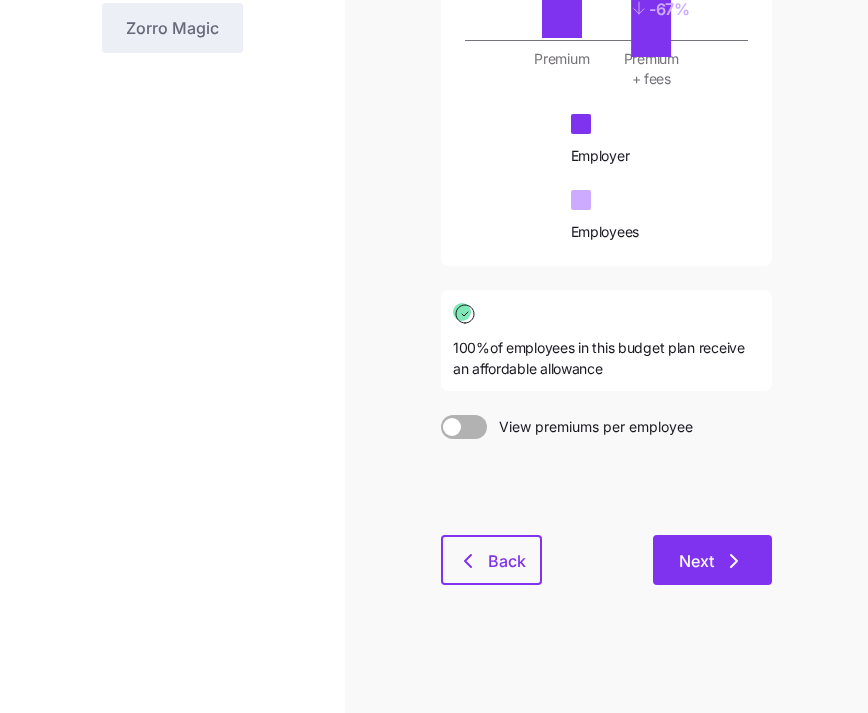 click on "Next" at bounding box center (712, 561) 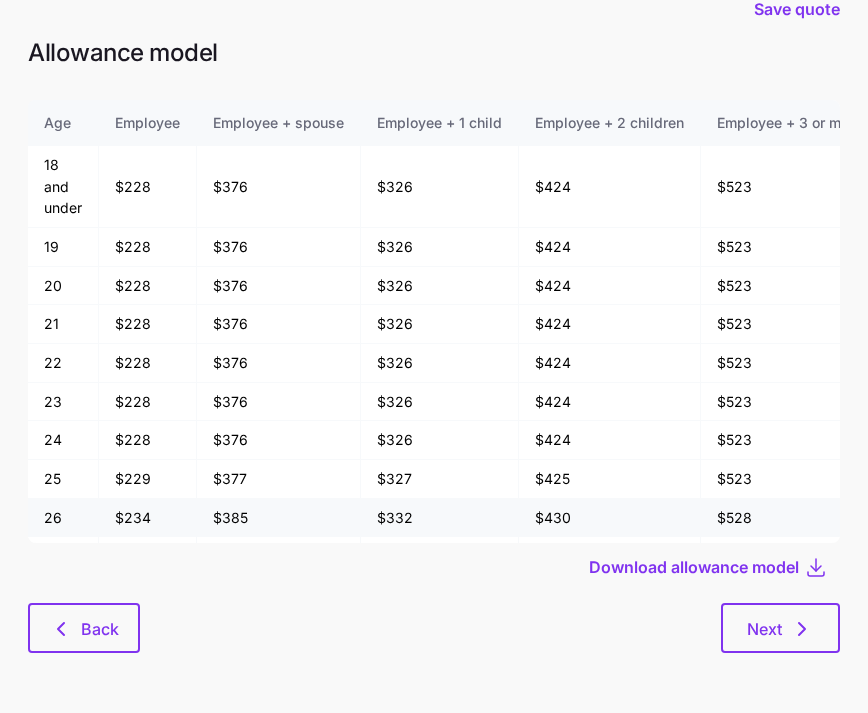 scroll, scrollTop: 0, scrollLeft: 0, axis: both 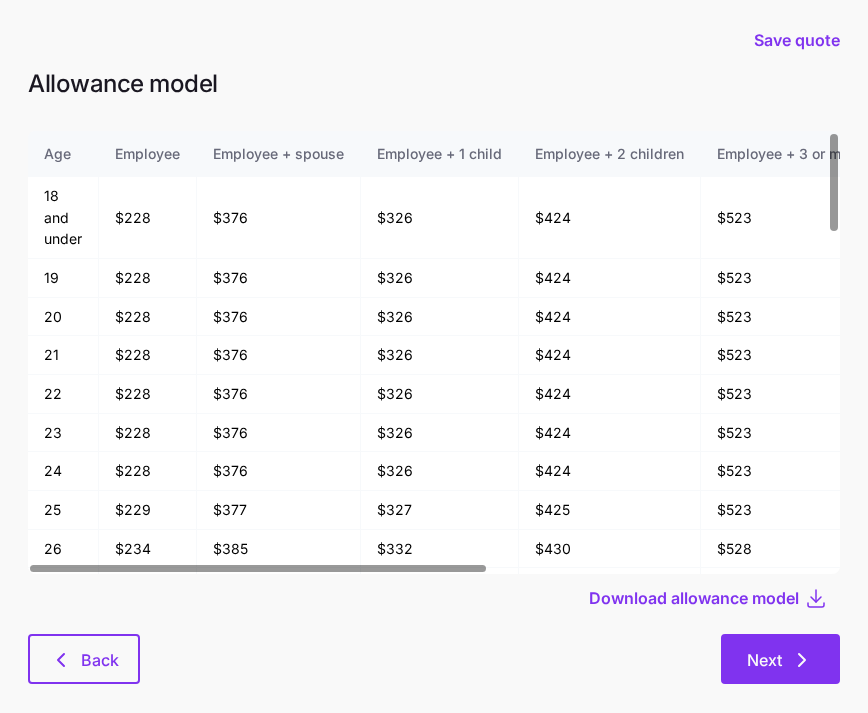 click 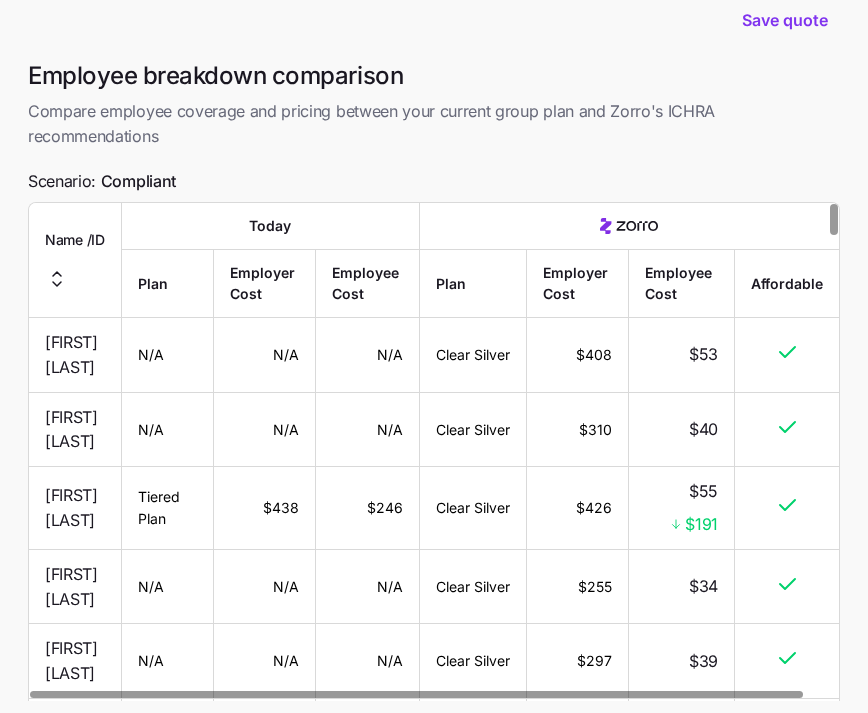 scroll, scrollTop: 33, scrollLeft: 0, axis: vertical 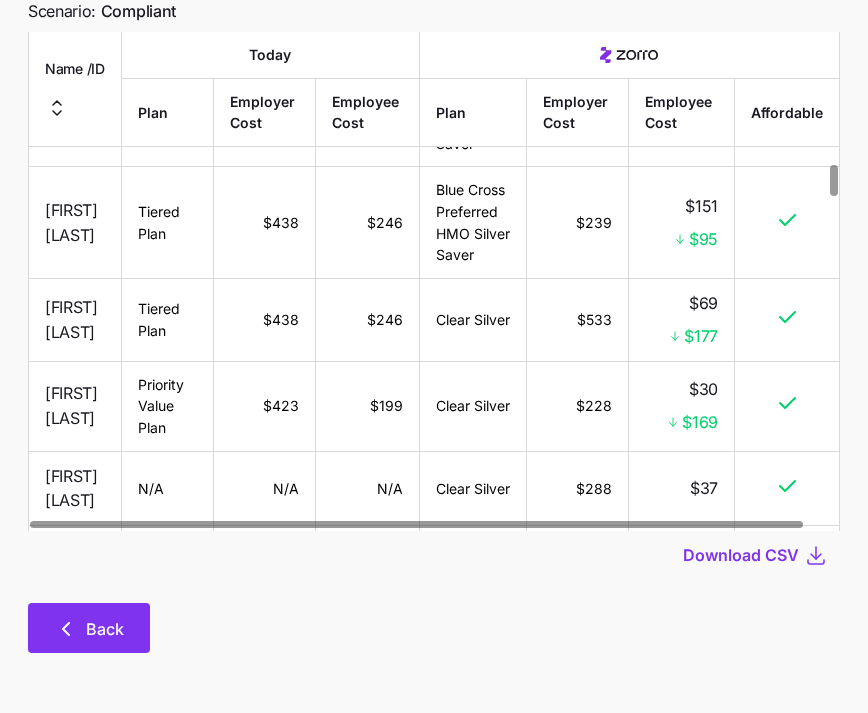 click on "Back" at bounding box center (105, 629) 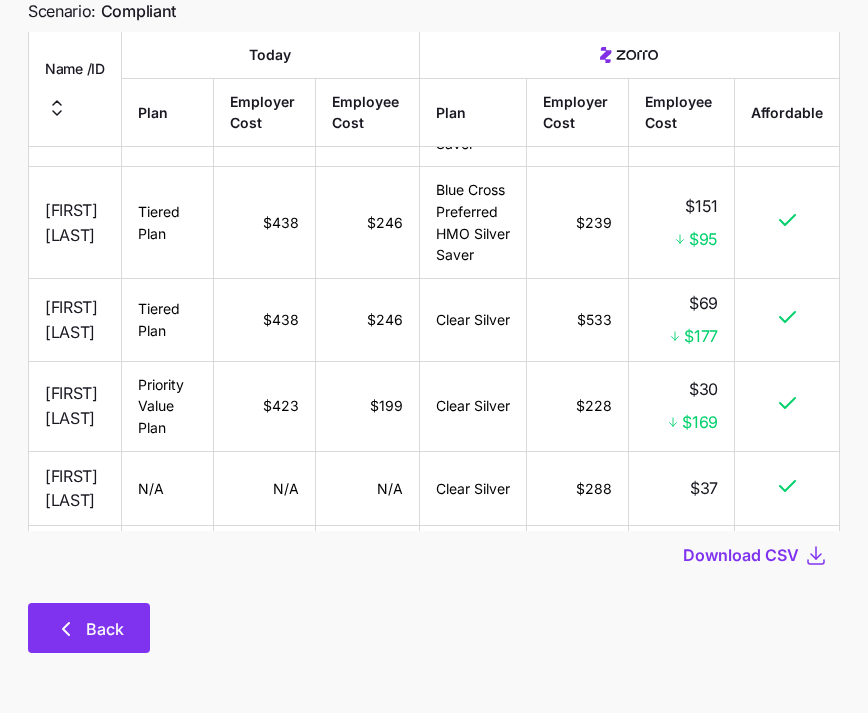 scroll, scrollTop: 0, scrollLeft: 0, axis: both 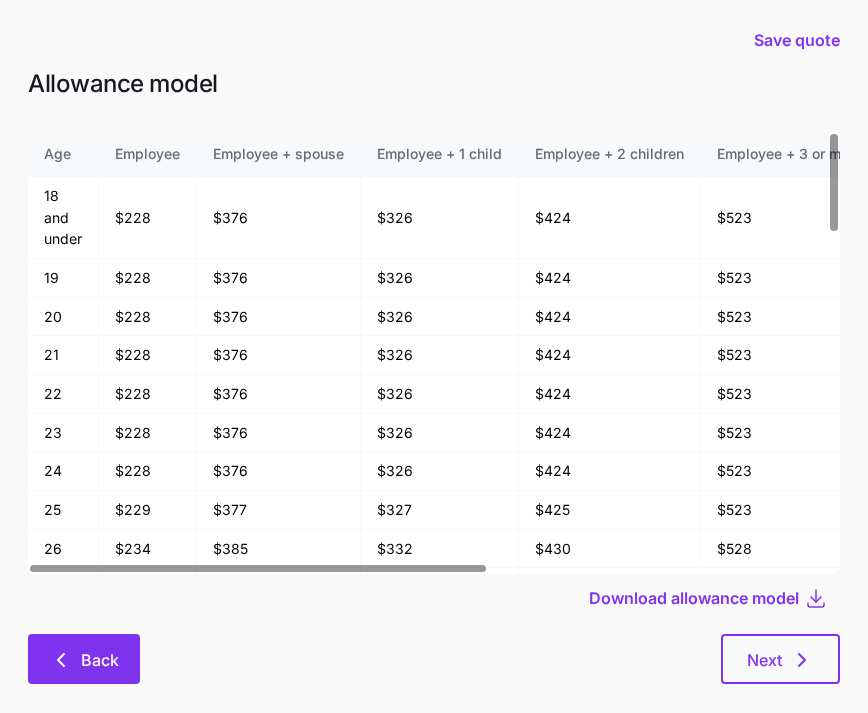 click on "Back" at bounding box center (84, 659) 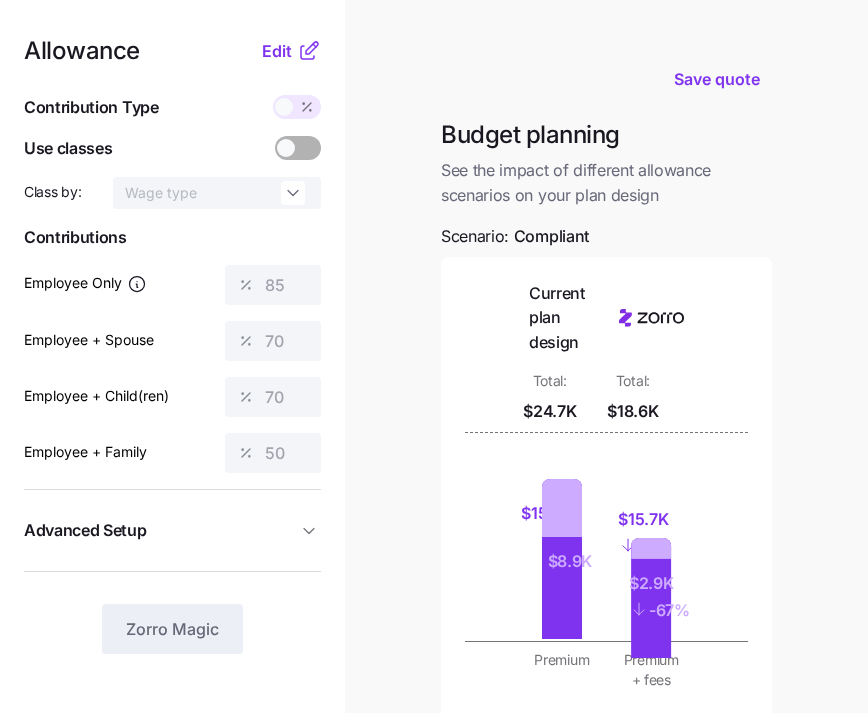 scroll, scrollTop: 602, scrollLeft: 0, axis: vertical 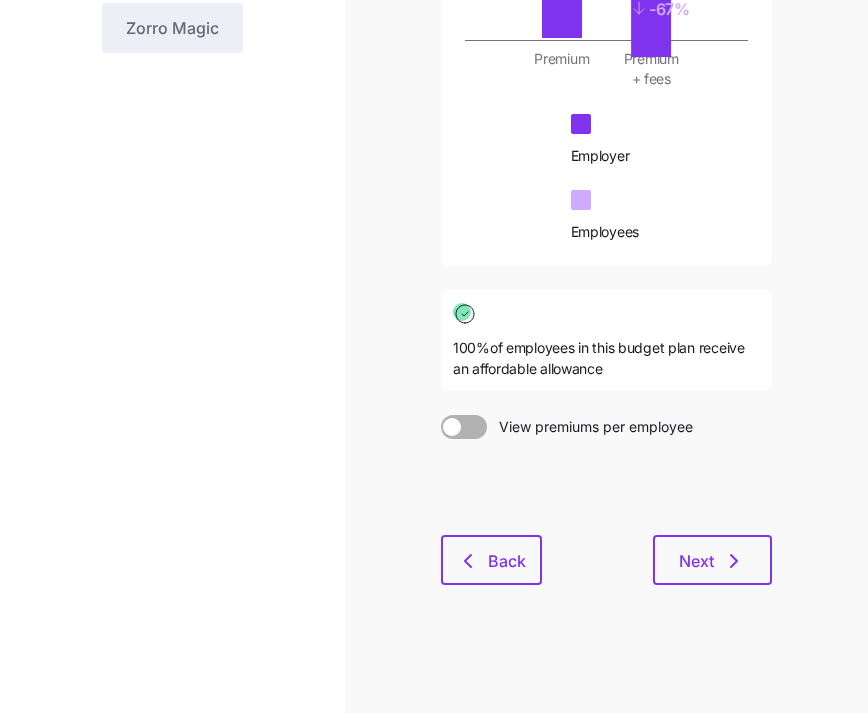 click on "Budget planning See the impact of different allowance scenarios on your plan design Scenario:   Compliant Current plan design Total: $24.7K Total: $18.6K $15.8K $8.9K $15.7K - 1% $2.9K - 67% Premium Premium + fees   Employer   Employees 100%  of employees in this budget plan receive an affordable allowance View premiums per employee Back Next" at bounding box center [606, 63] 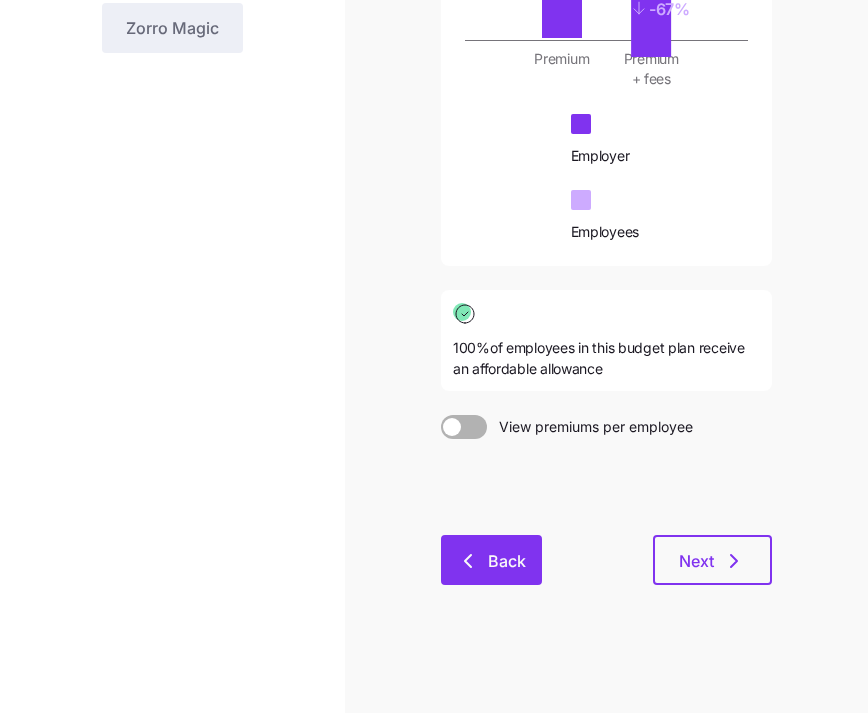 click on "Back" at bounding box center [491, 561] 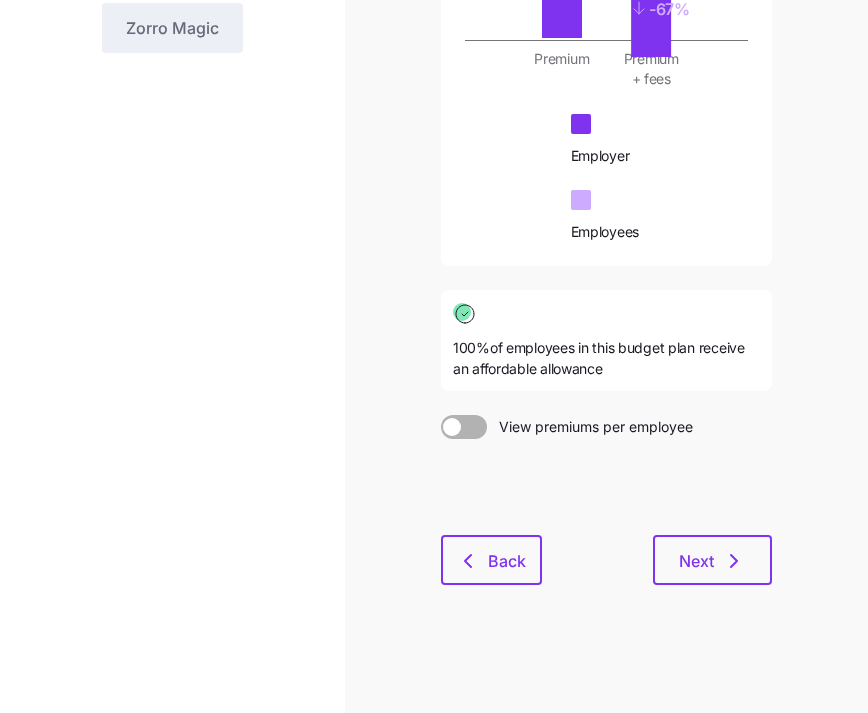 scroll, scrollTop: 0, scrollLeft: 0, axis: both 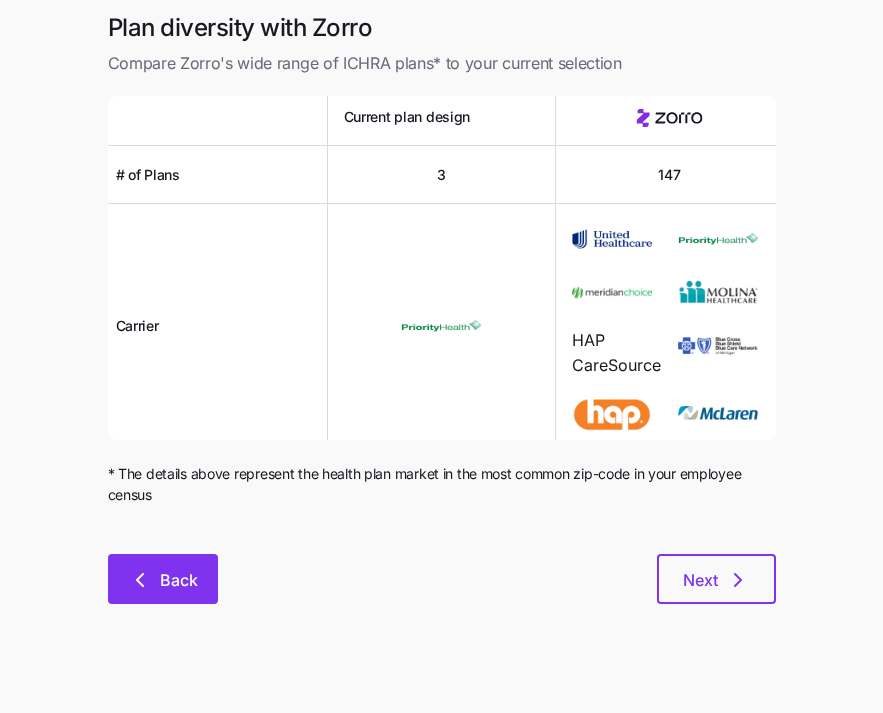 click on "Back" at bounding box center [179, 580] 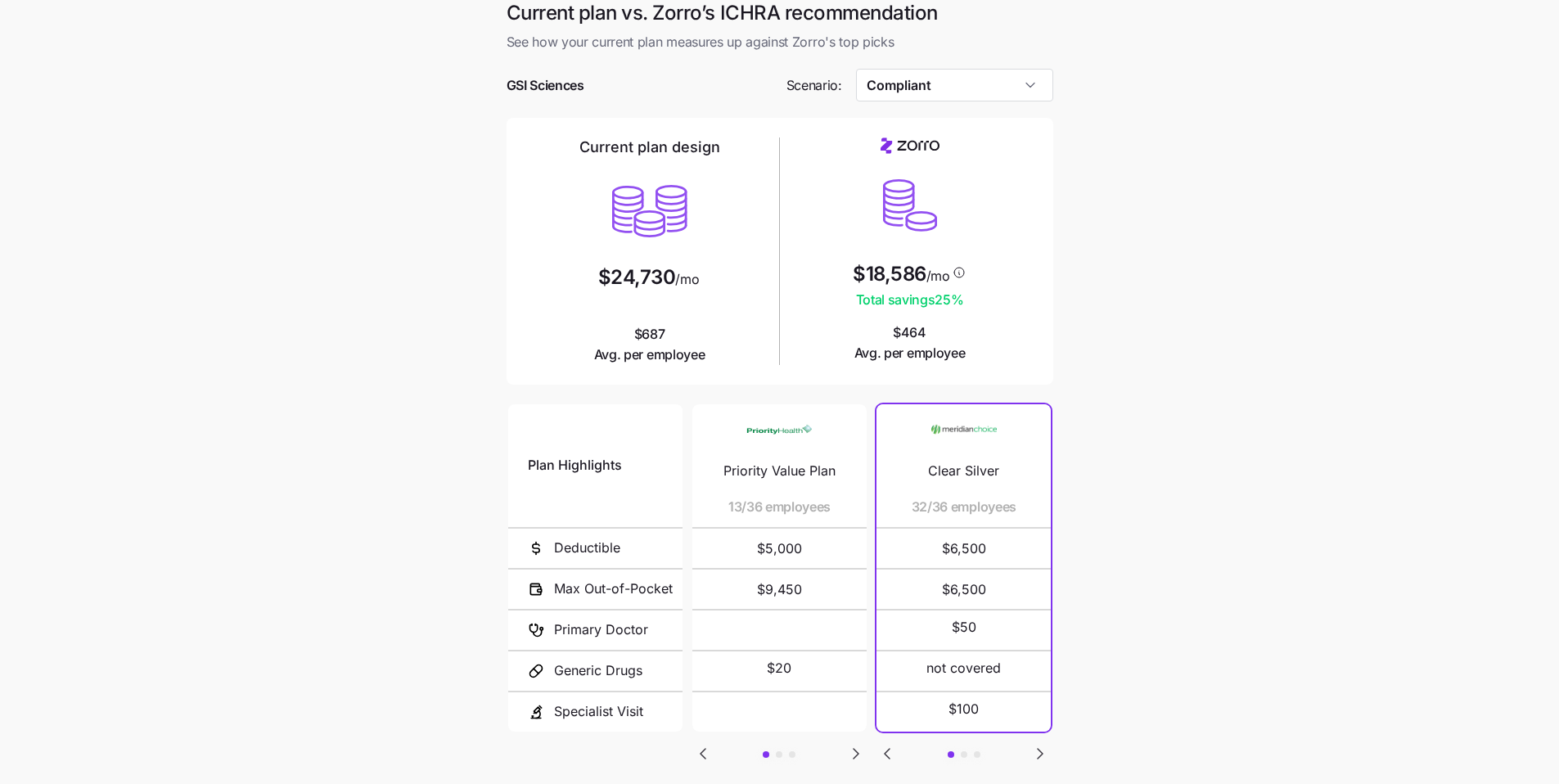 scroll, scrollTop: 7, scrollLeft: 0, axis: vertical 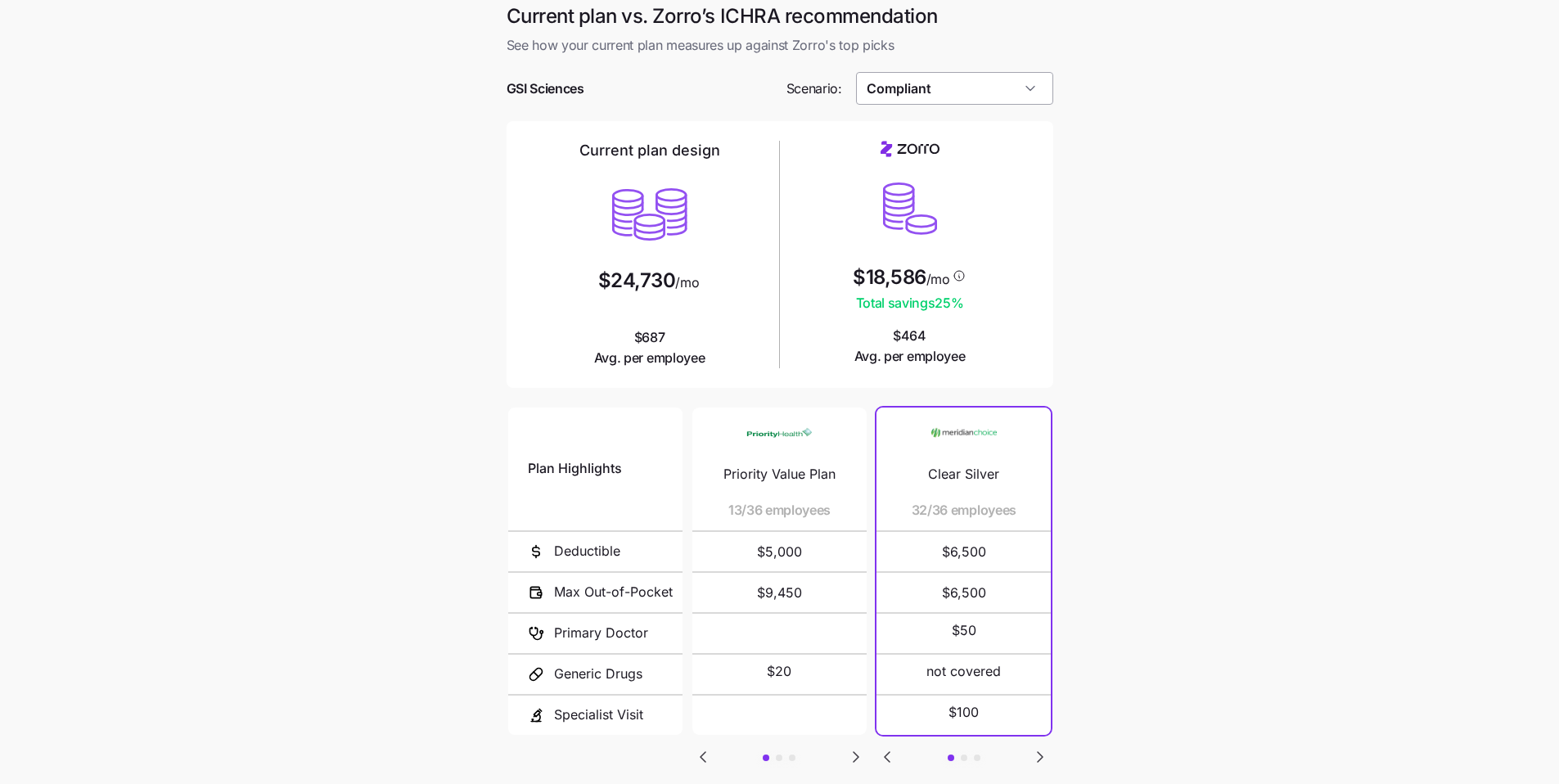 click on "Compliant" at bounding box center [954, 88] 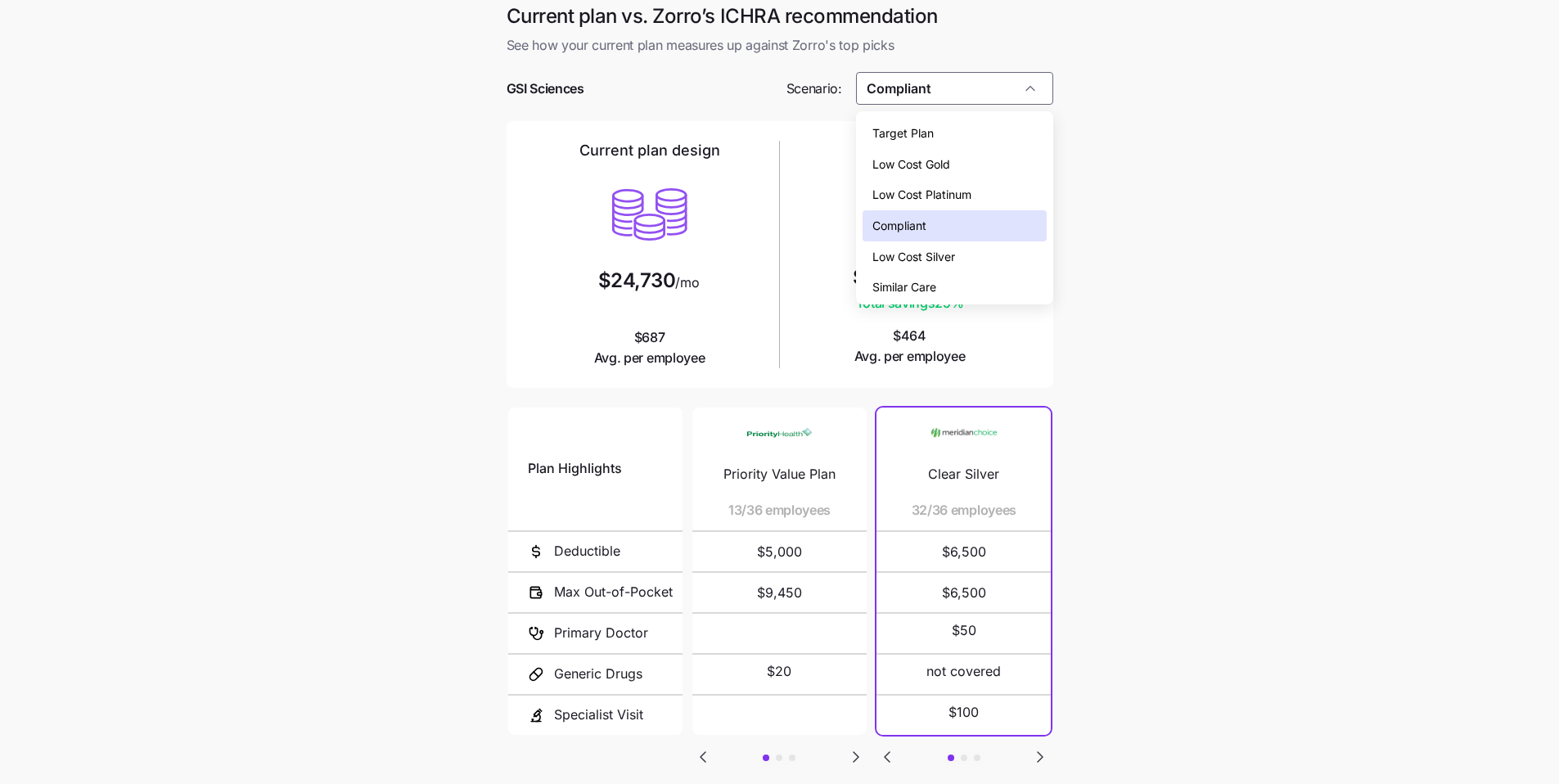 click on "Low Cost Gold" at bounding box center [954, 164] 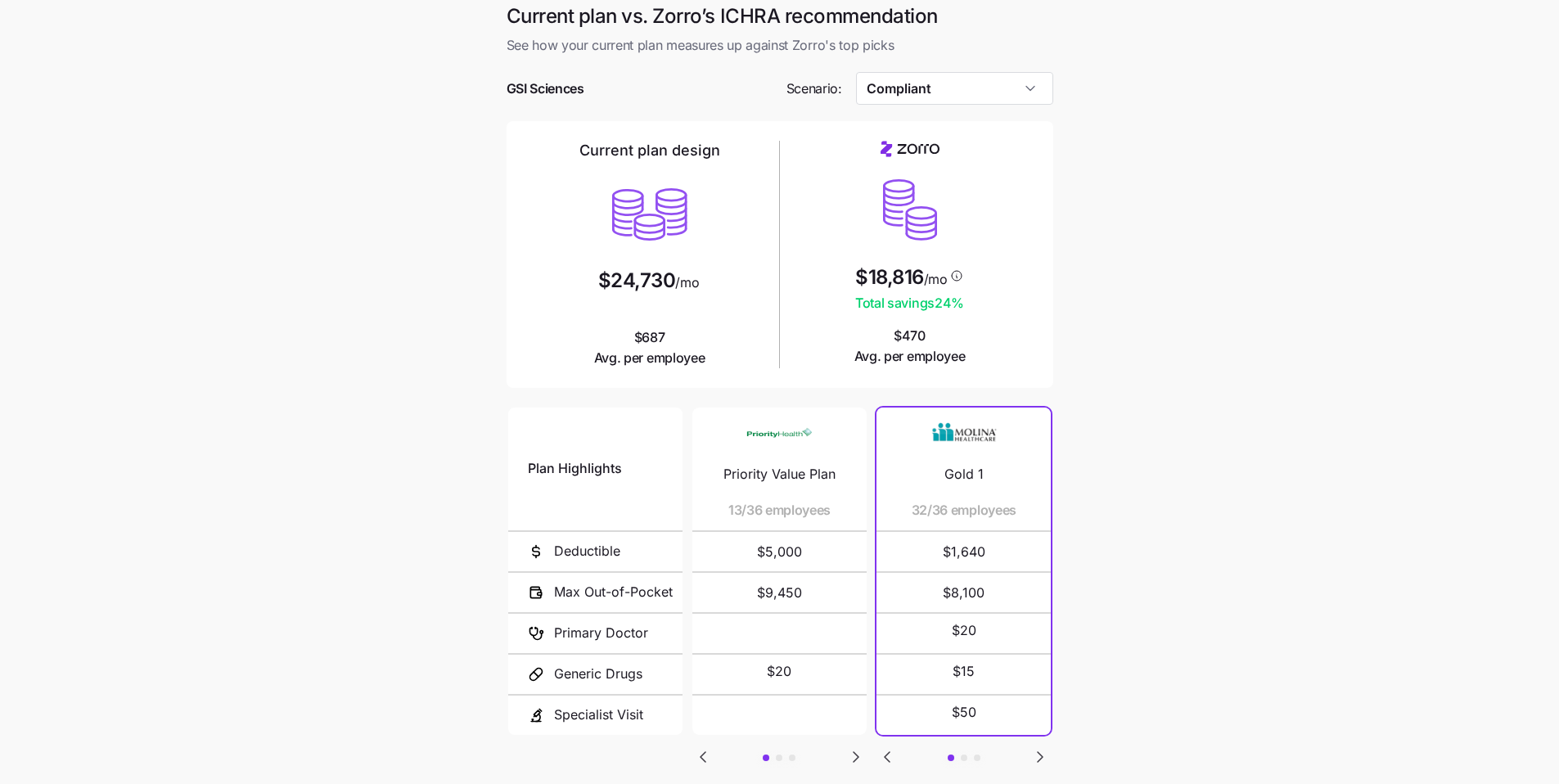 type on "Low Cost Gold" 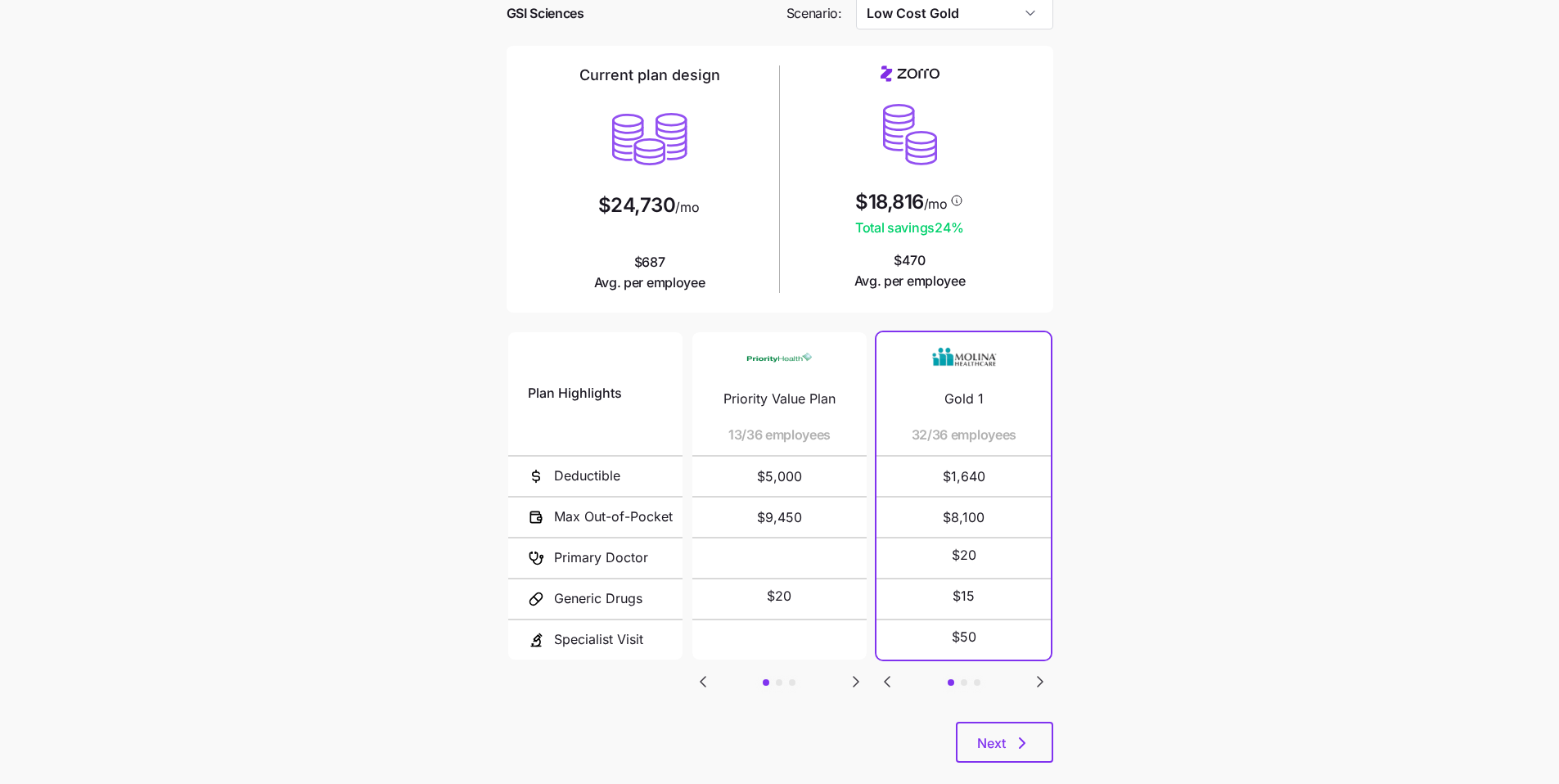 scroll, scrollTop: 108, scrollLeft: 0, axis: vertical 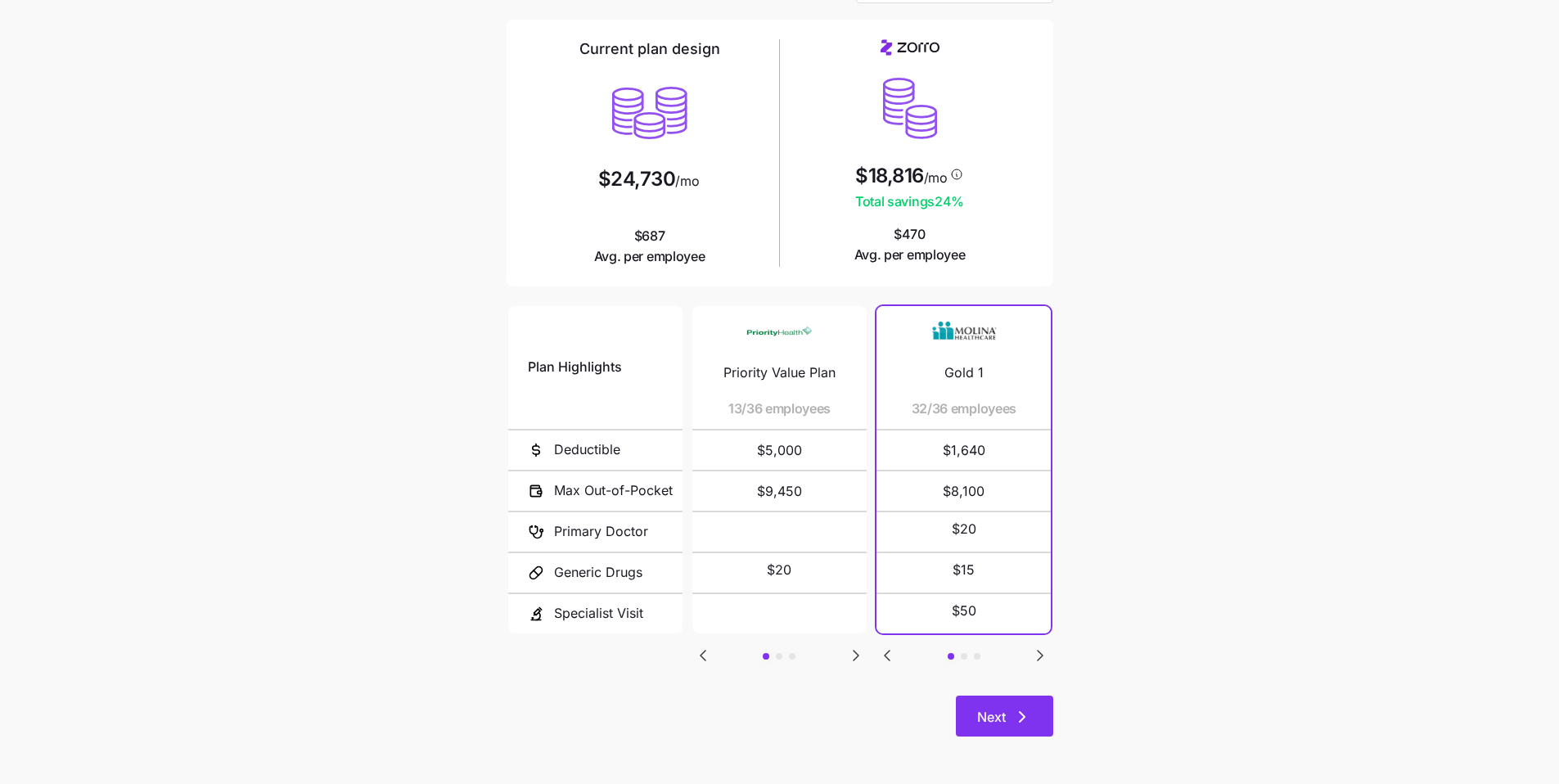 click 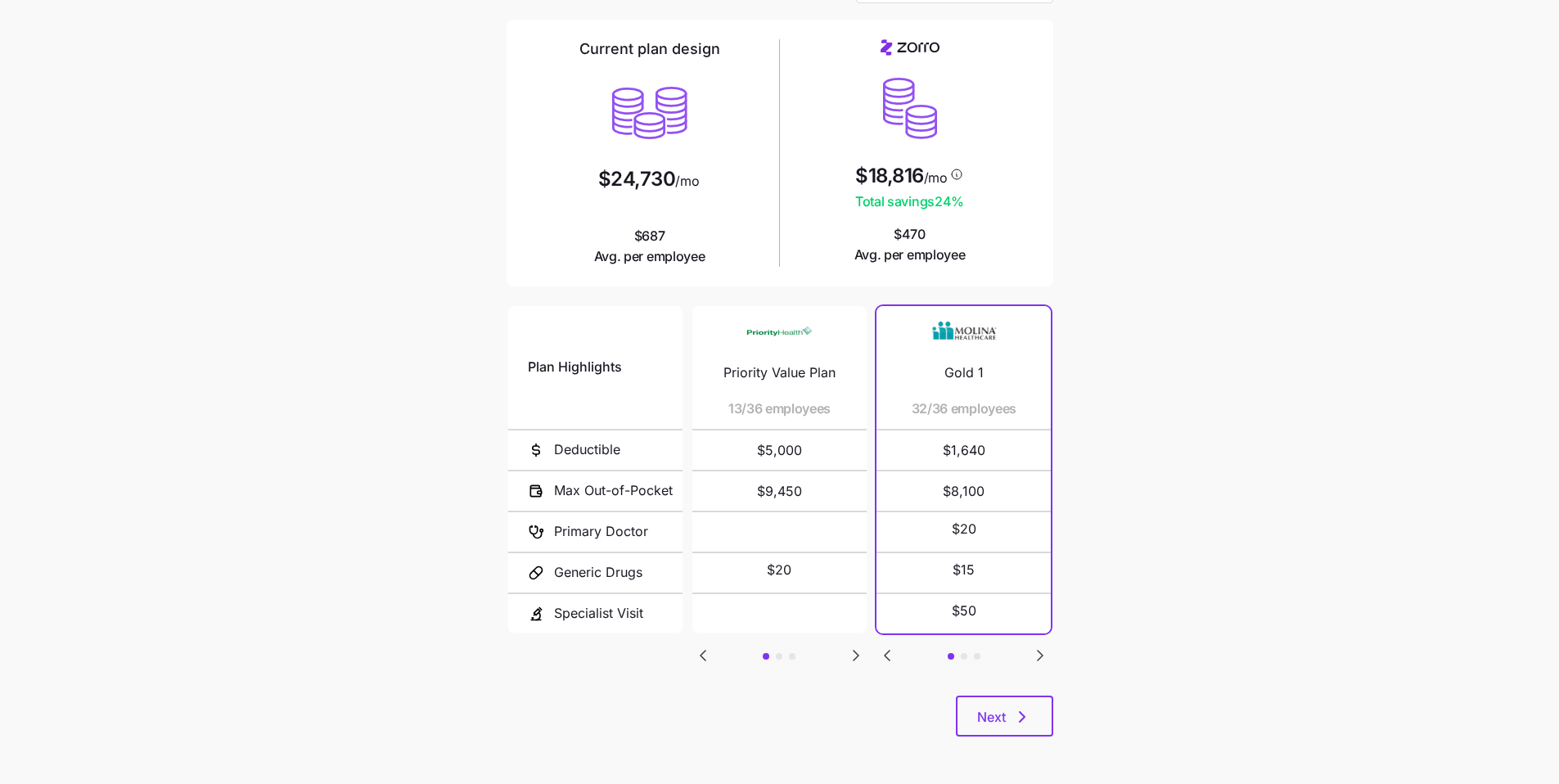 scroll, scrollTop: 0, scrollLeft: 0, axis: both 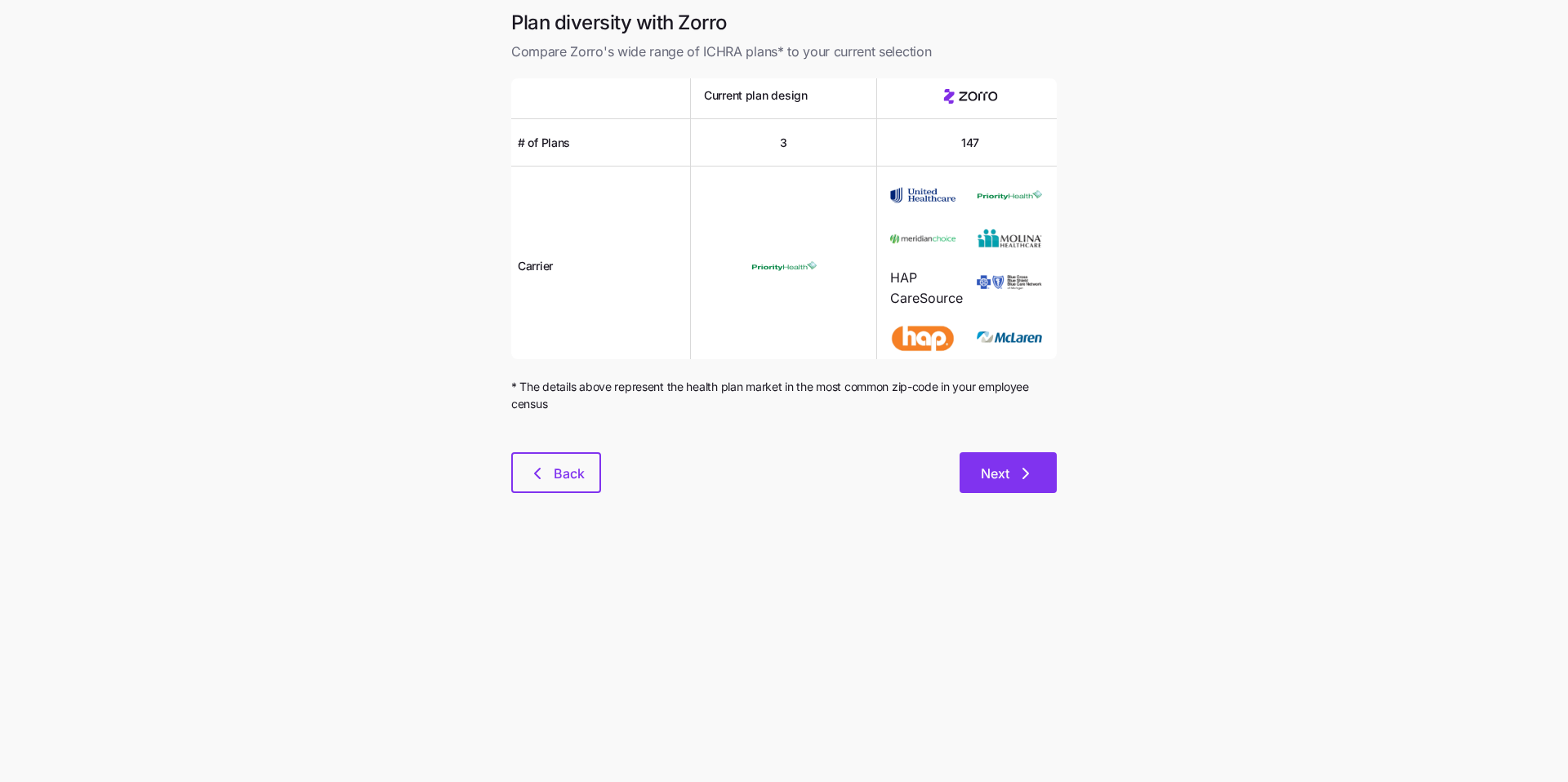 click 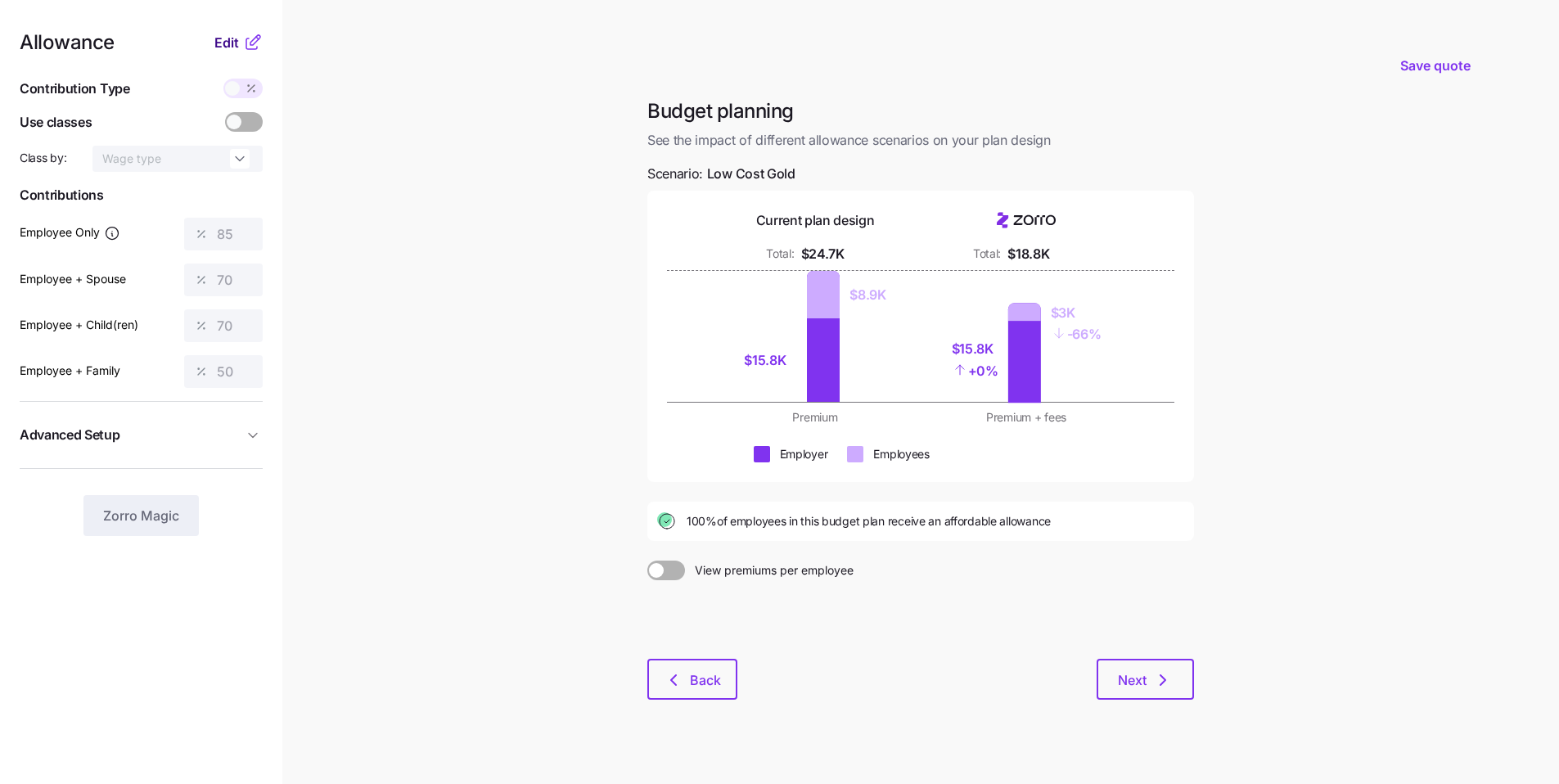 click on "Edit" at bounding box center [227, 43] 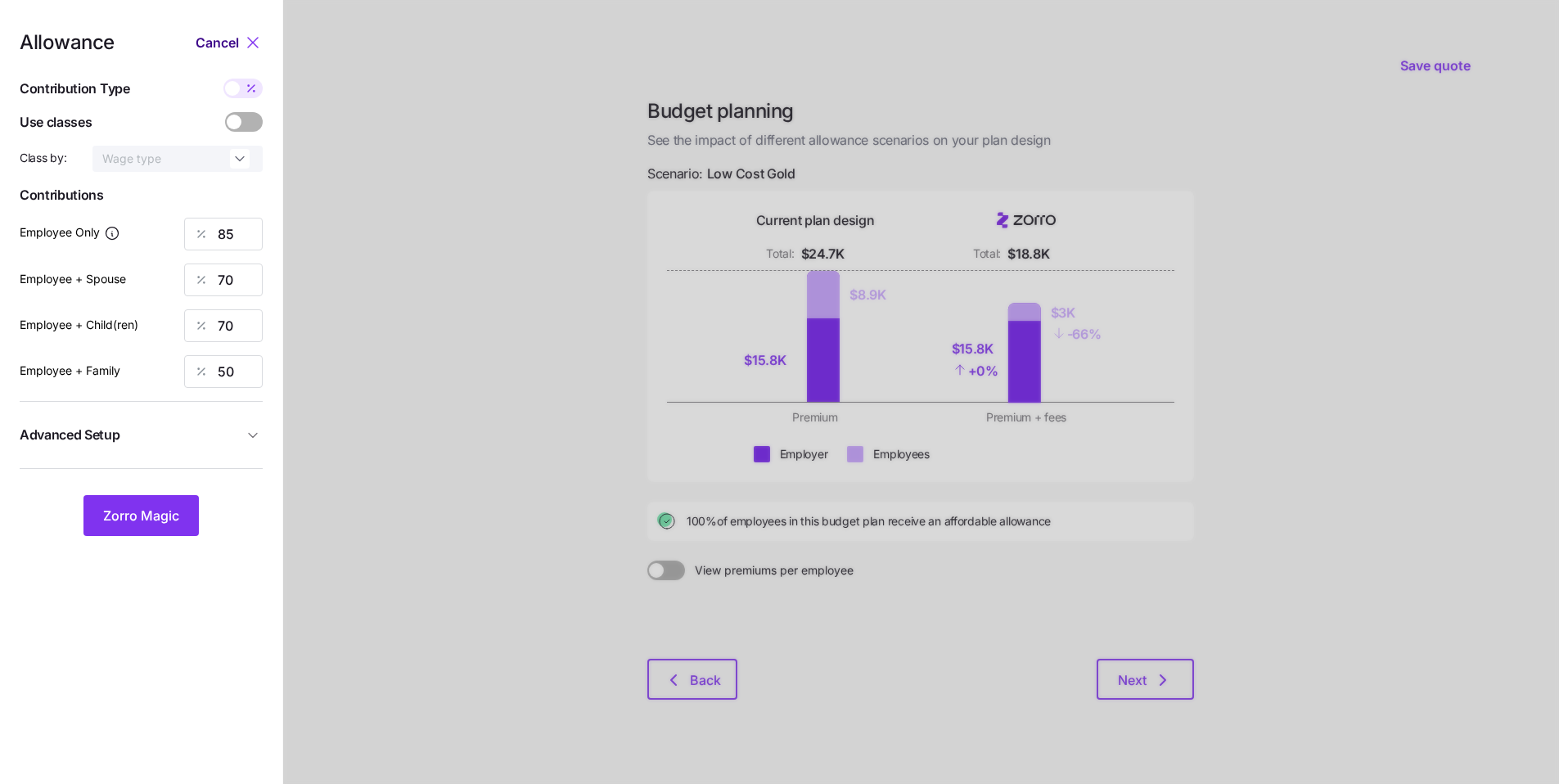 click on "Cancel" at bounding box center (217, 43) 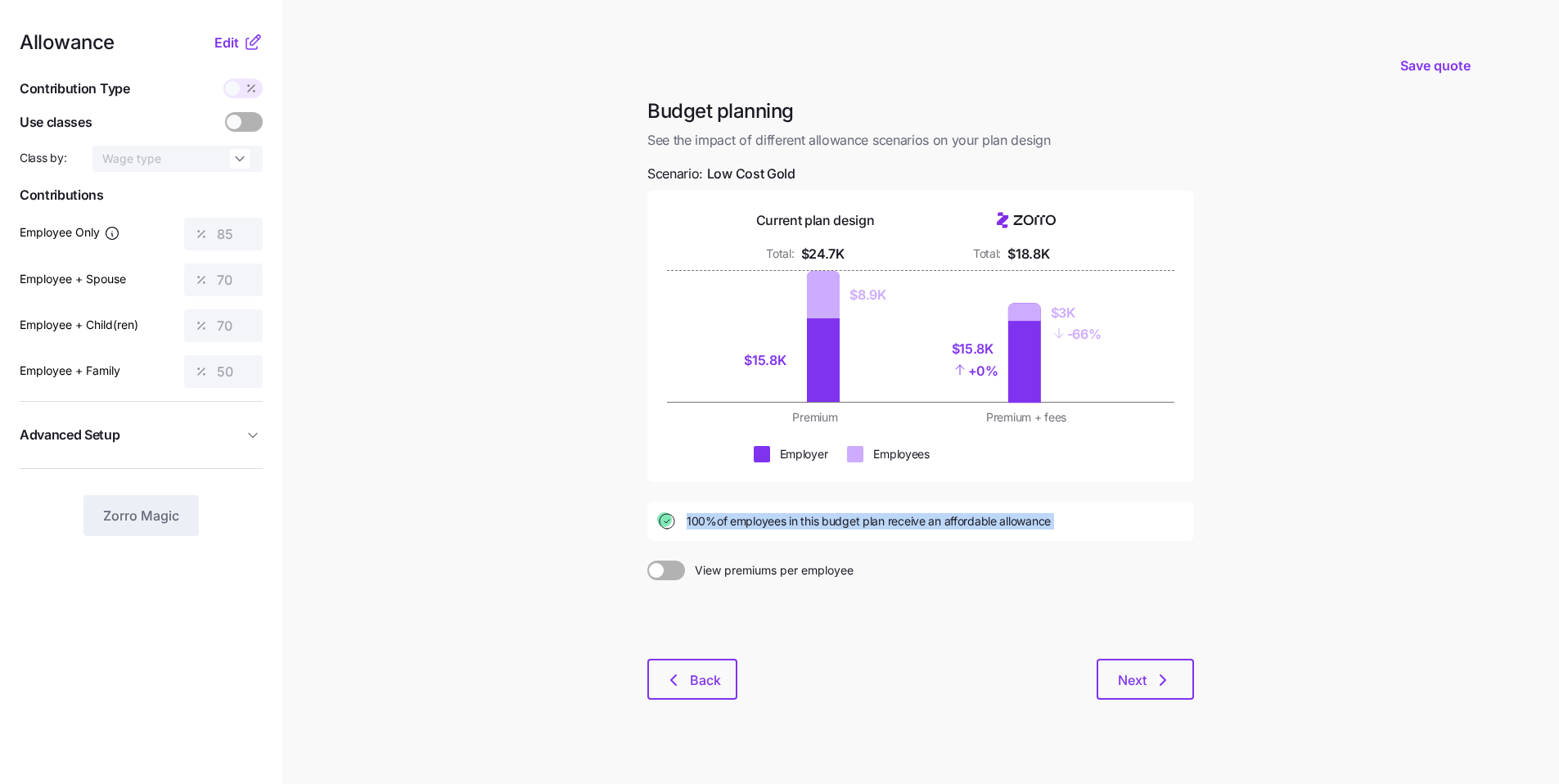 drag, startPoint x: 660, startPoint y: 524, endPoint x: 1021, endPoint y: 544, distance: 361.55359 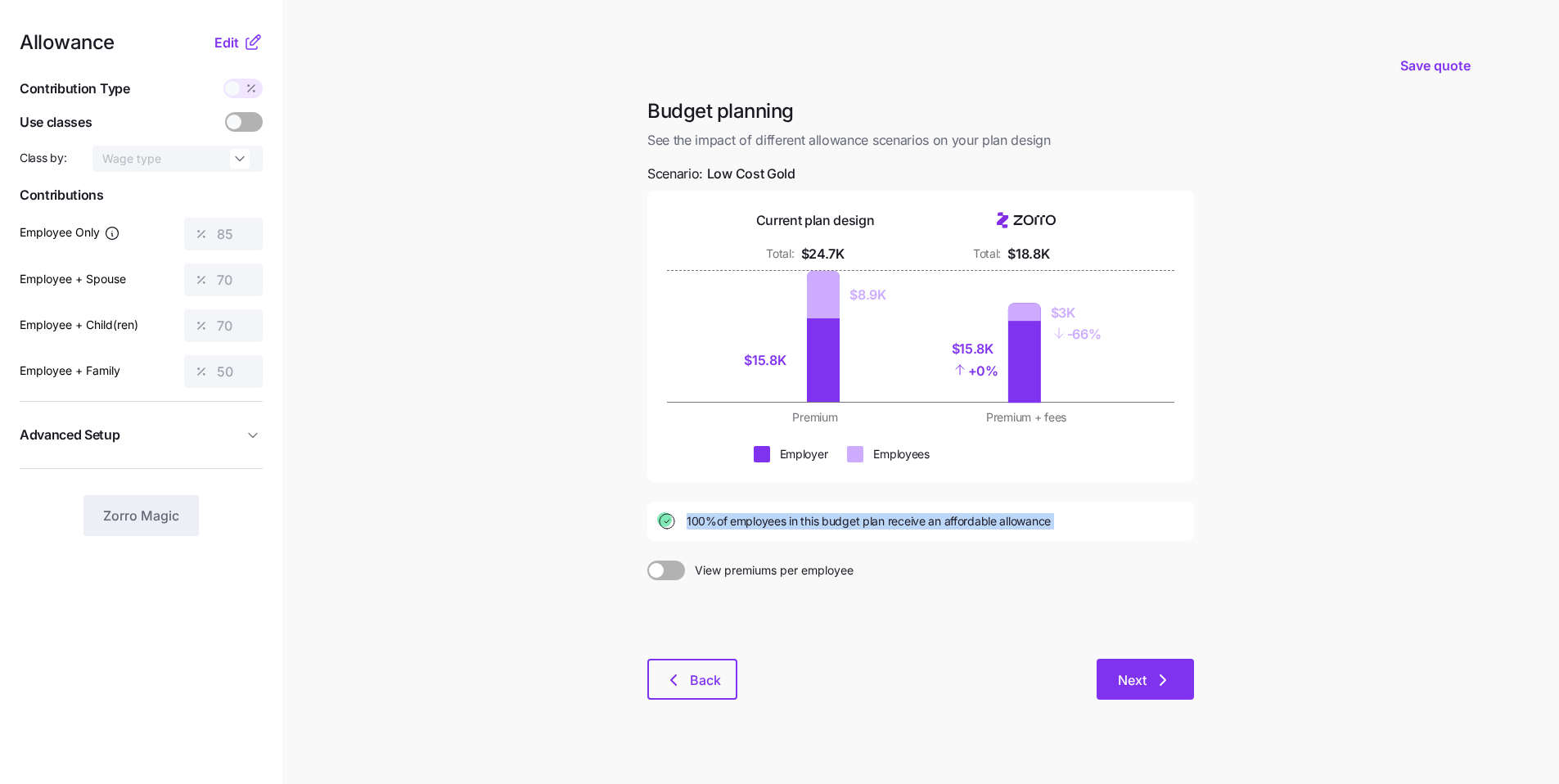 click 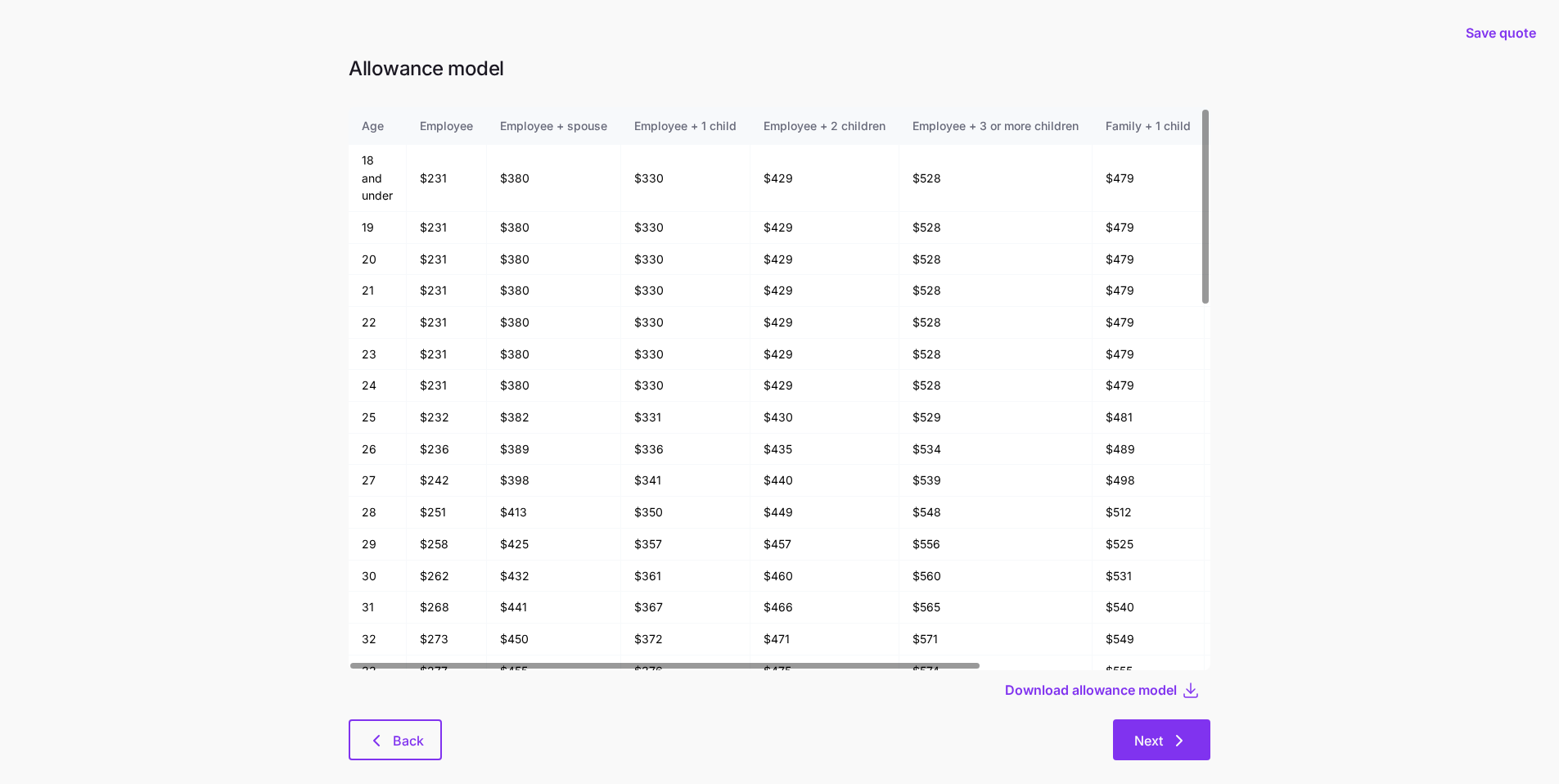 click on "Next" at bounding box center (1161, 741) 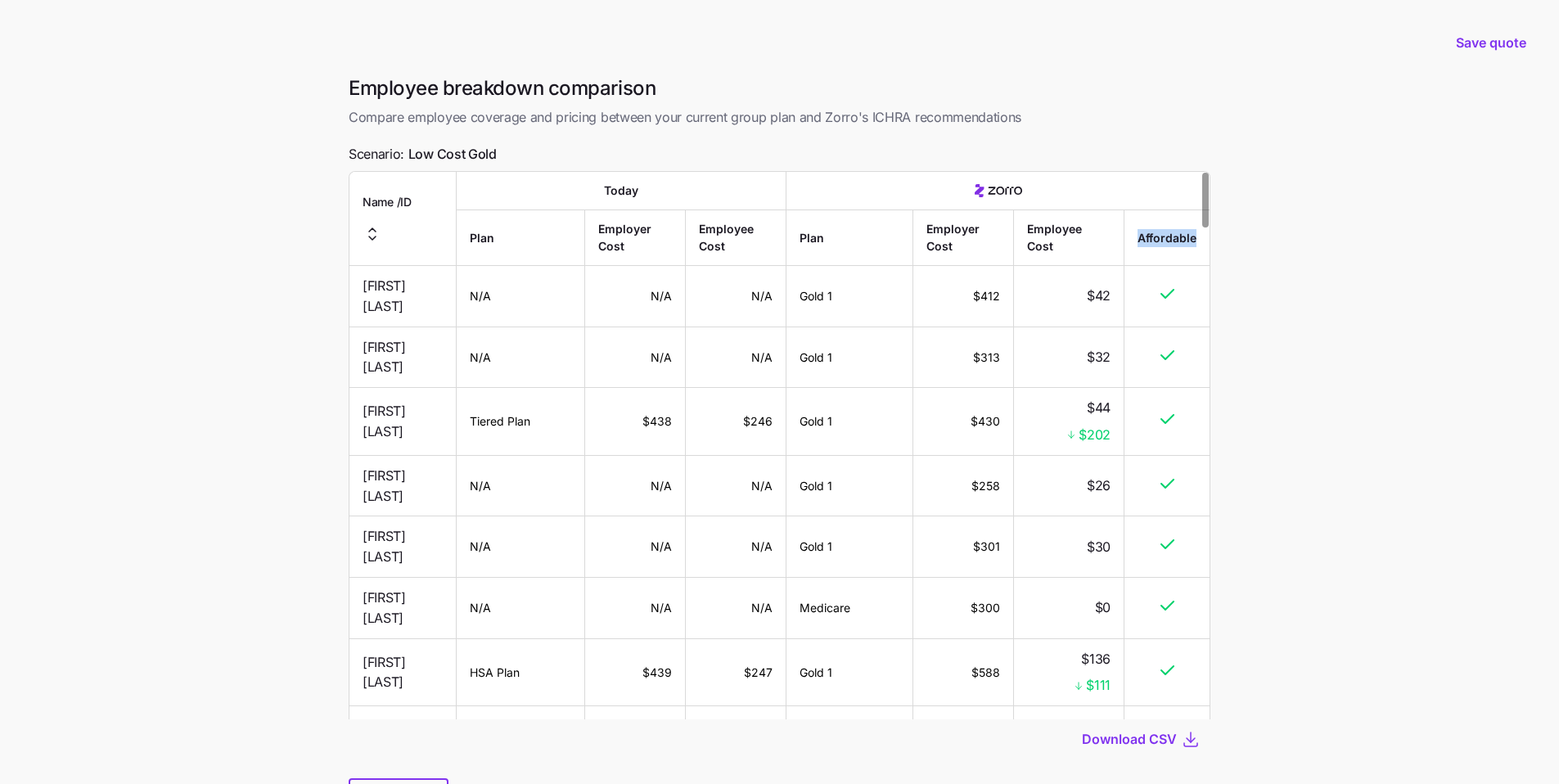 drag, startPoint x: 1140, startPoint y: 237, endPoint x: 1196, endPoint y: 241, distance: 56.14268 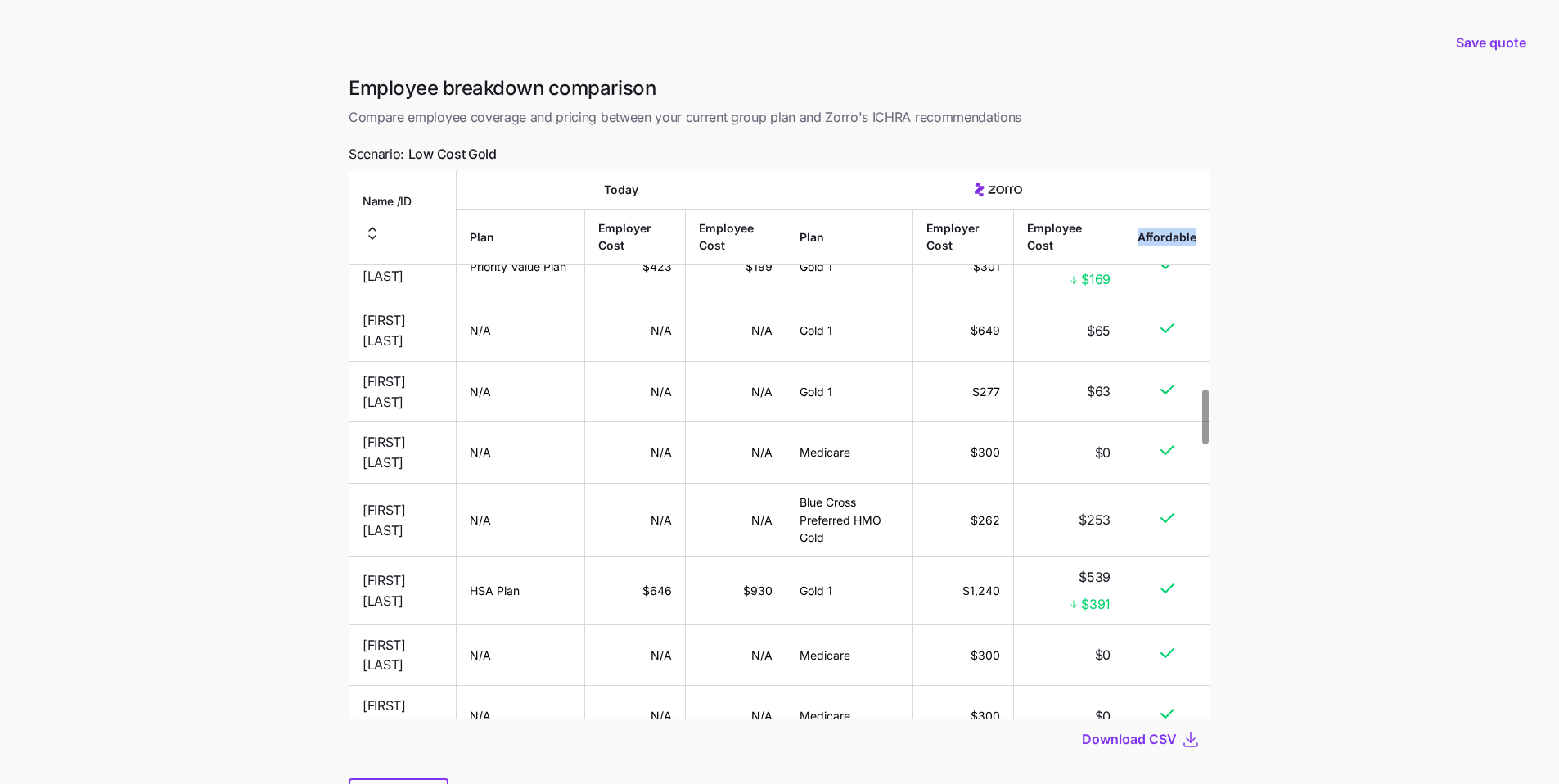 scroll, scrollTop: 2242, scrollLeft: 0, axis: vertical 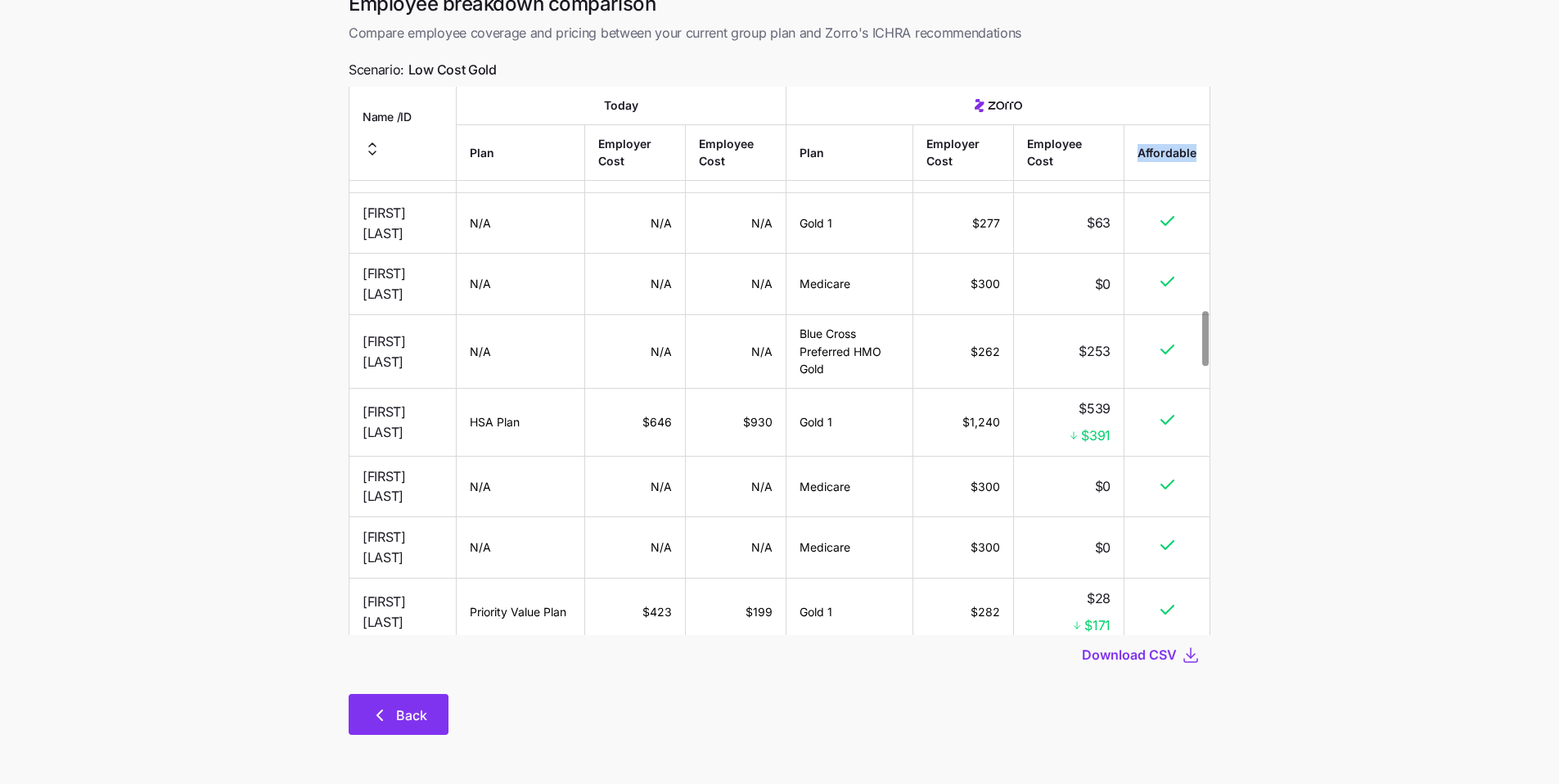 click on "Back" at bounding box center [412, 715] 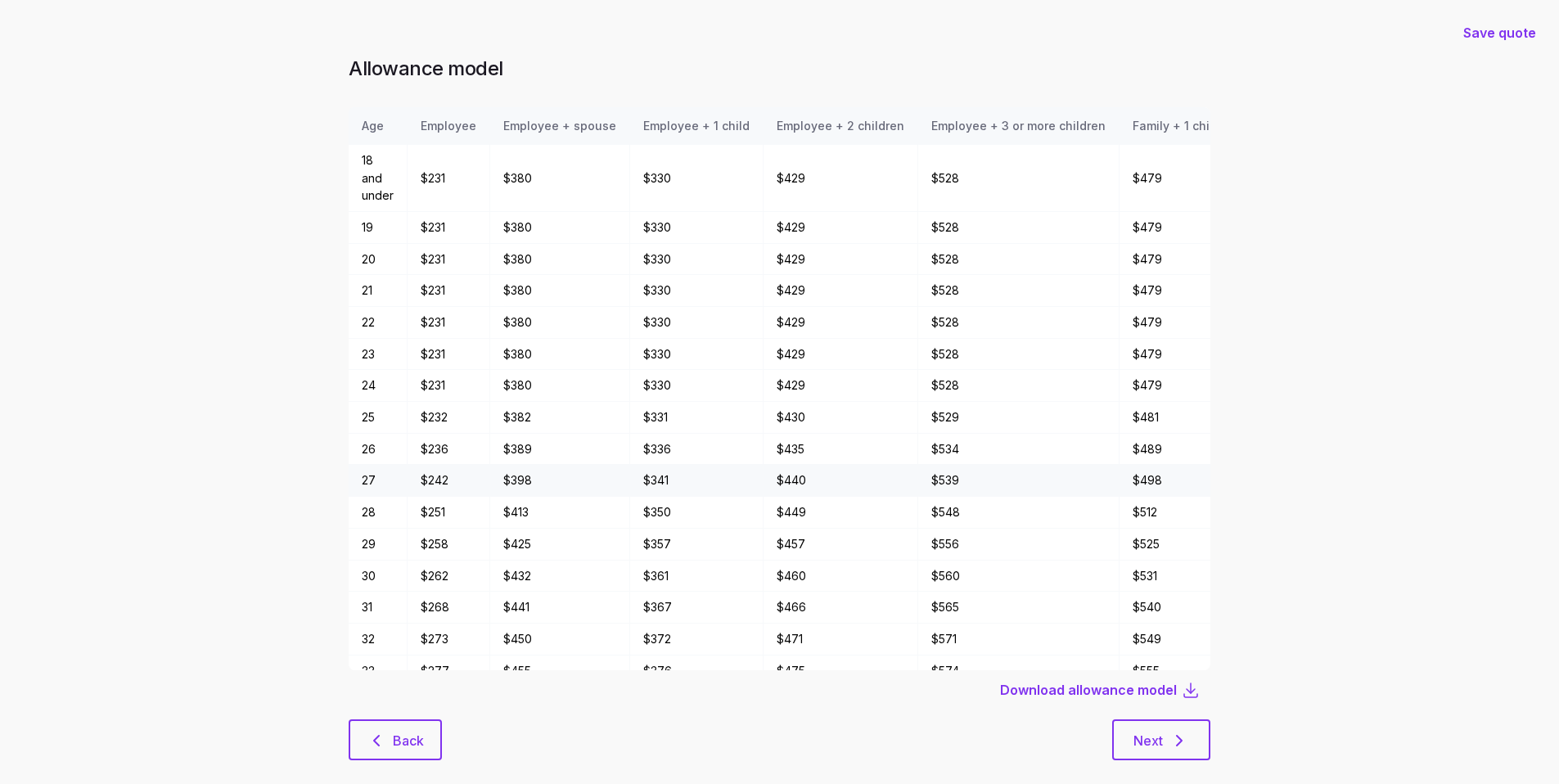 scroll, scrollTop: 0, scrollLeft: 0, axis: both 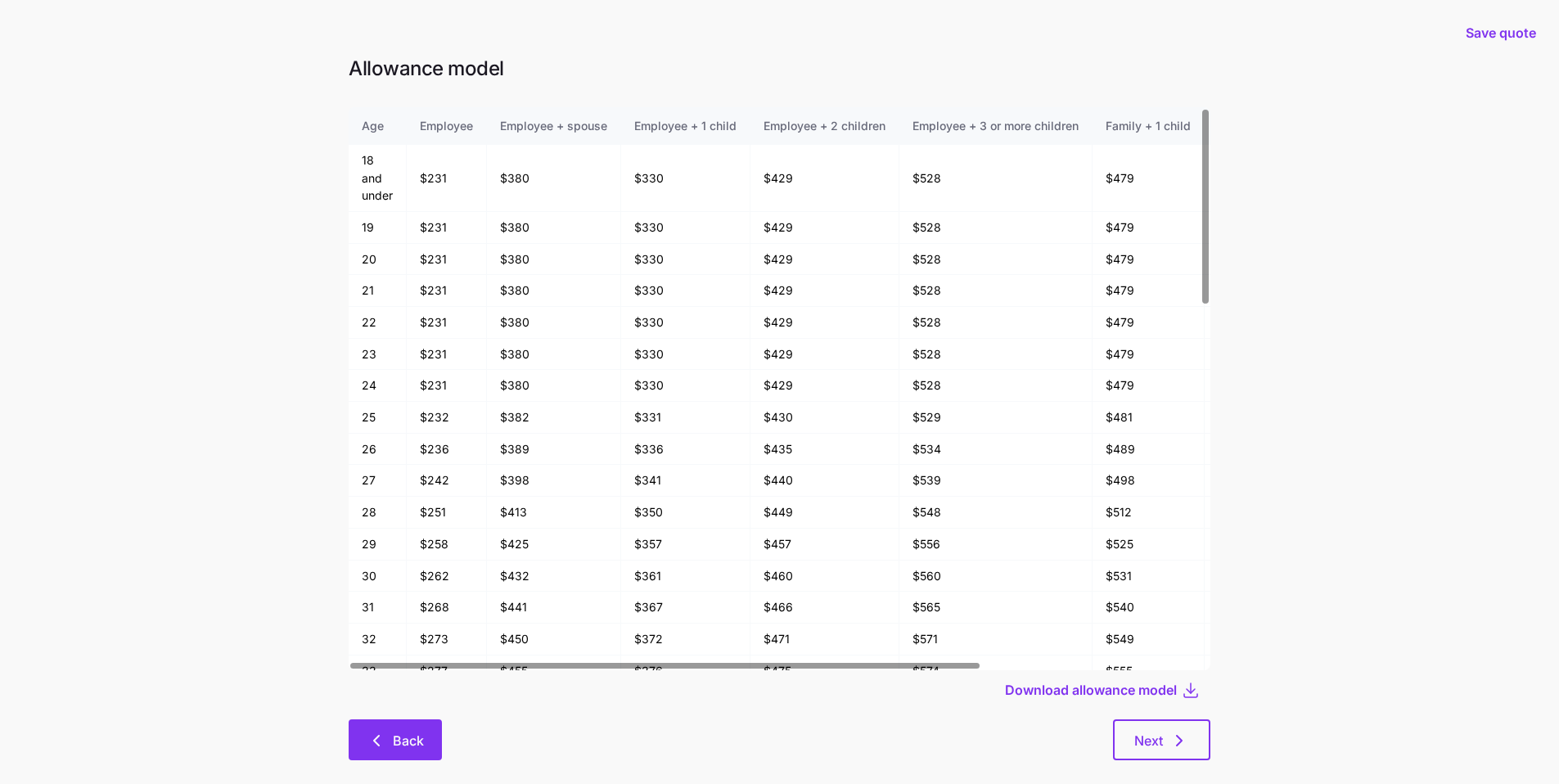 click on "Back" at bounding box center (395, 740) 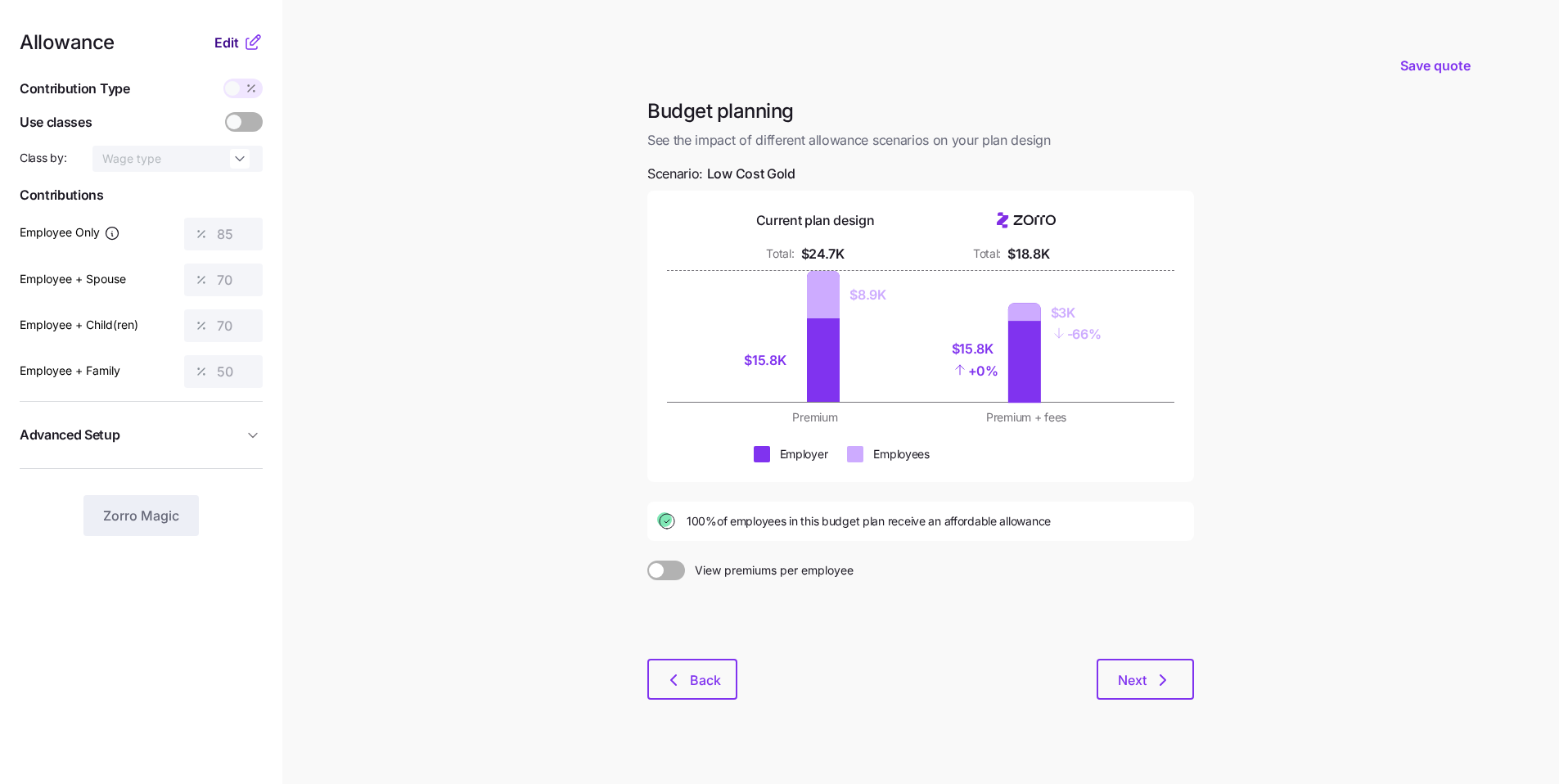 click on "Edit" at bounding box center (227, 43) 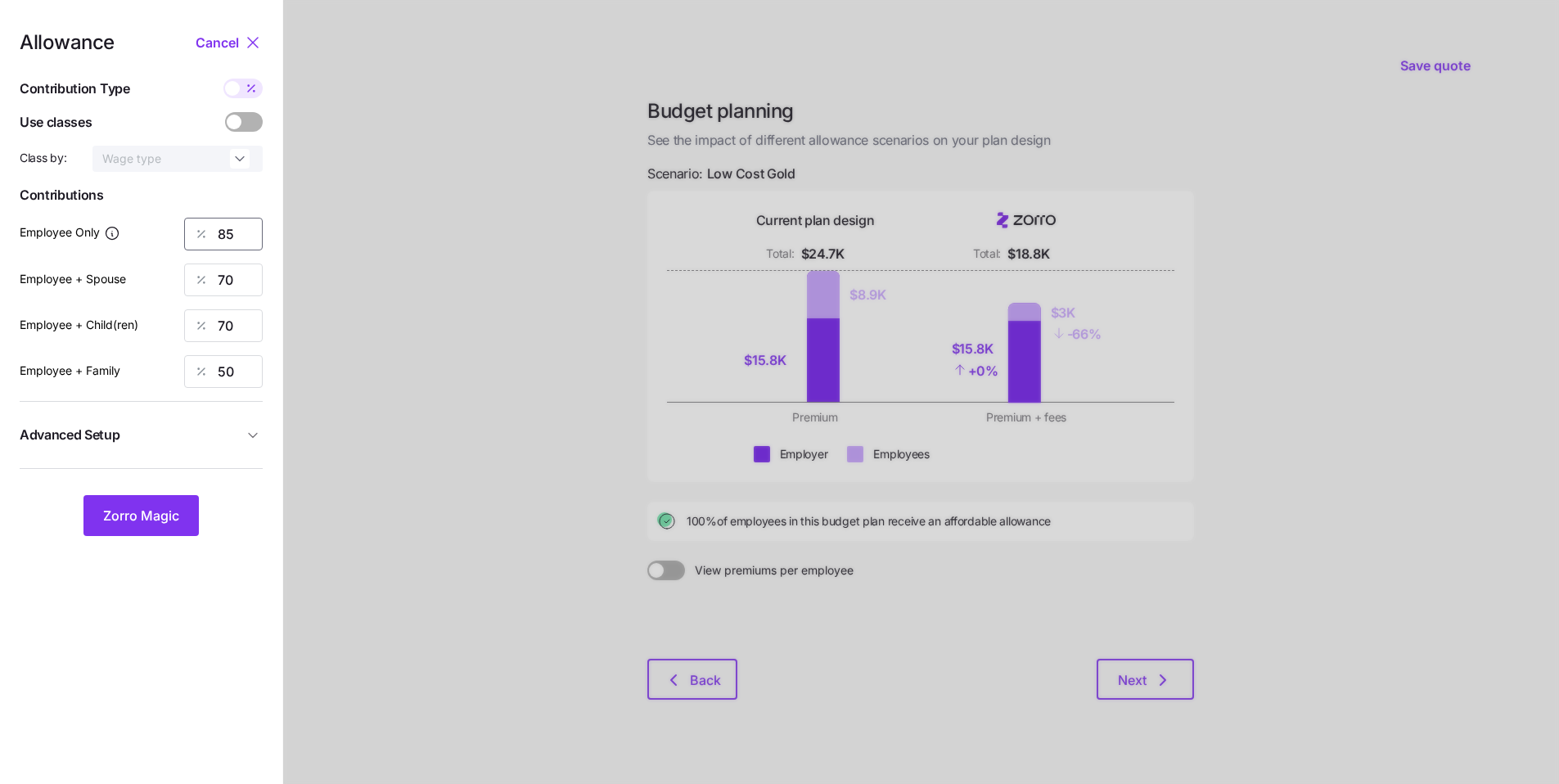 click on "85" at bounding box center (223, 234) 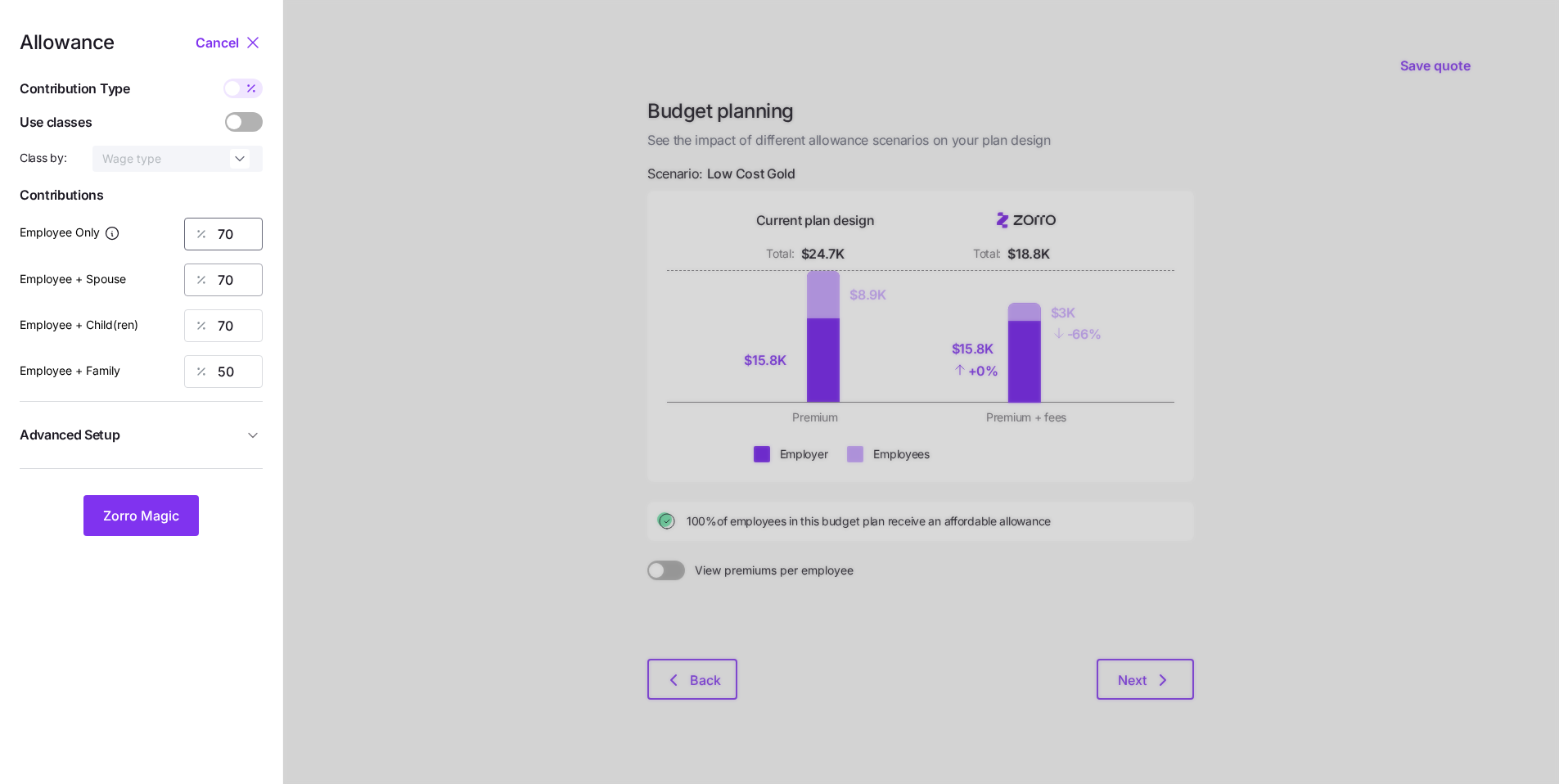 type on "70" 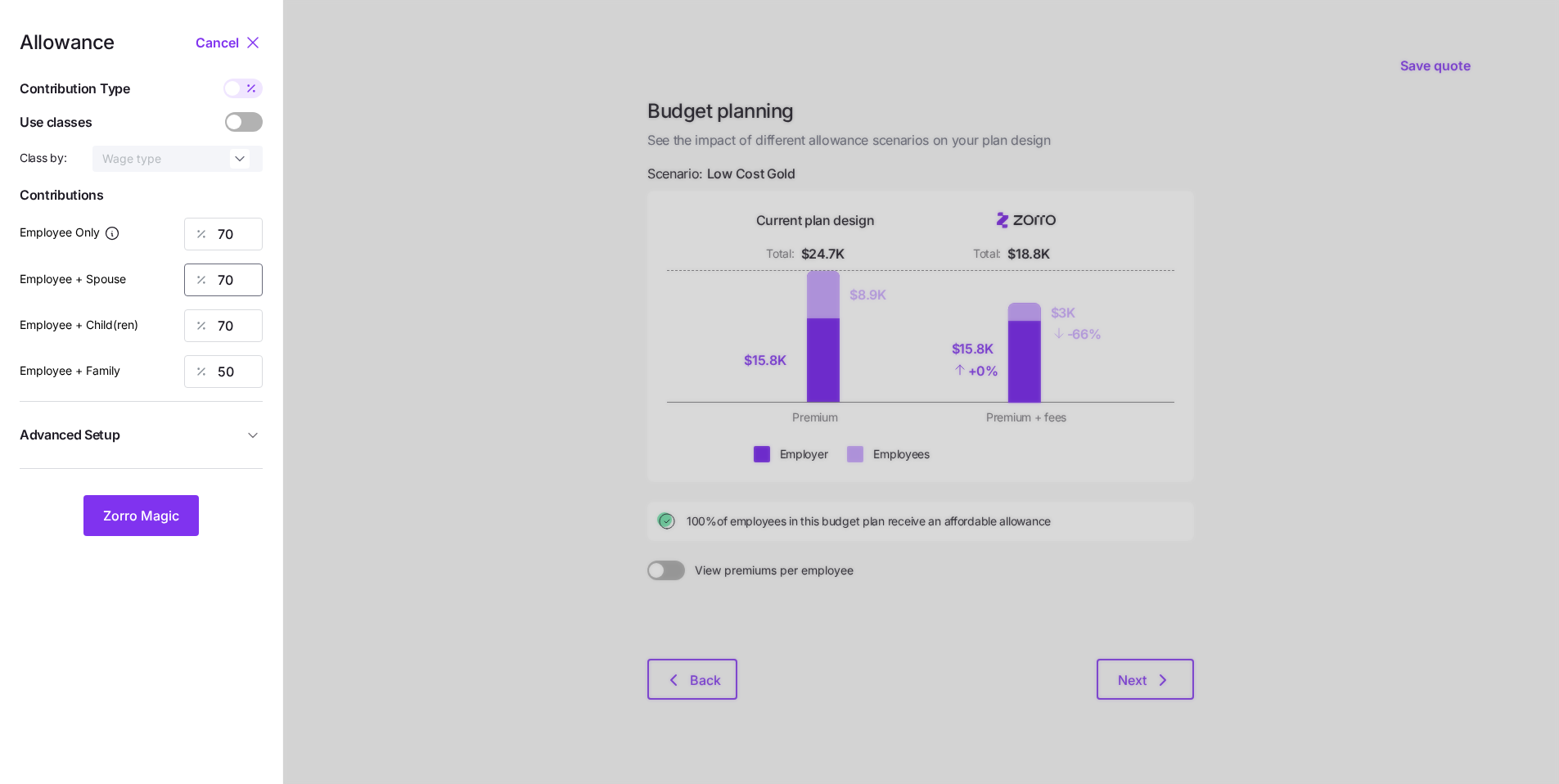 drag, startPoint x: 239, startPoint y: 276, endPoint x: 213, endPoint y: 276, distance: 26 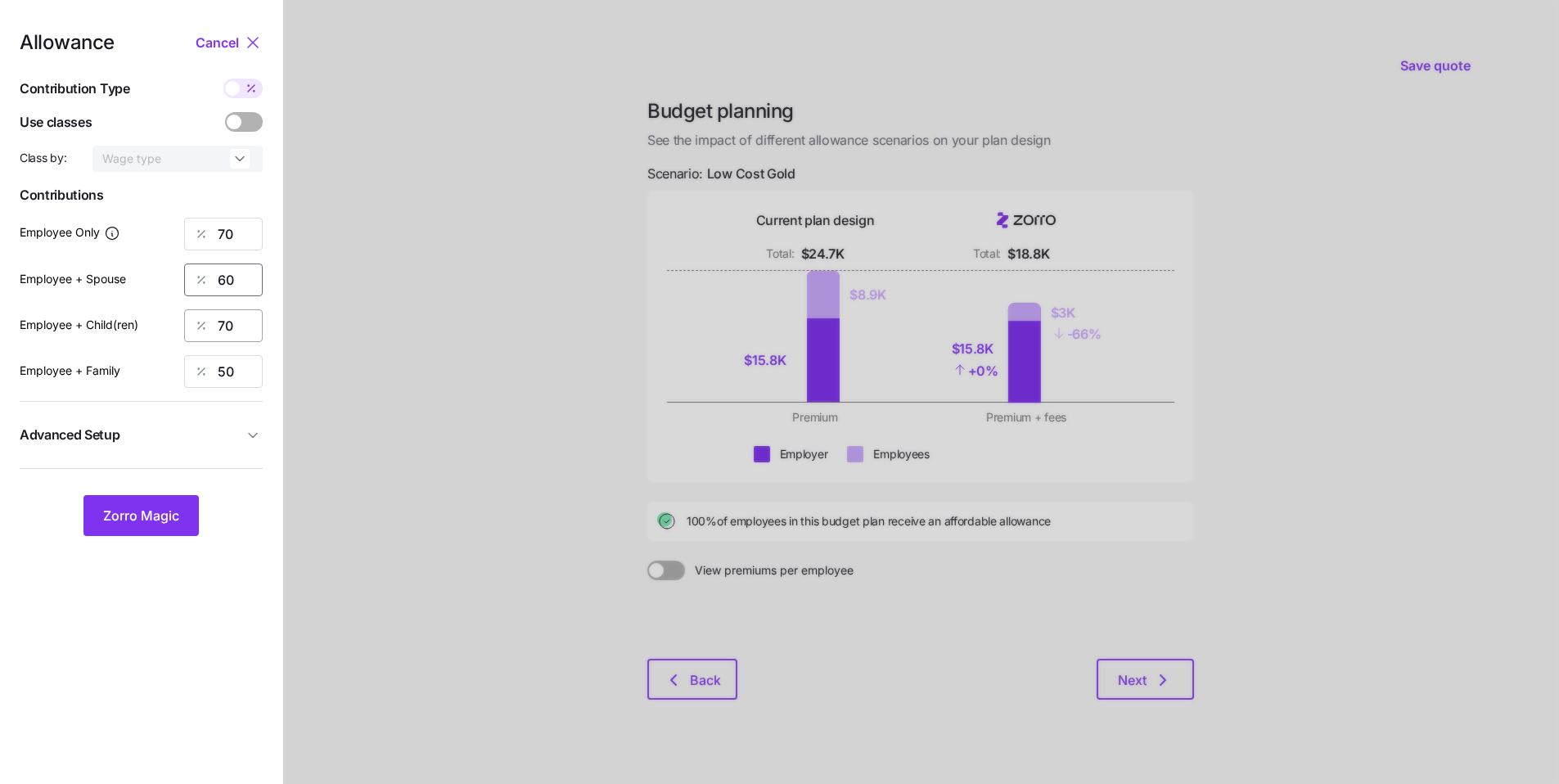 type on "60" 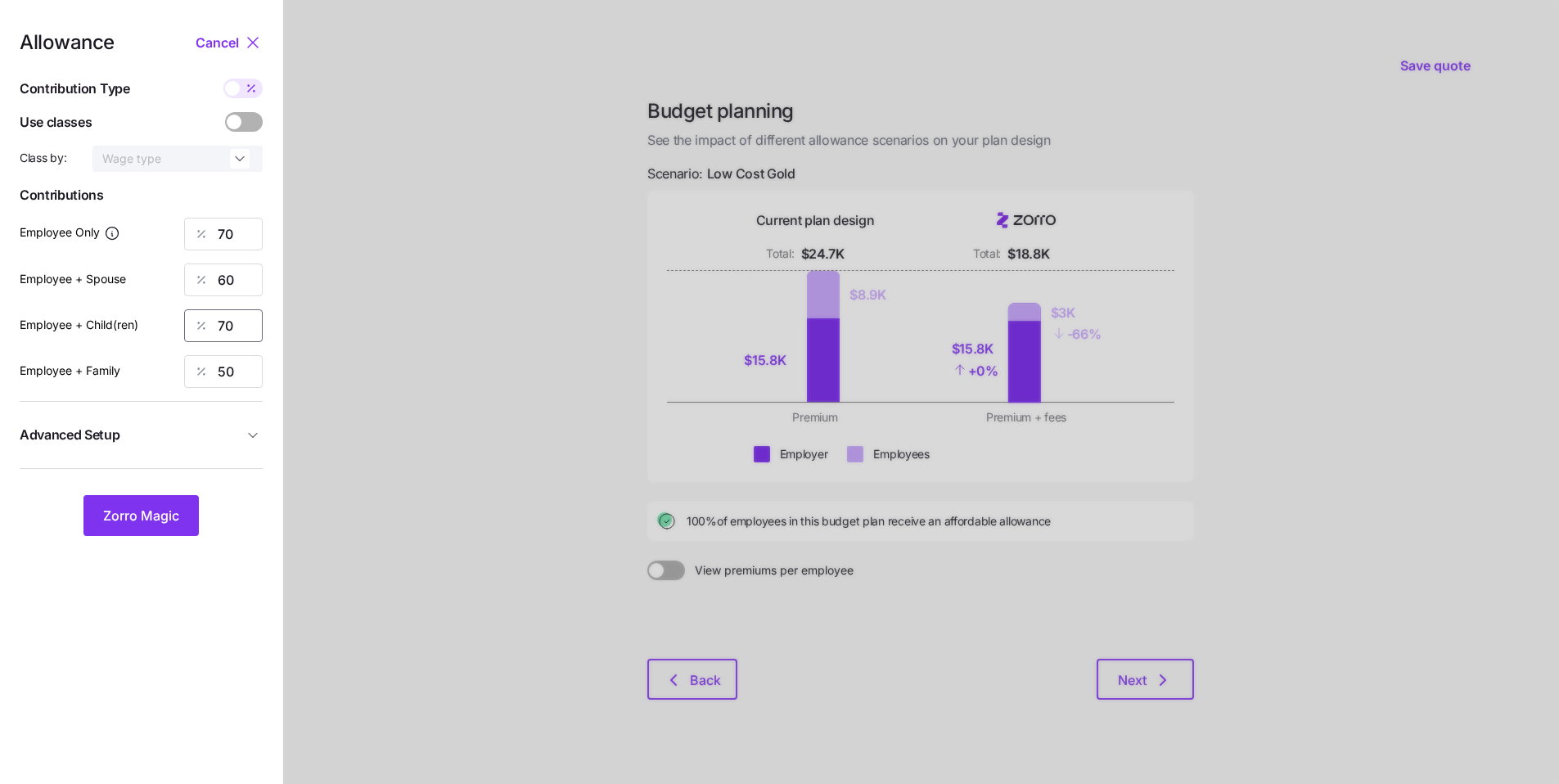 drag, startPoint x: 234, startPoint y: 328, endPoint x: 191, endPoint y: 326, distance: 43.046487 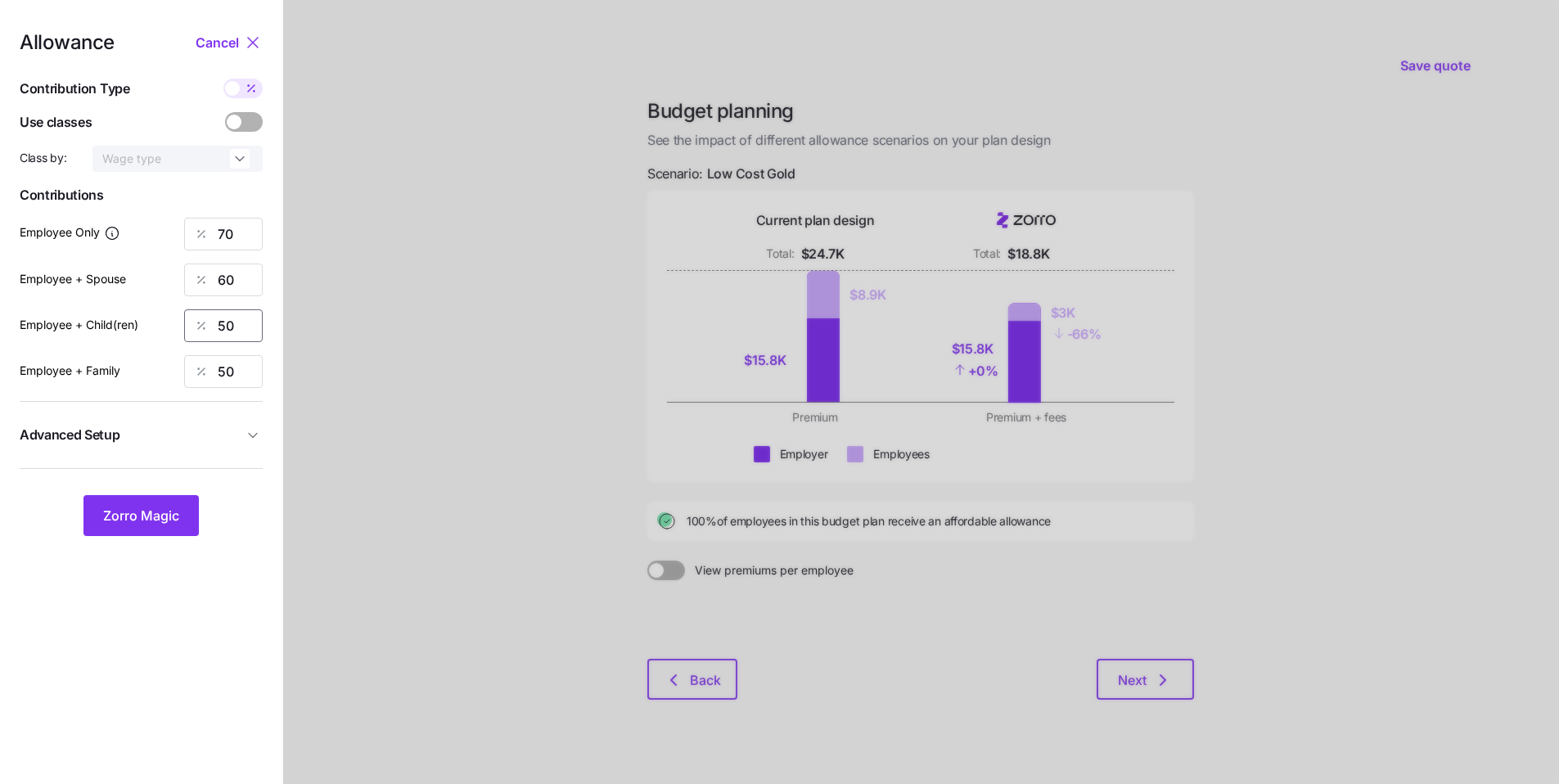 type on "50" 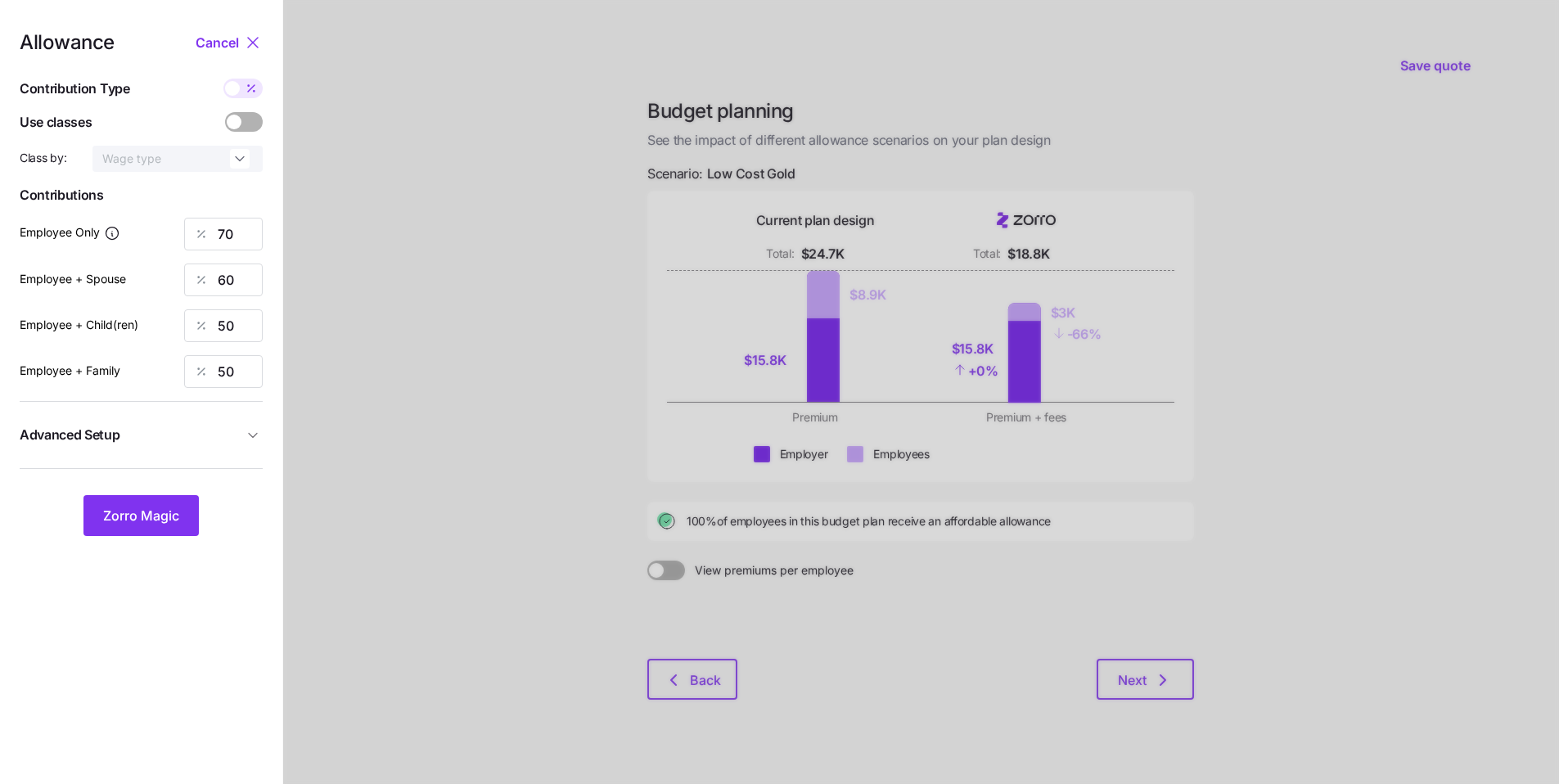 click on "Zorro Magic" at bounding box center [141, 516] 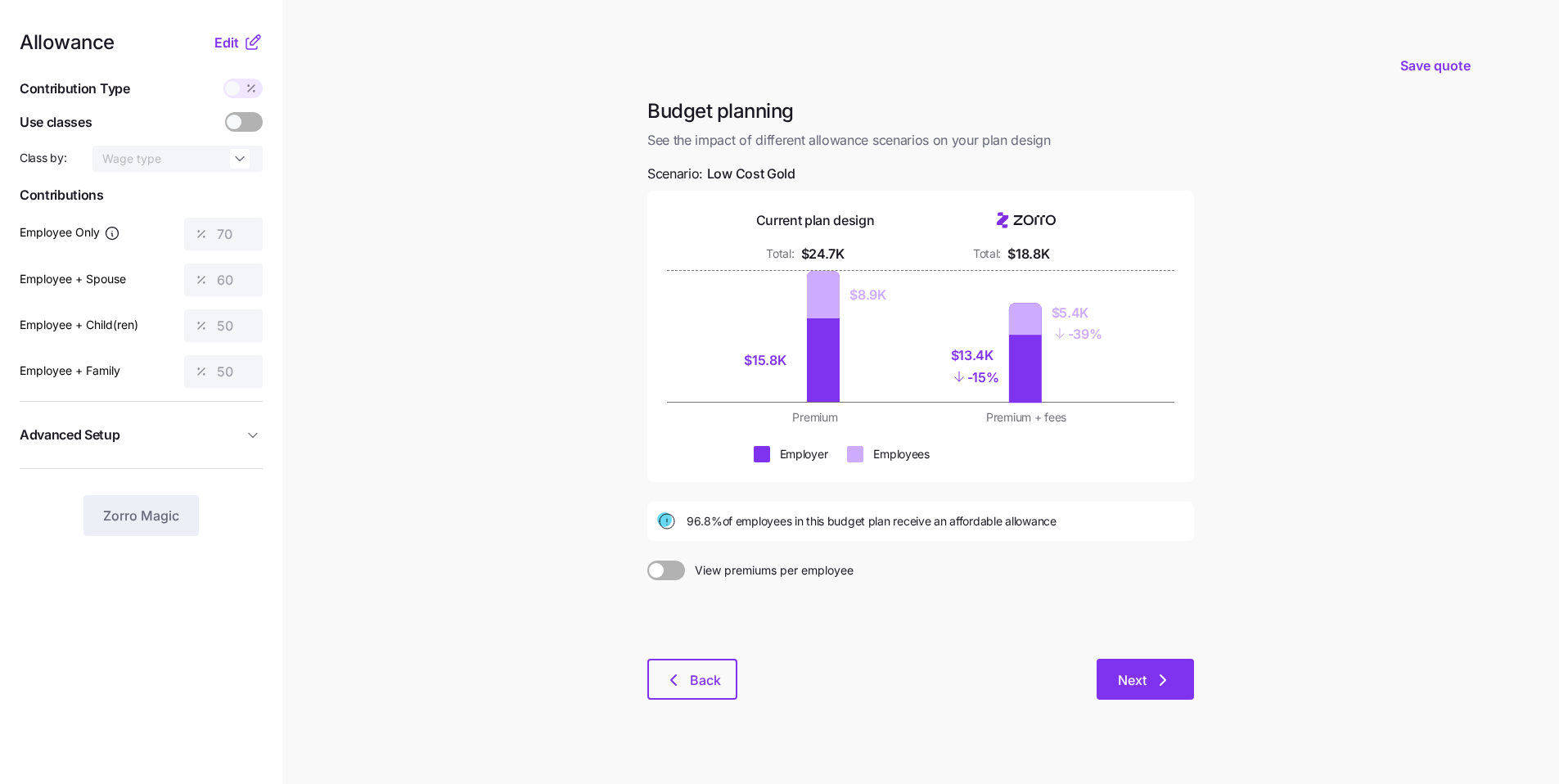 click 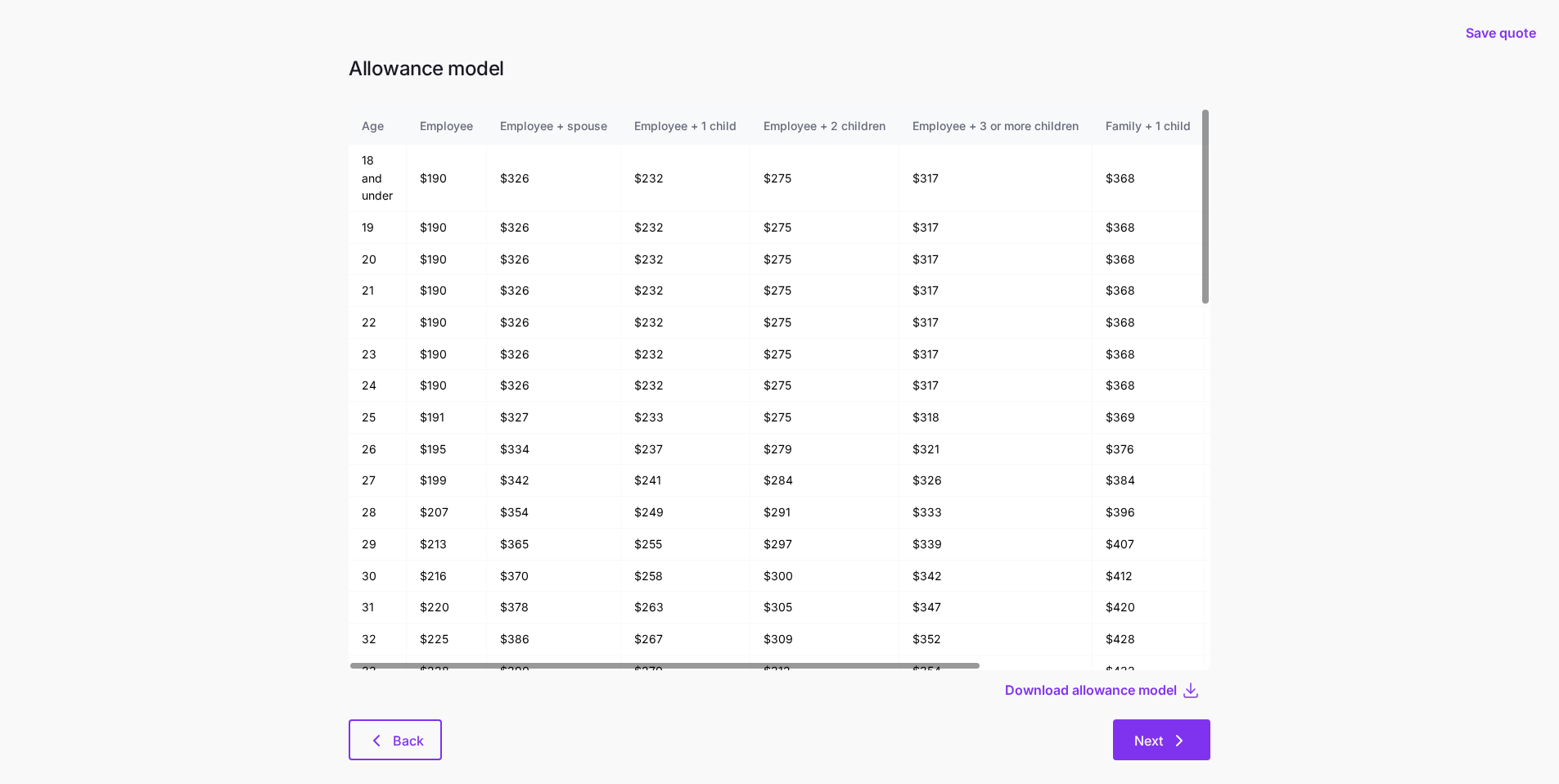 click on "Next" at bounding box center (1161, 740) 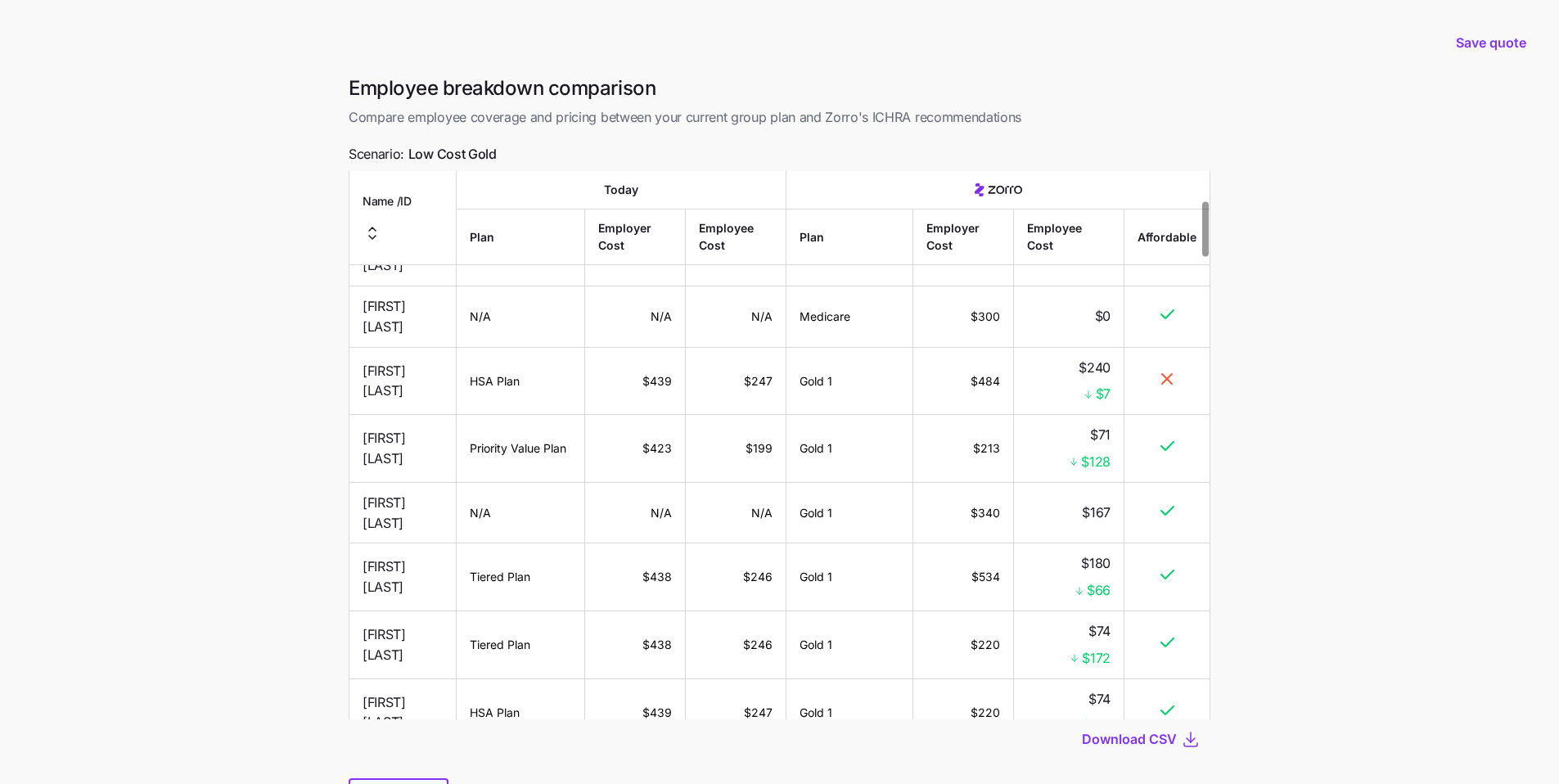 scroll, scrollTop: 309, scrollLeft: 0, axis: vertical 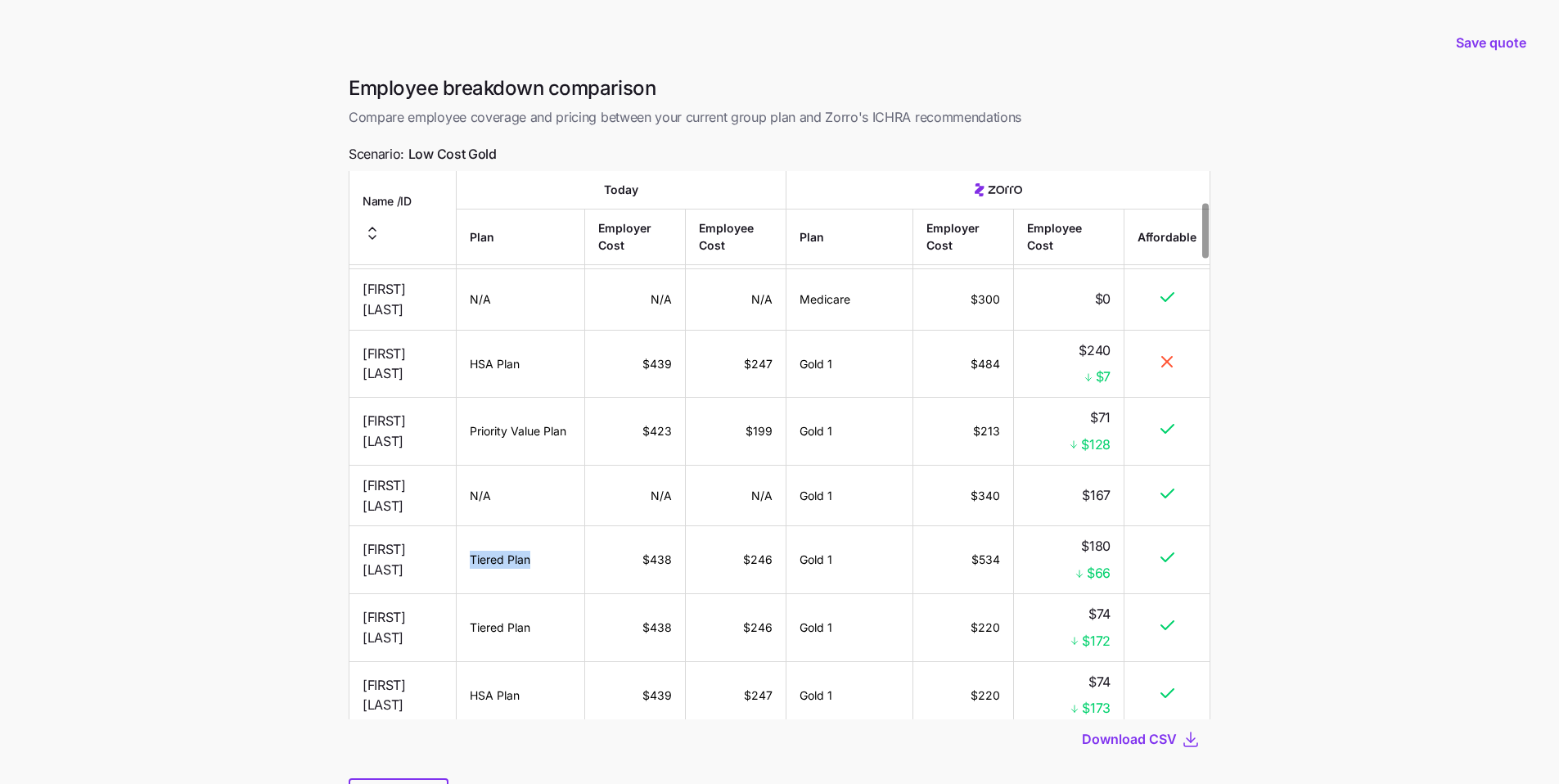 drag, startPoint x: 491, startPoint y: 482, endPoint x: 552, endPoint y: 480, distance: 61.03278 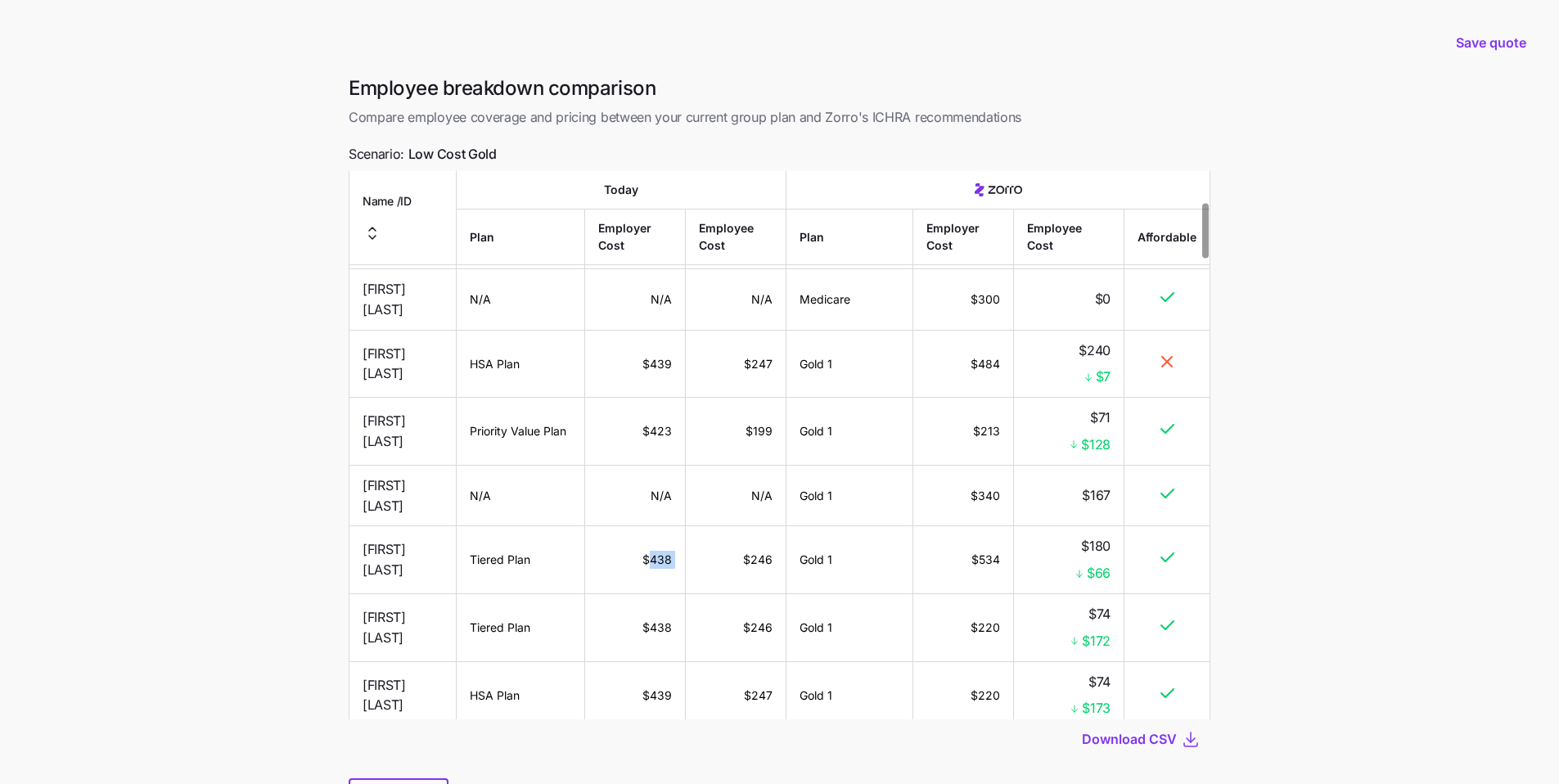 drag, startPoint x: 714, startPoint y: 477, endPoint x: 666, endPoint y: 477, distance: 48 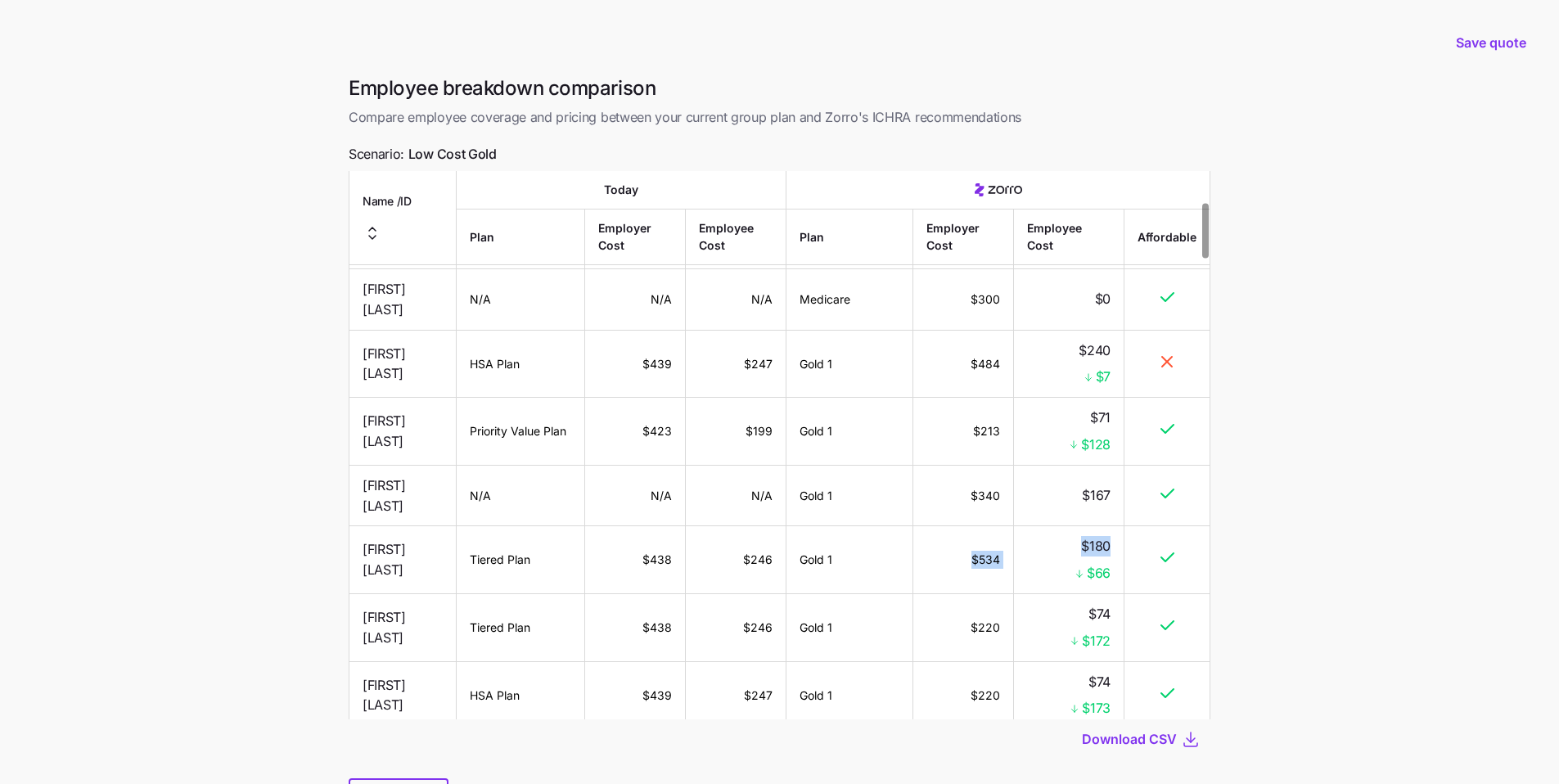 drag, startPoint x: 975, startPoint y: 478, endPoint x: 1093, endPoint y: 481, distance: 118.03813 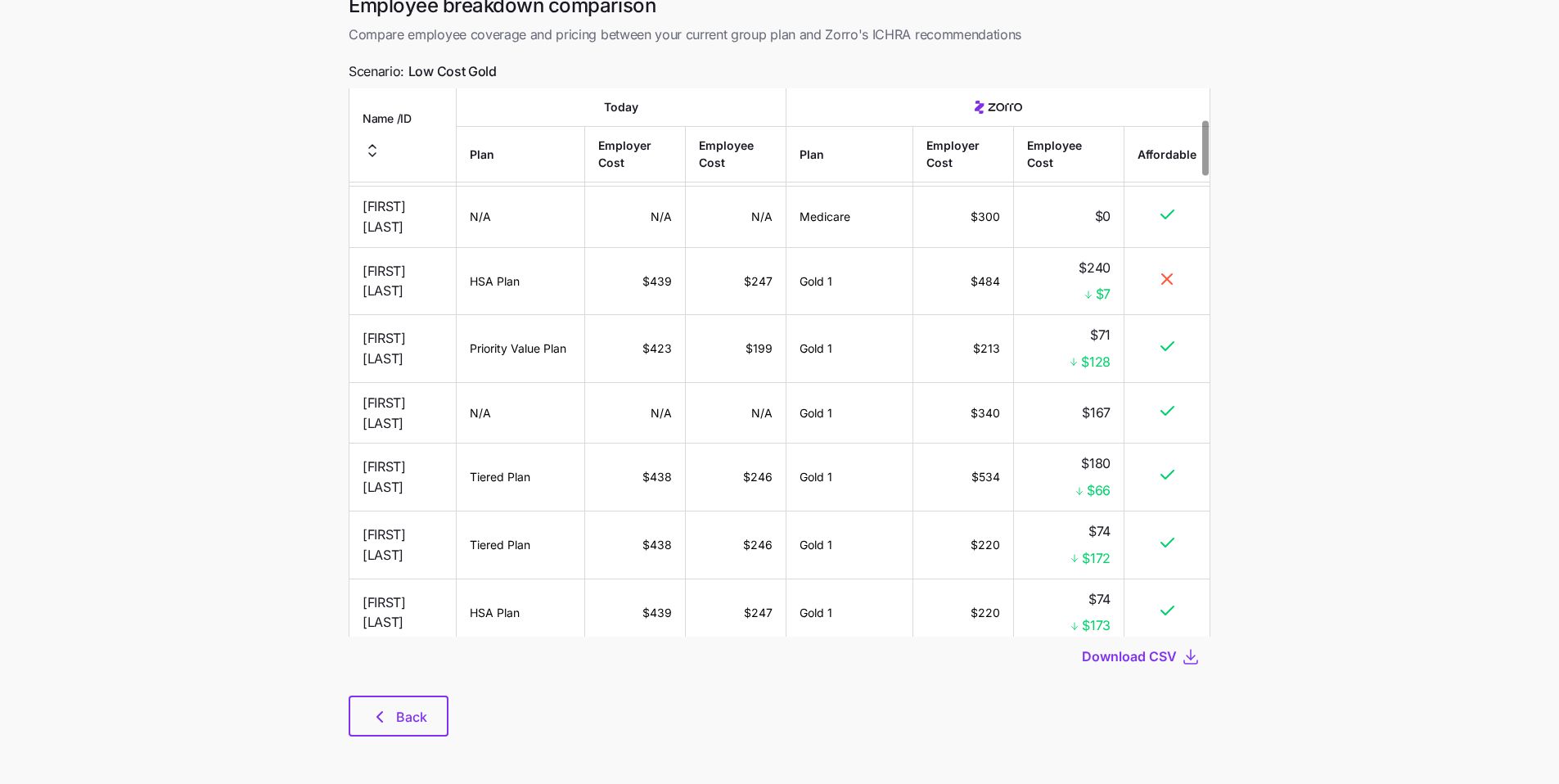 scroll, scrollTop: 83, scrollLeft: 0, axis: vertical 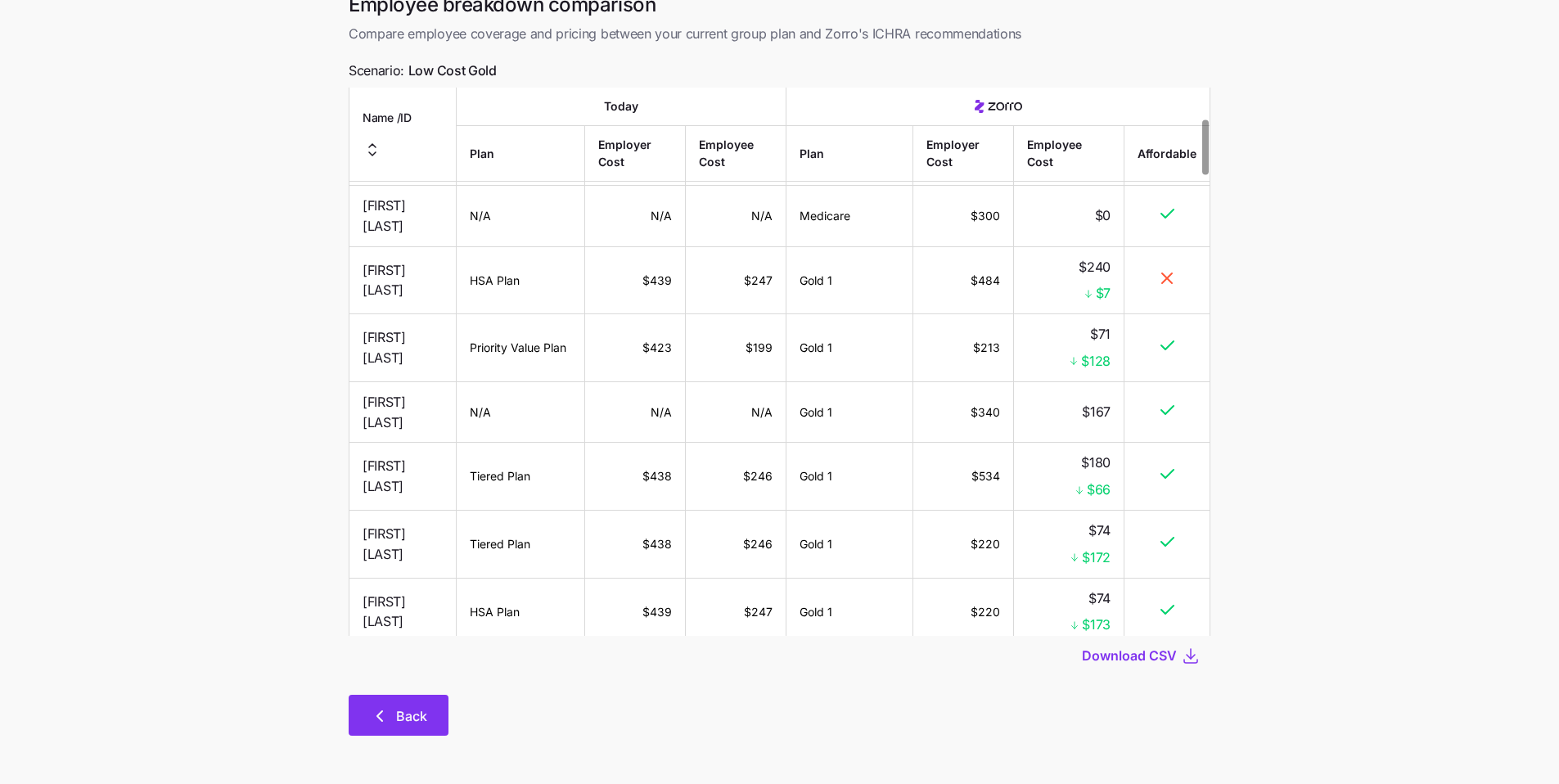 click on "Back" at bounding box center (412, 716) 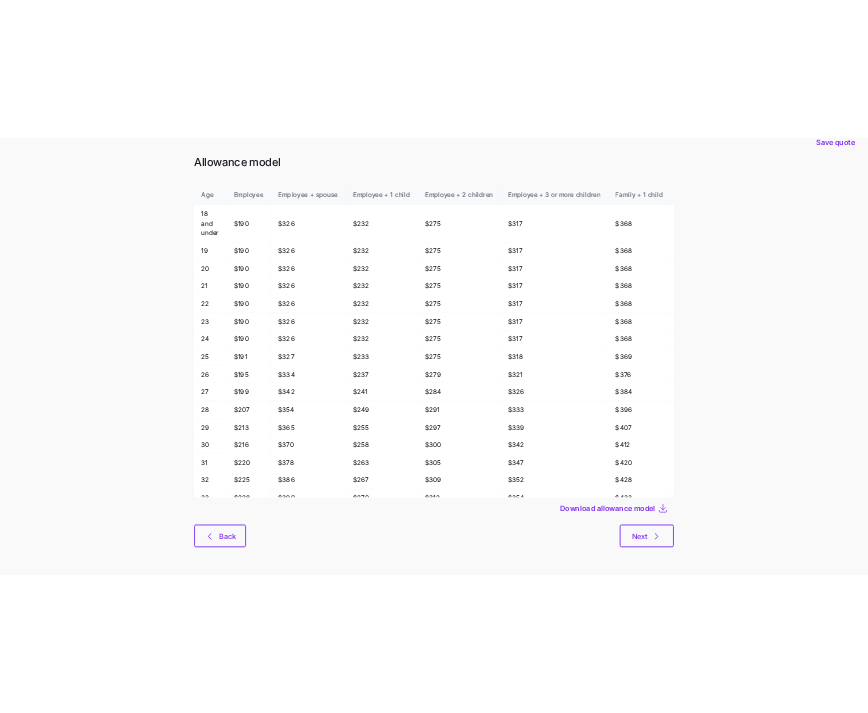 scroll, scrollTop: 0, scrollLeft: 0, axis: both 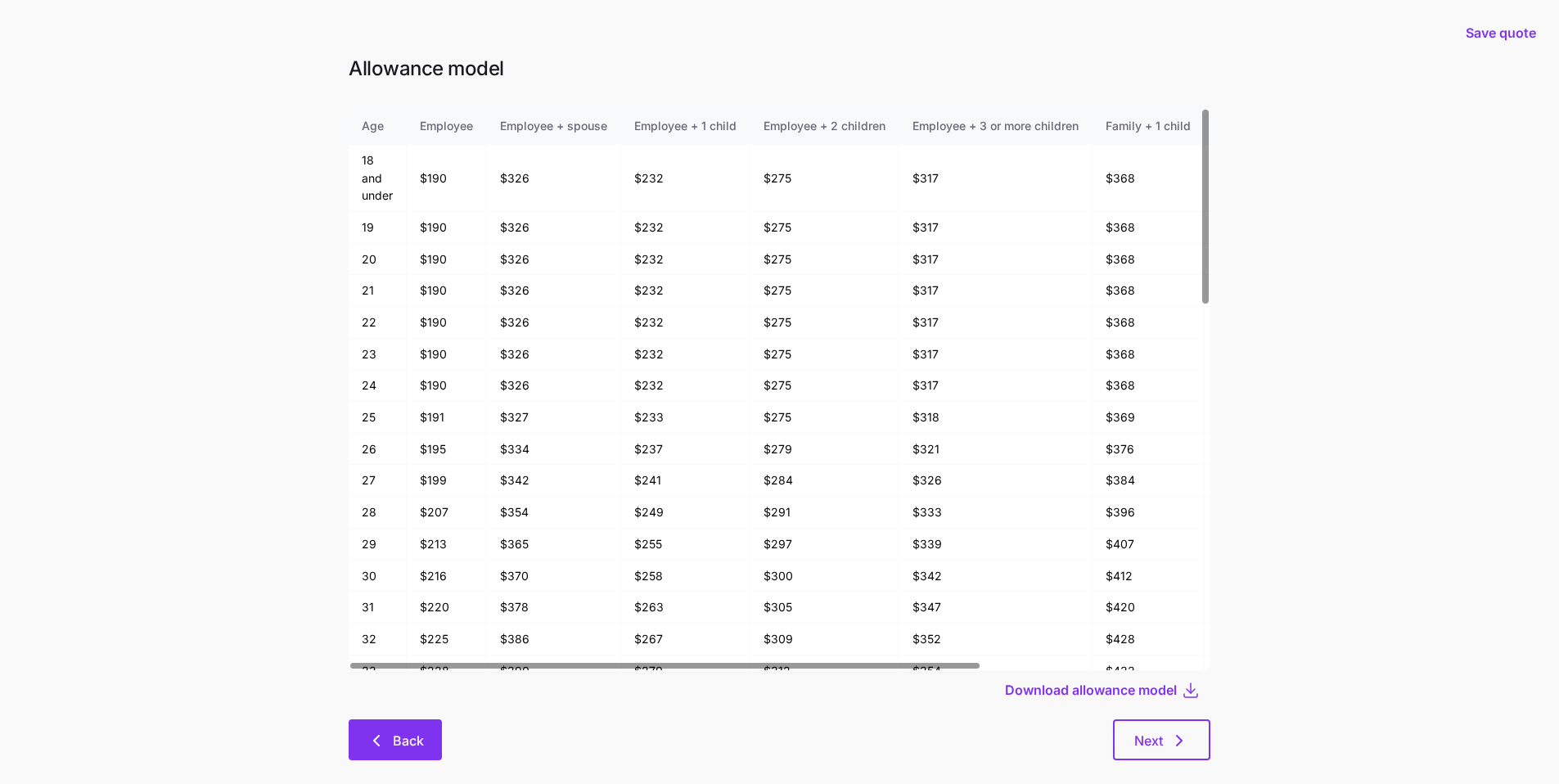 click on "Back" at bounding box center (408, 741) 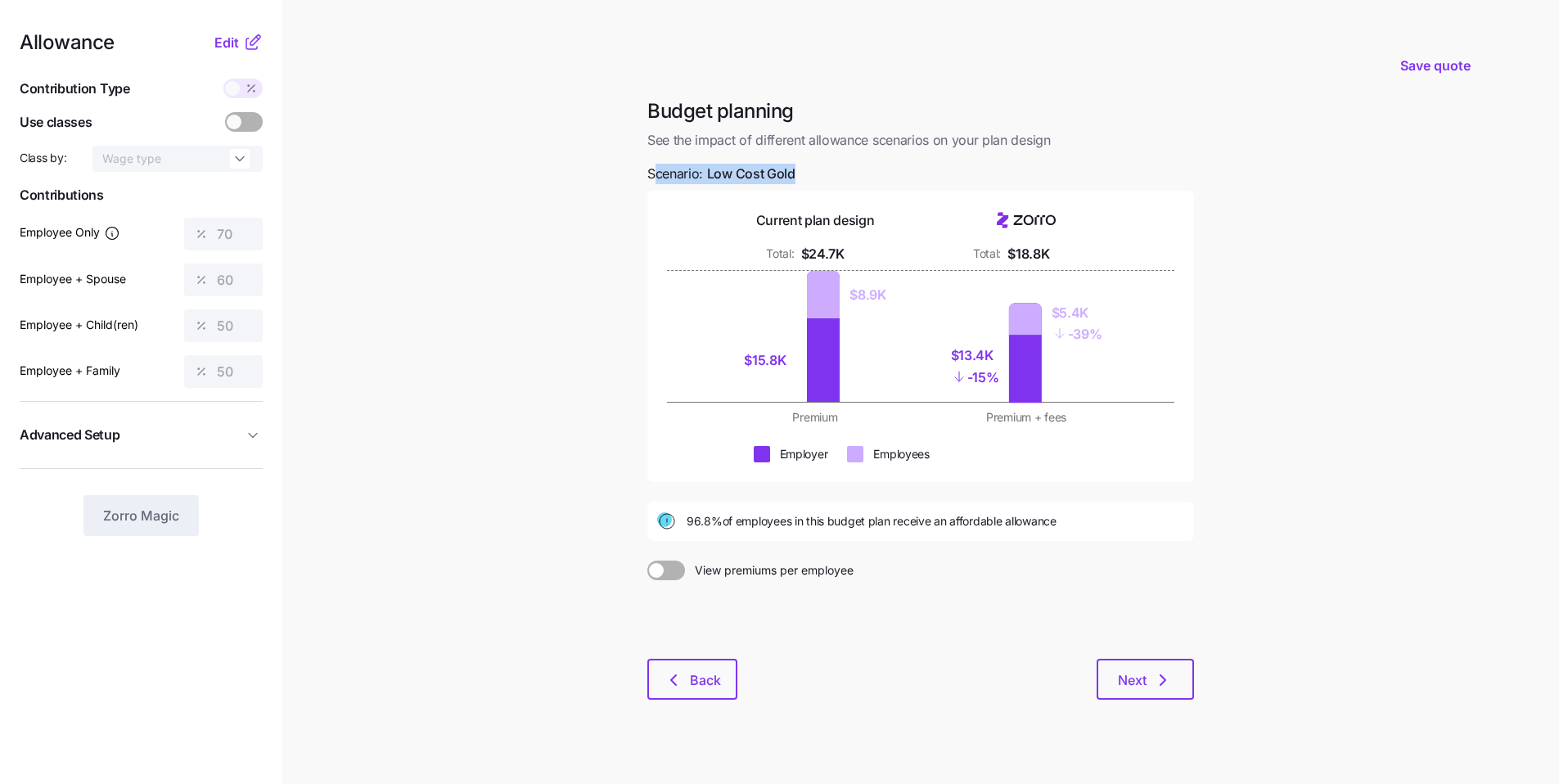drag, startPoint x: 801, startPoint y: 174, endPoint x: 651, endPoint y: 178, distance: 150.05332 